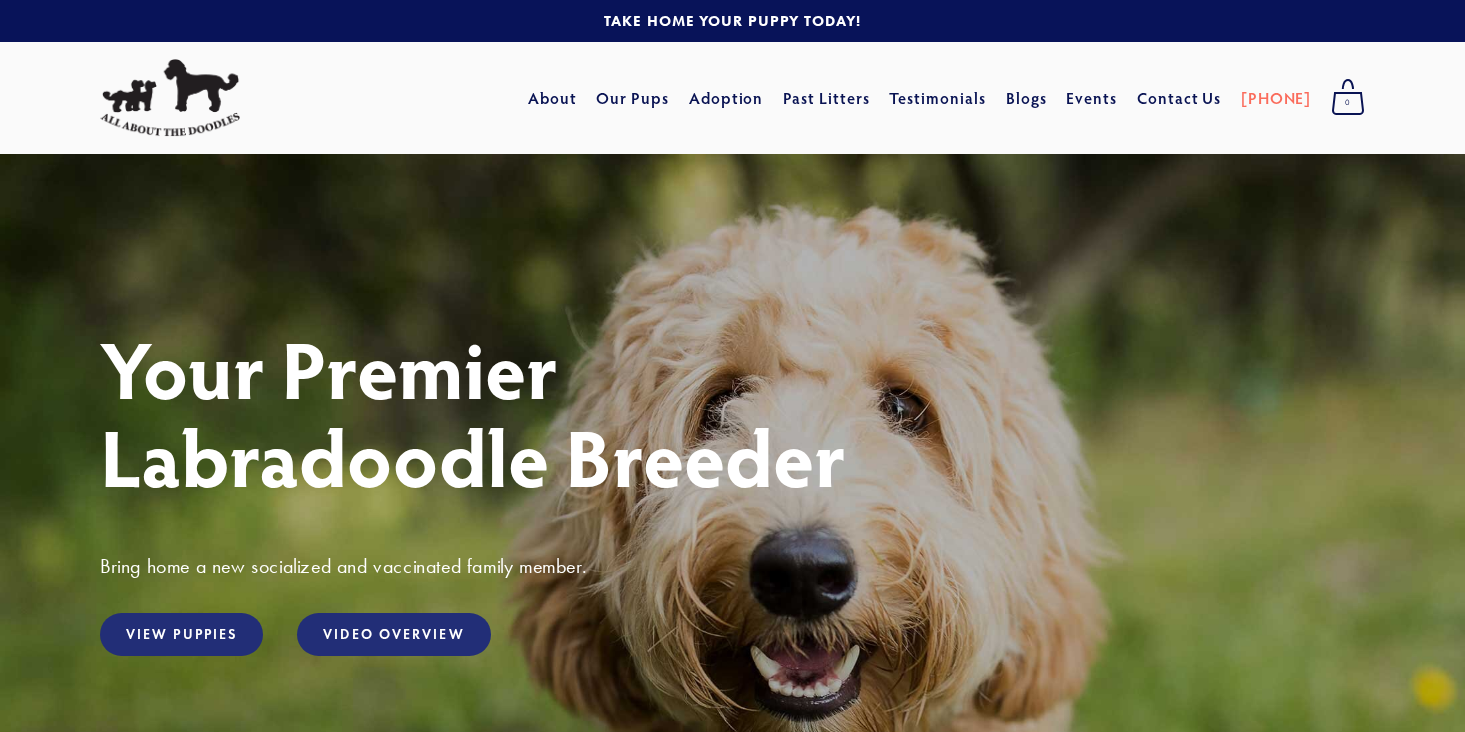 scroll, scrollTop: 0, scrollLeft: 0, axis: both 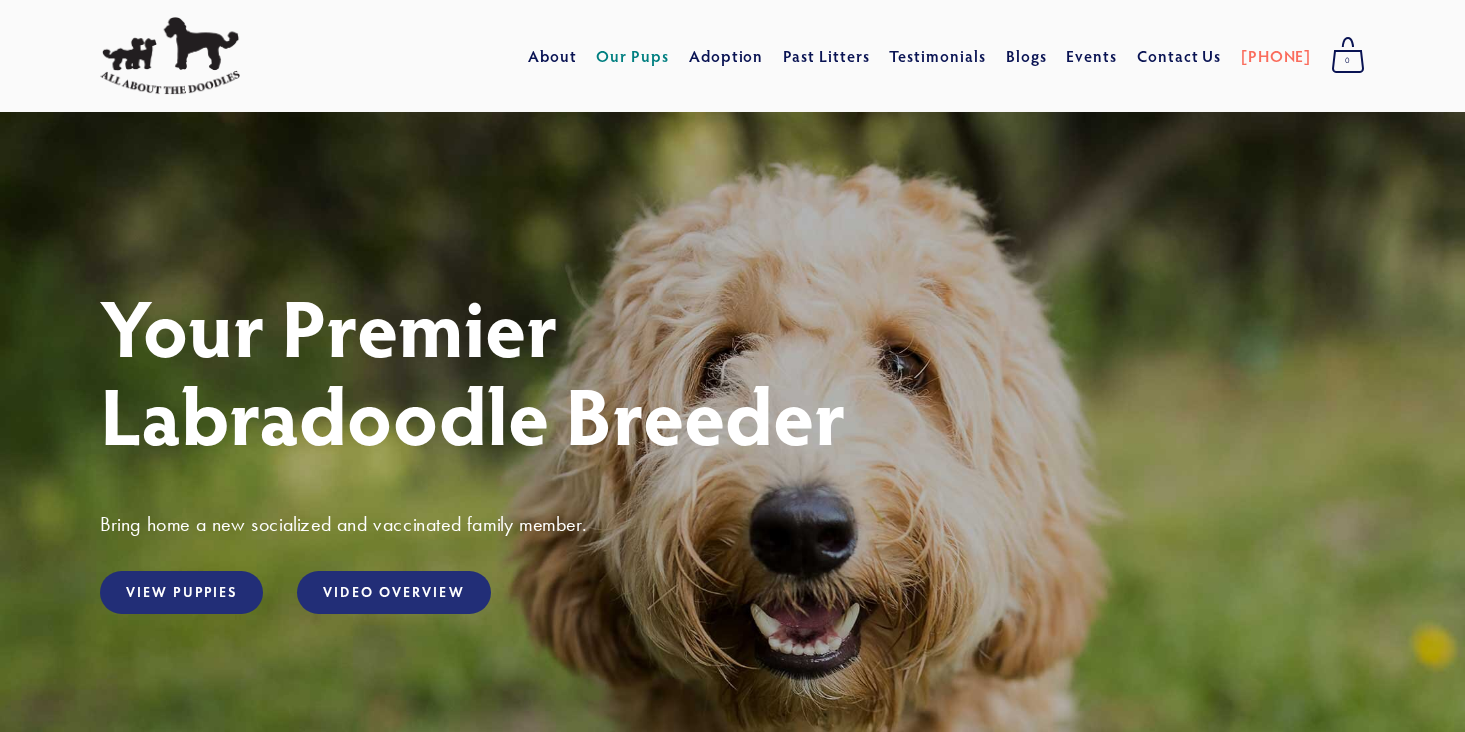 click on "Our Pups" at bounding box center [632, 56] 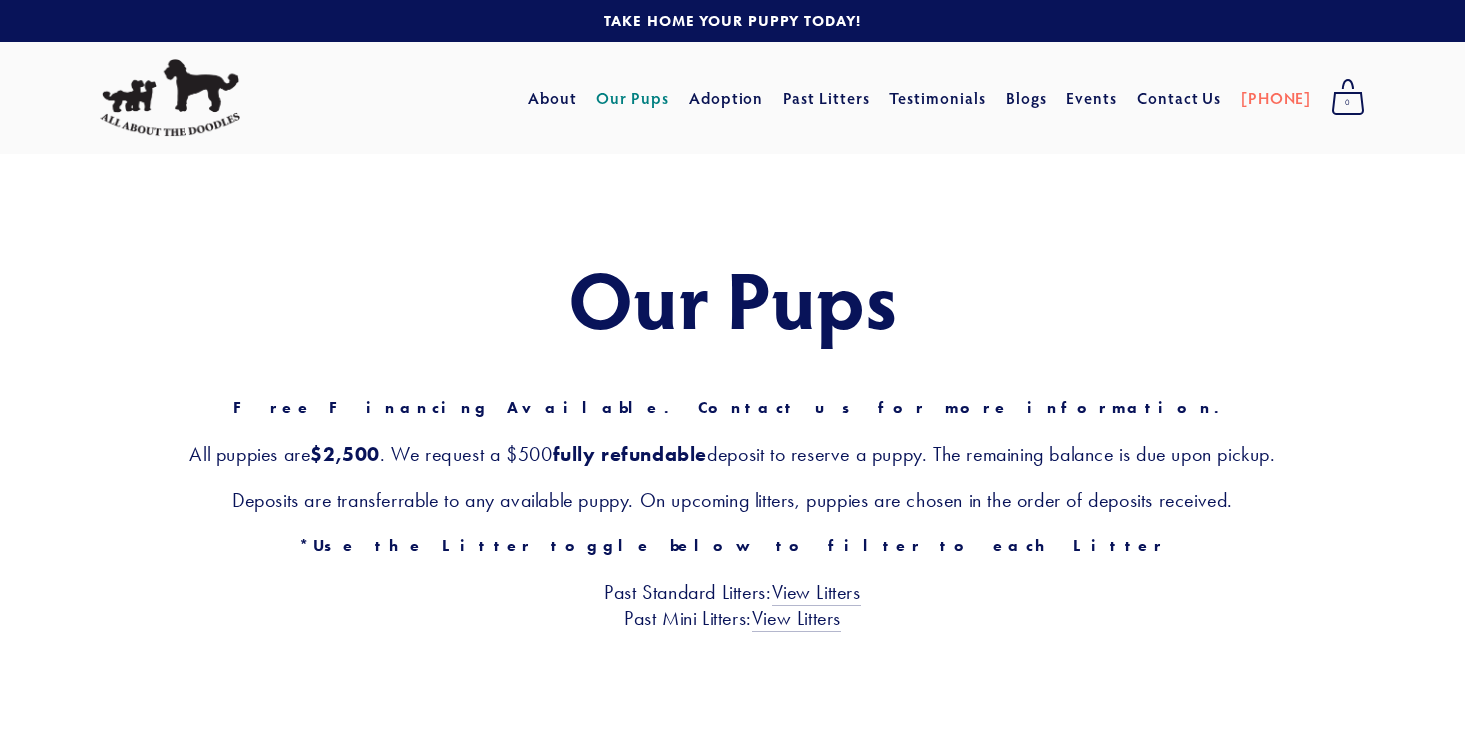 scroll, scrollTop: 0, scrollLeft: 0, axis: both 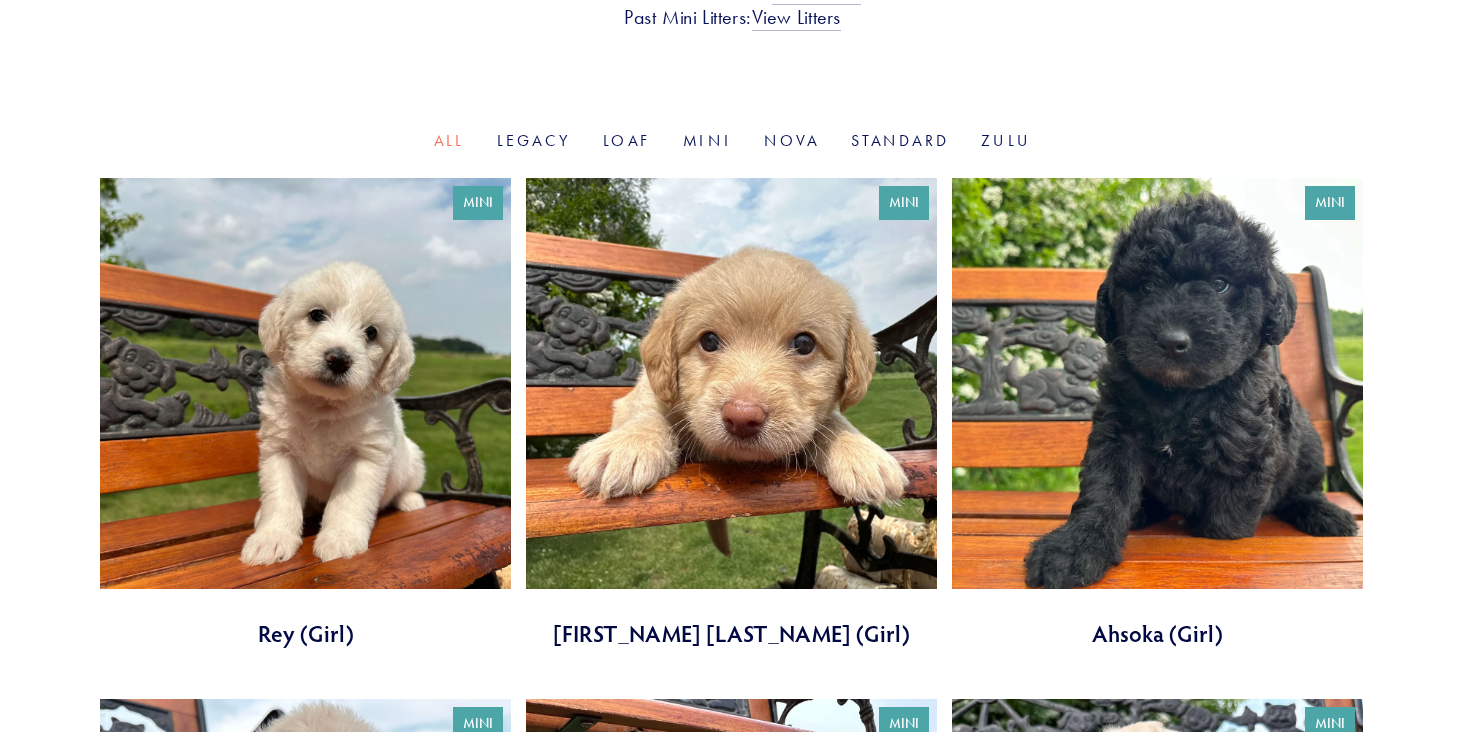 click on "Mini" at bounding box center [707, 141] 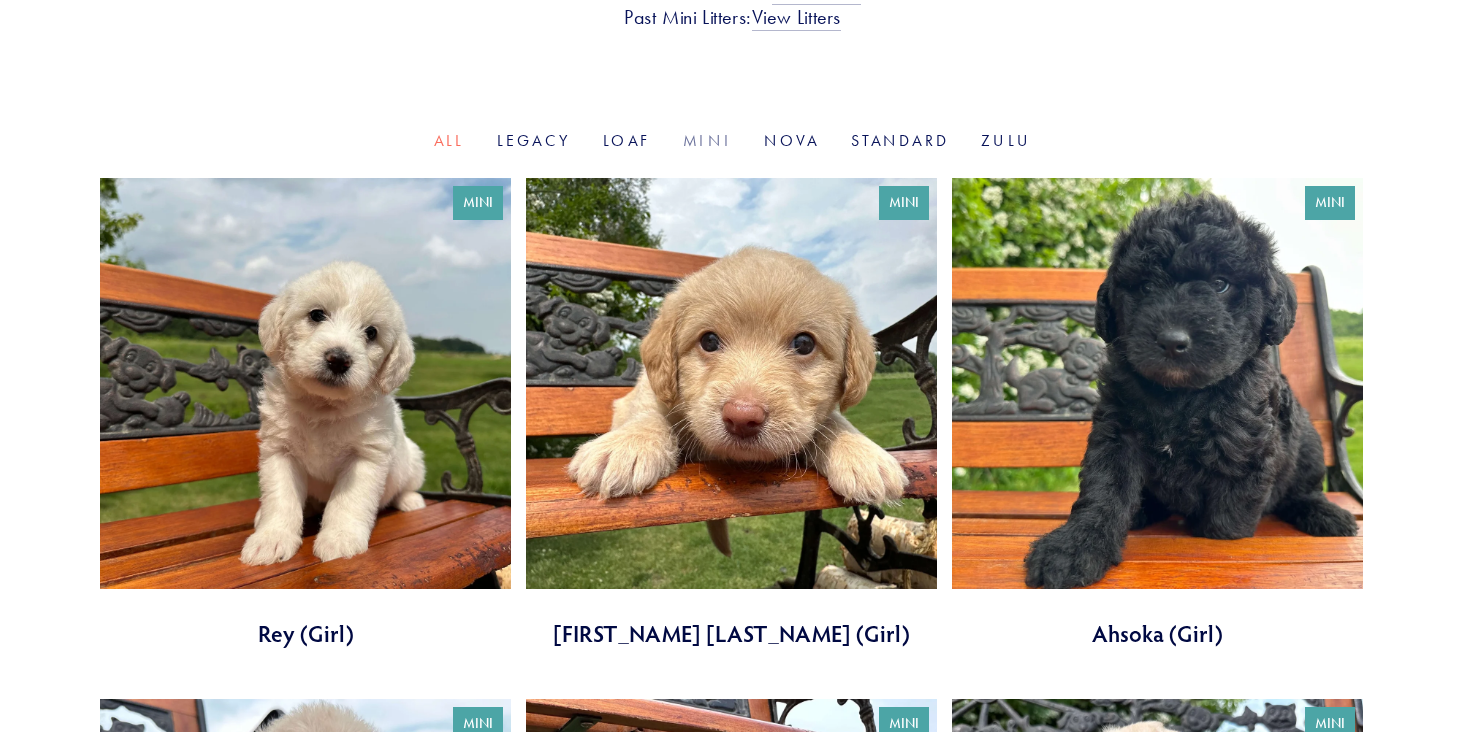 click on "Mini" at bounding box center [707, 140] 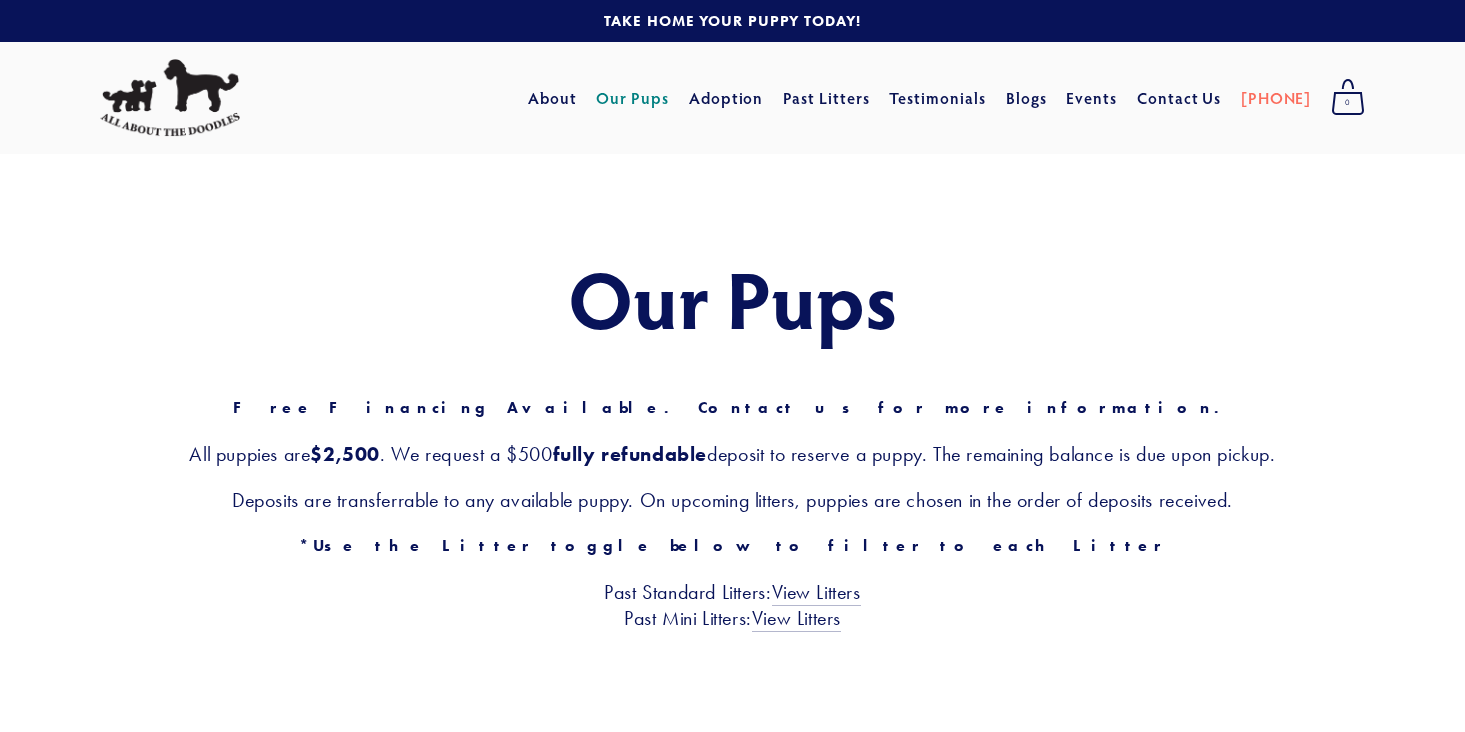 scroll, scrollTop: 0, scrollLeft: 0, axis: both 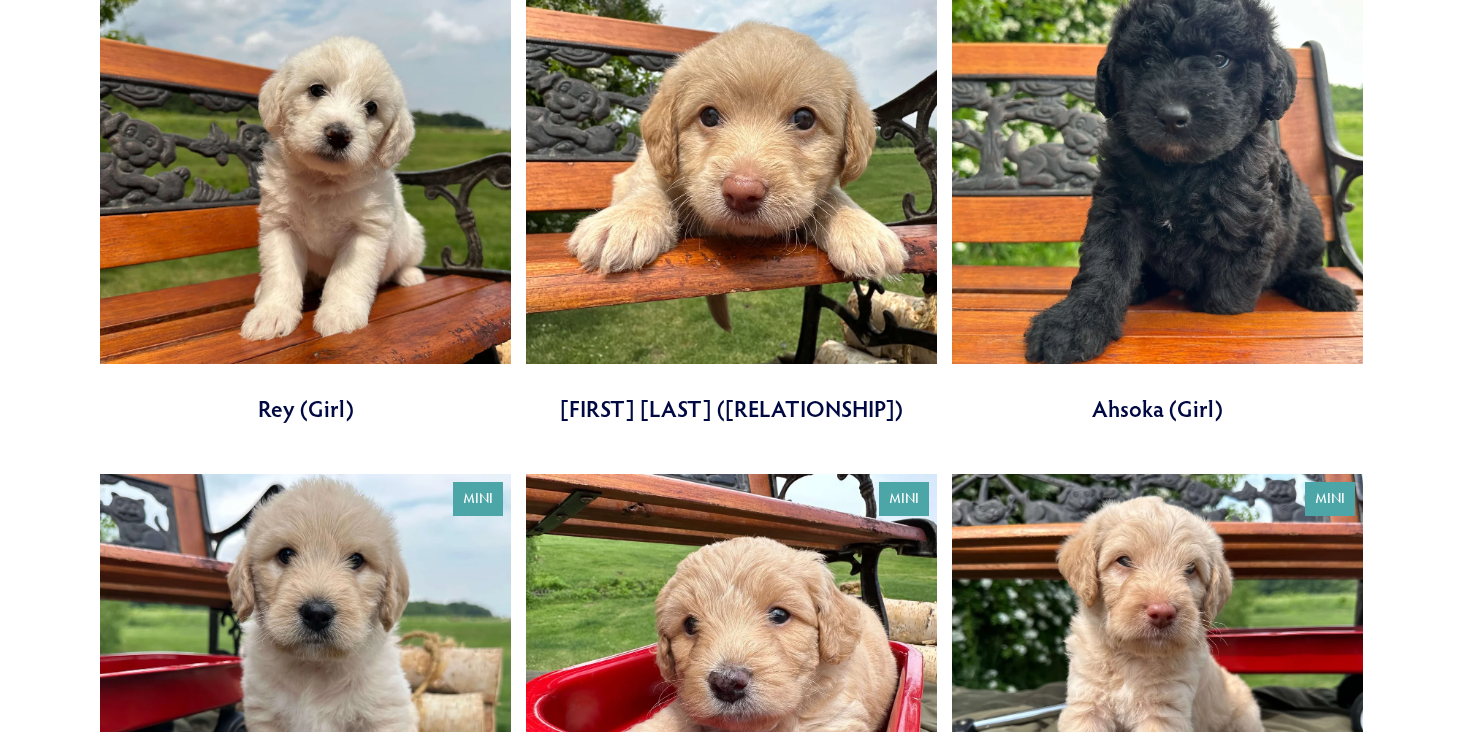 click at bounding box center [1157, 188] 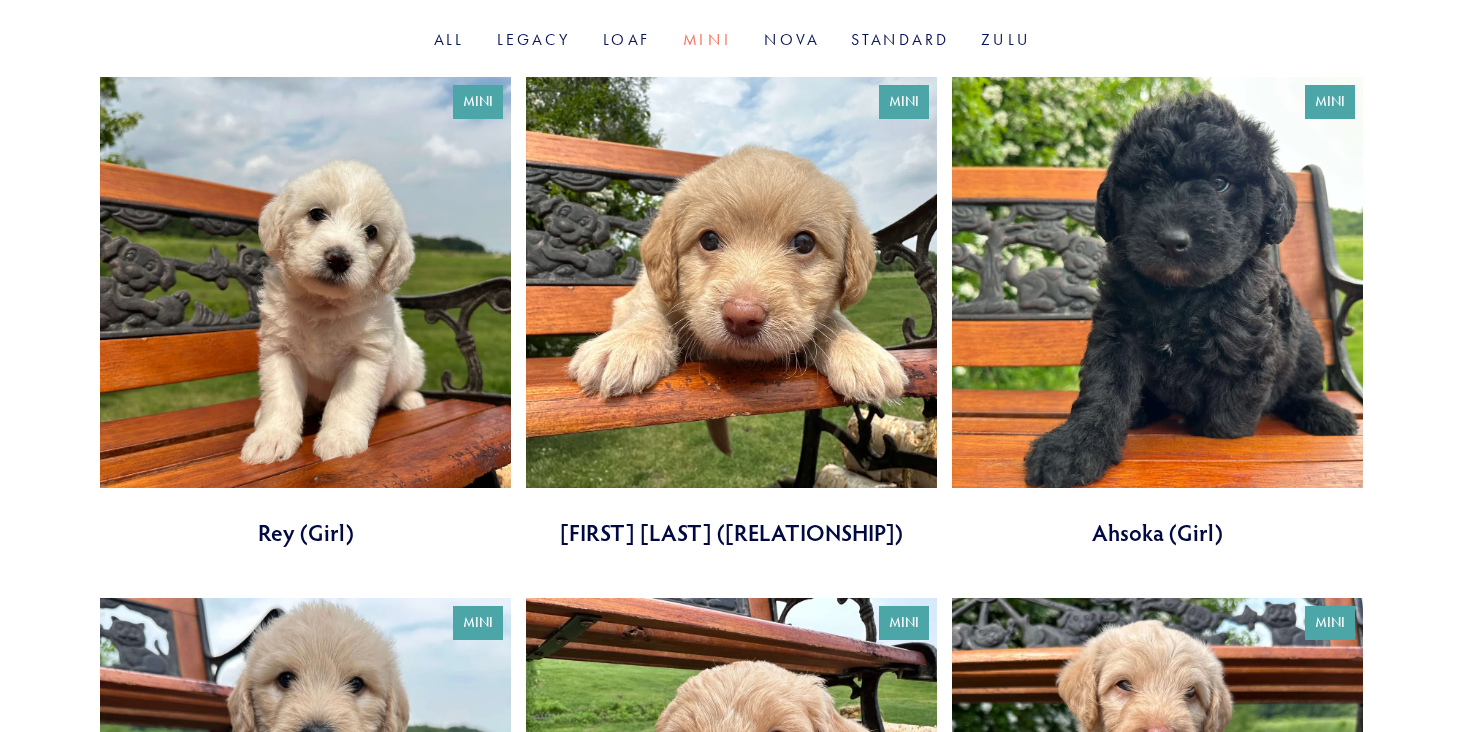 scroll, scrollTop: 730, scrollLeft: 0, axis: vertical 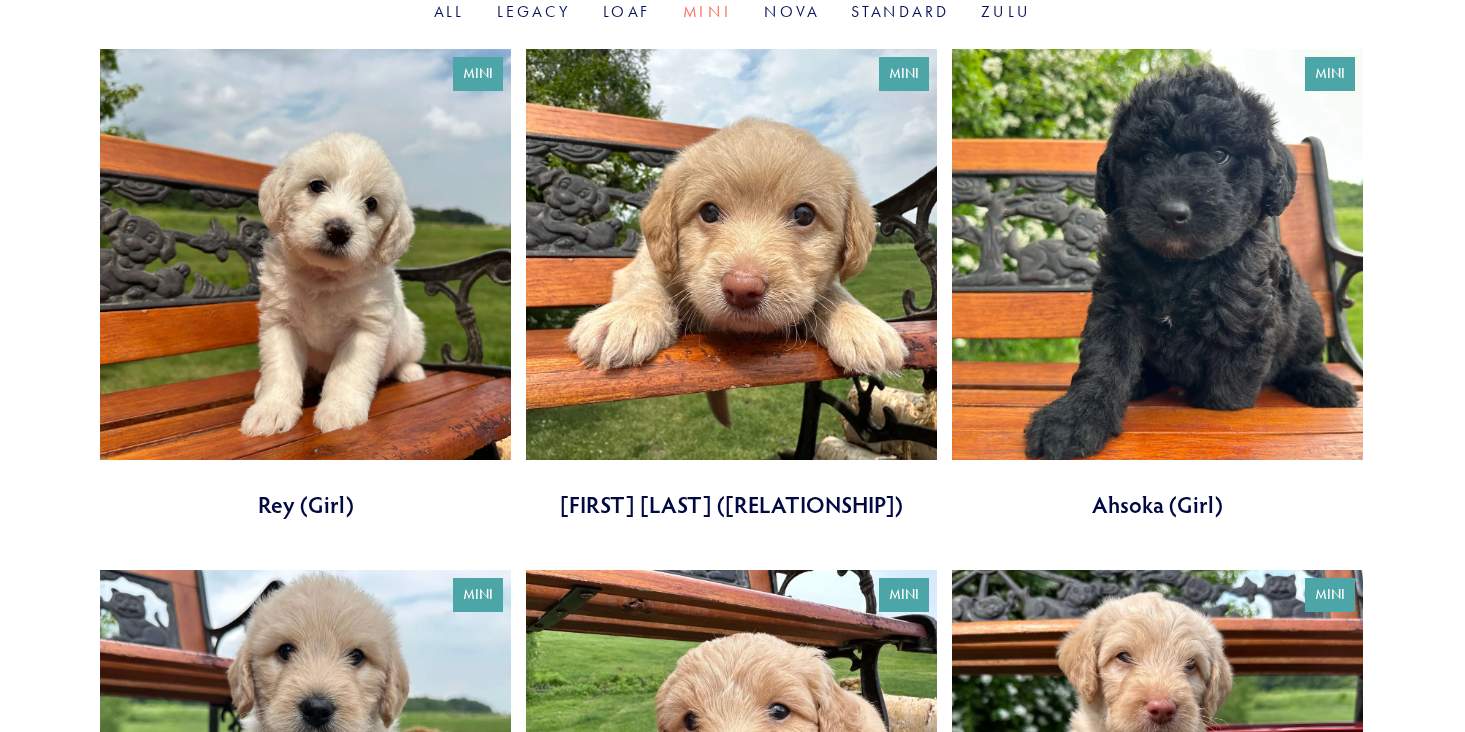 click at bounding box center (1157, 284) 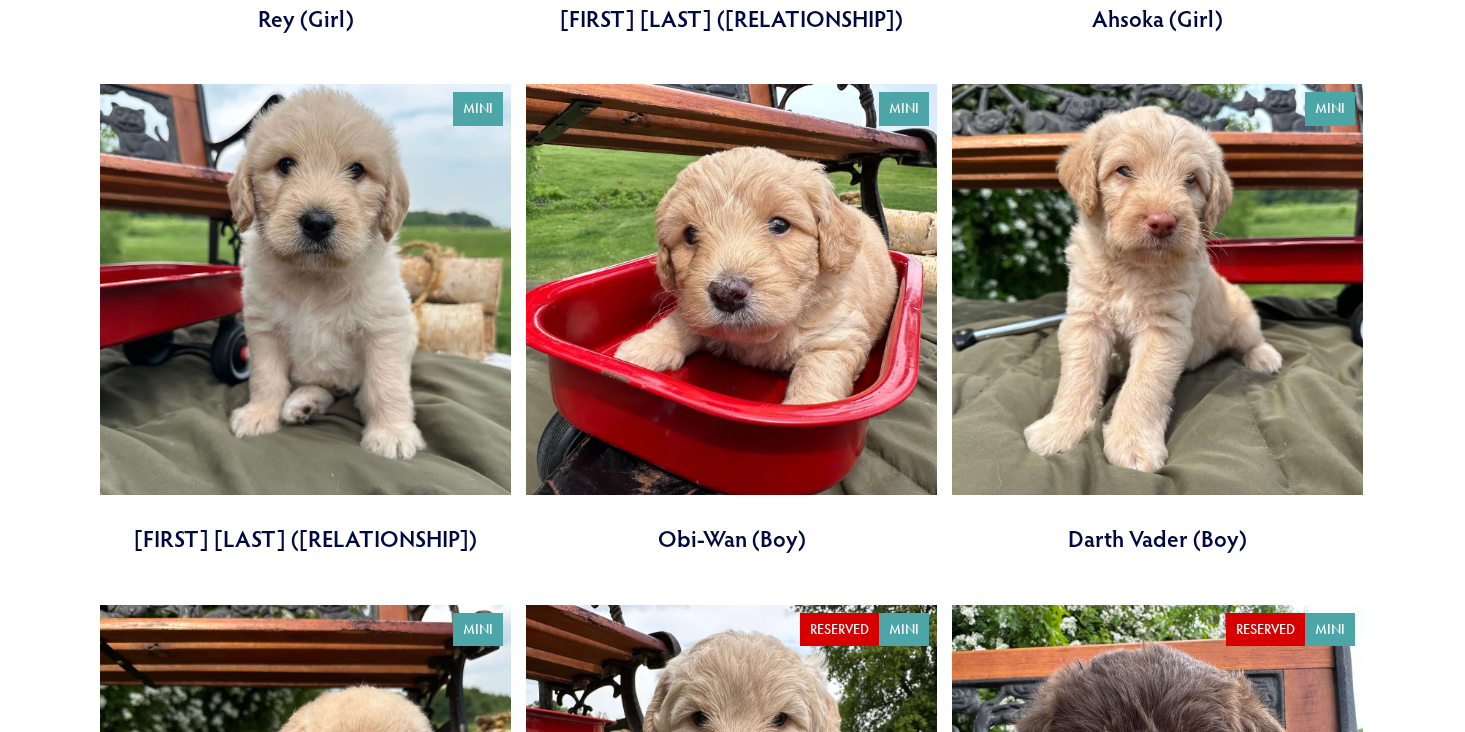 scroll, scrollTop: 1219, scrollLeft: 0, axis: vertical 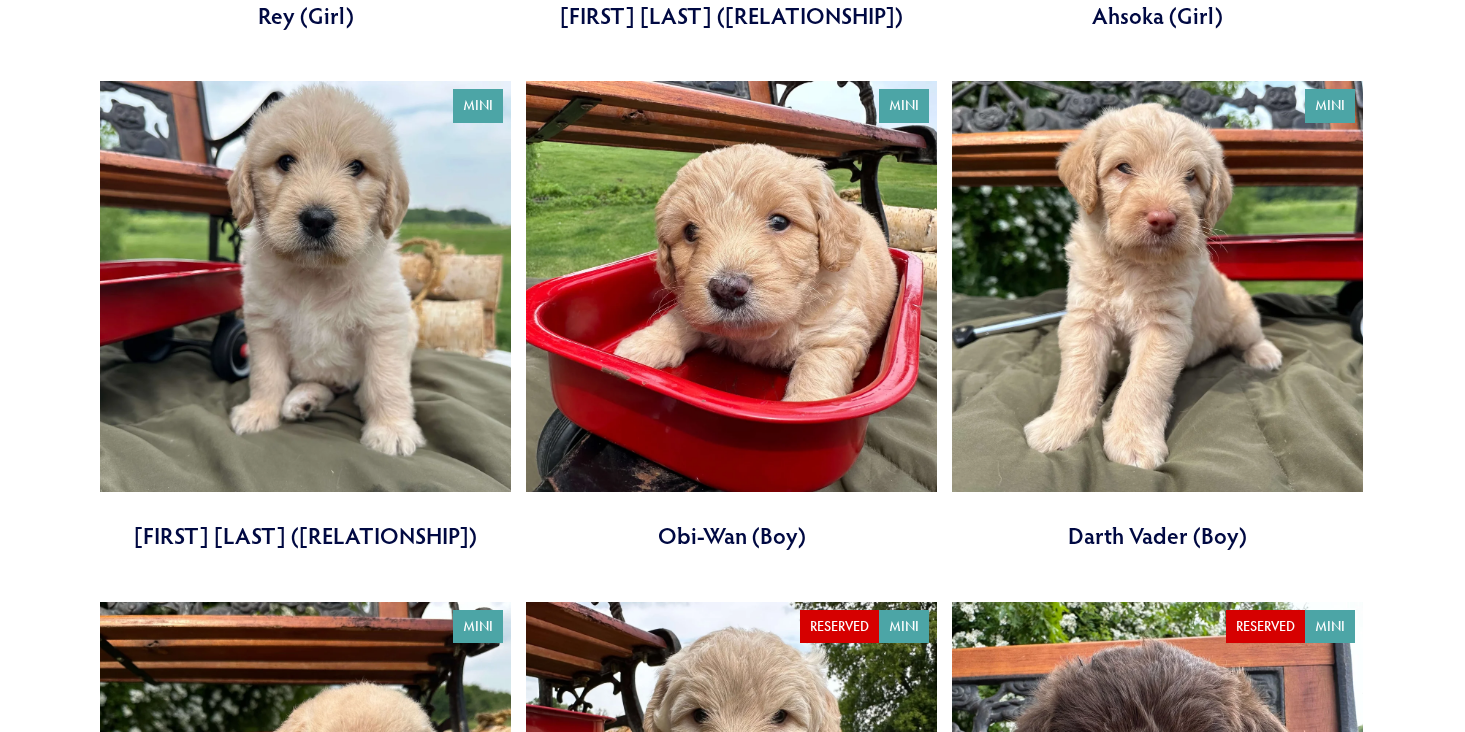 click at bounding box center (1157, 316) 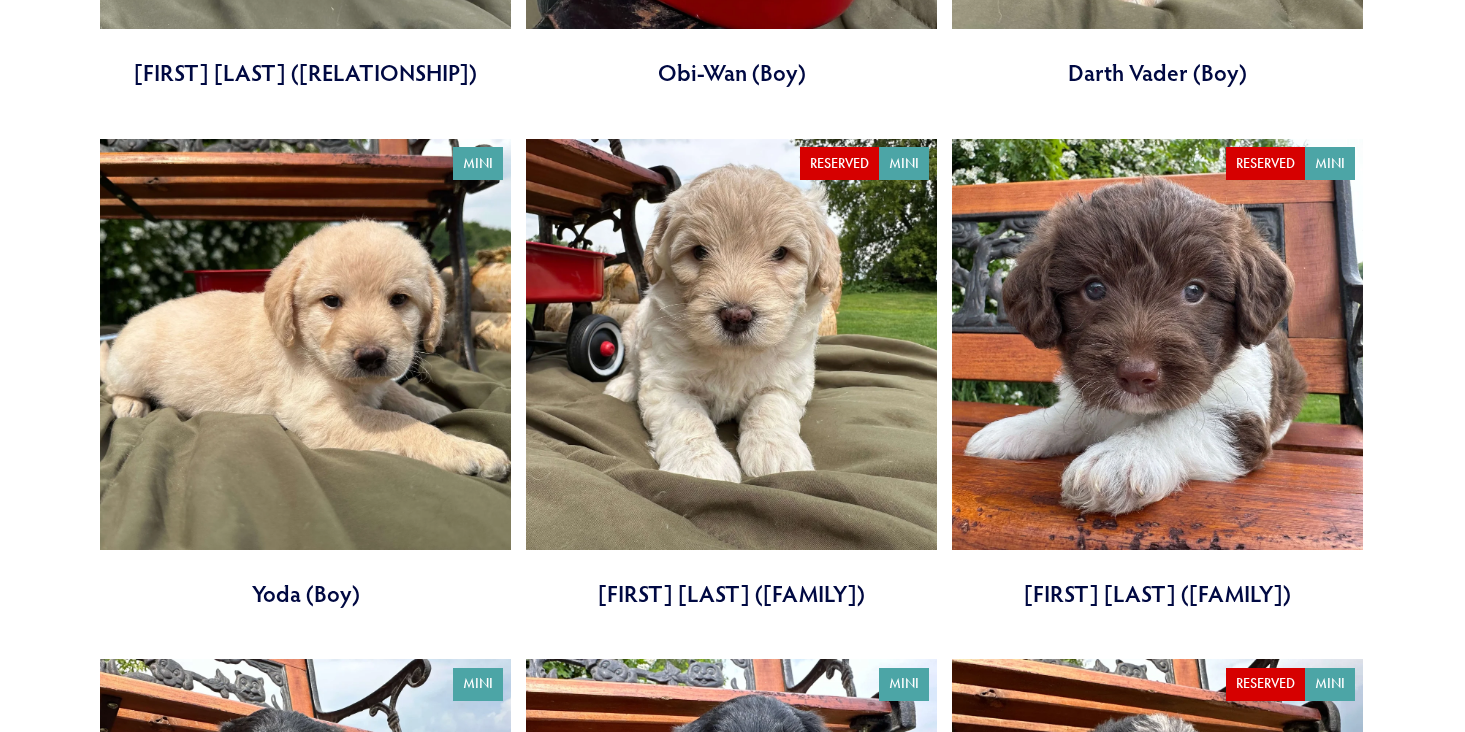 scroll, scrollTop: 1691, scrollLeft: 0, axis: vertical 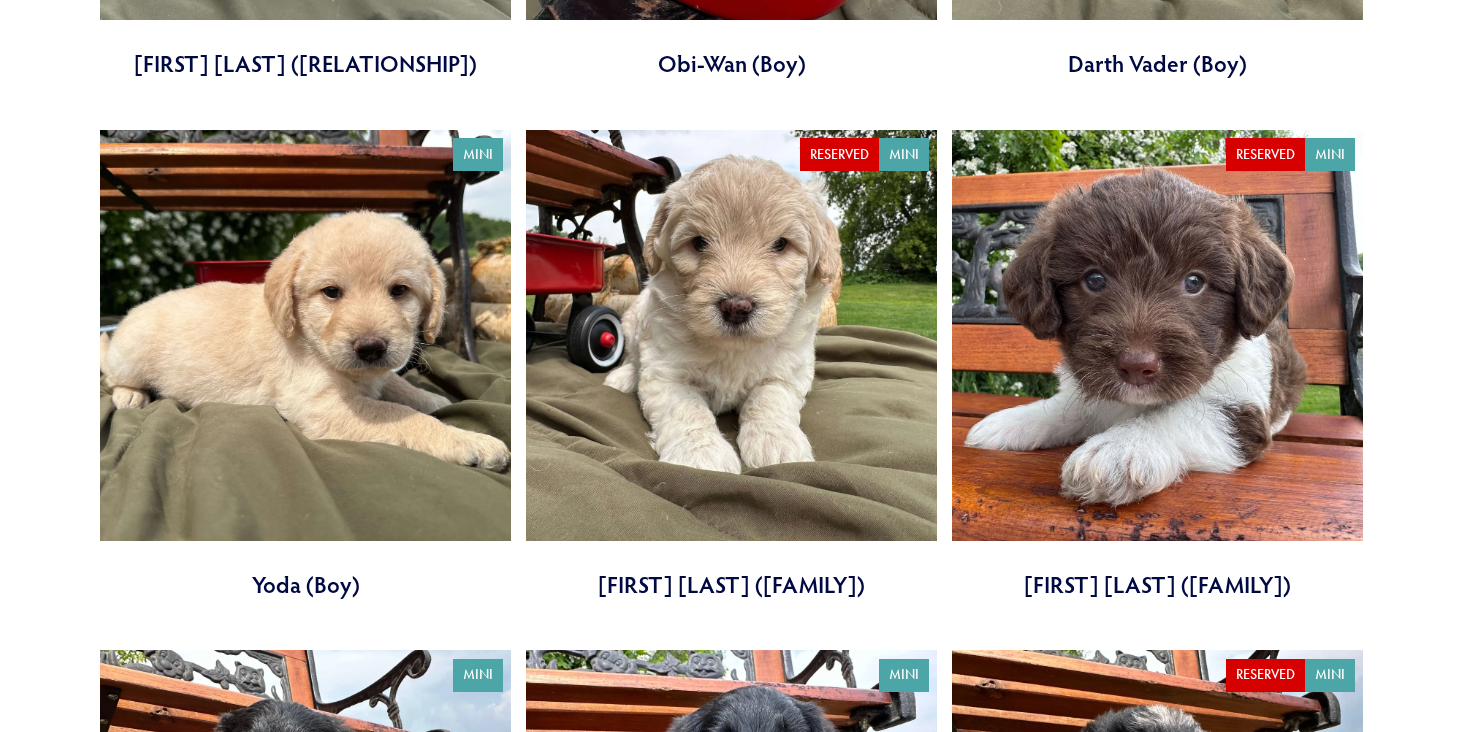click at bounding box center [1157, 365] 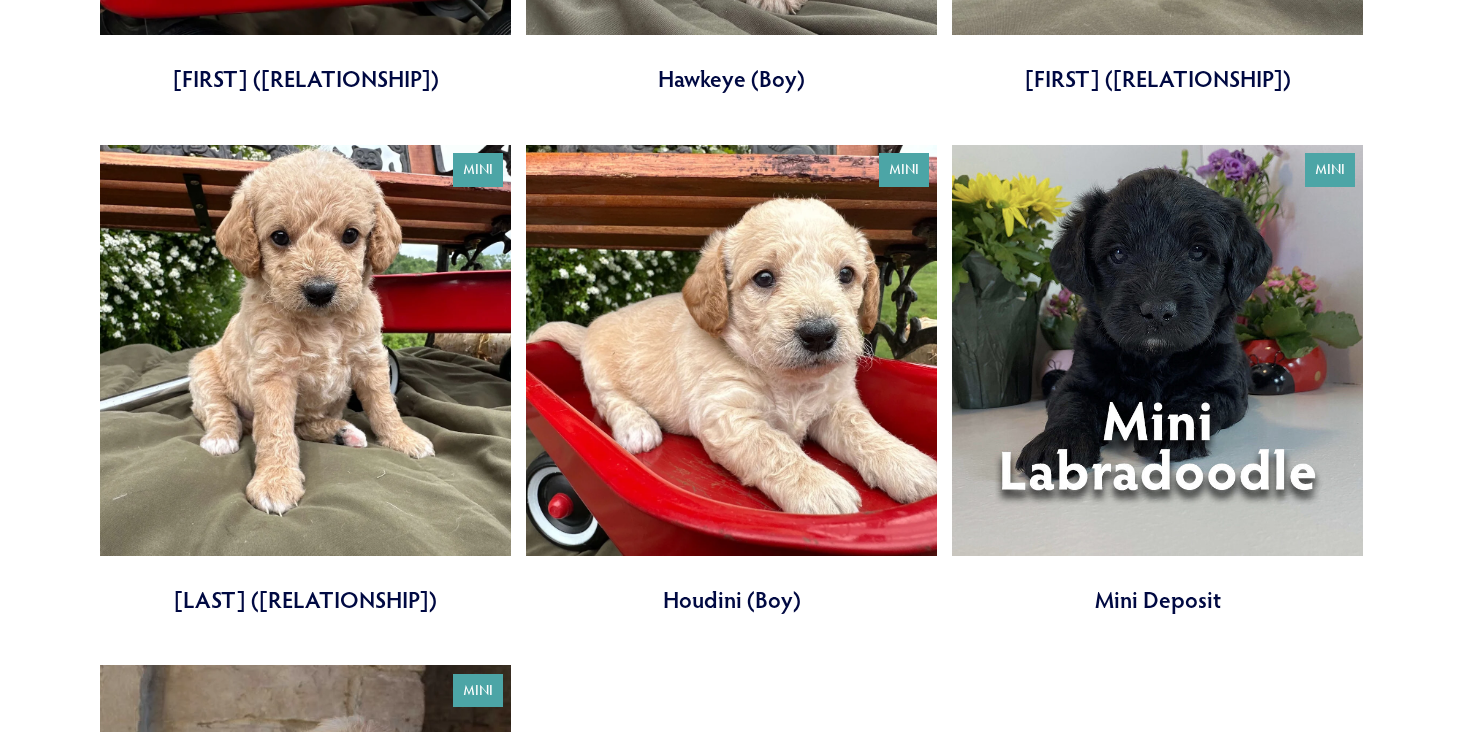 scroll, scrollTop: 3768, scrollLeft: 0, axis: vertical 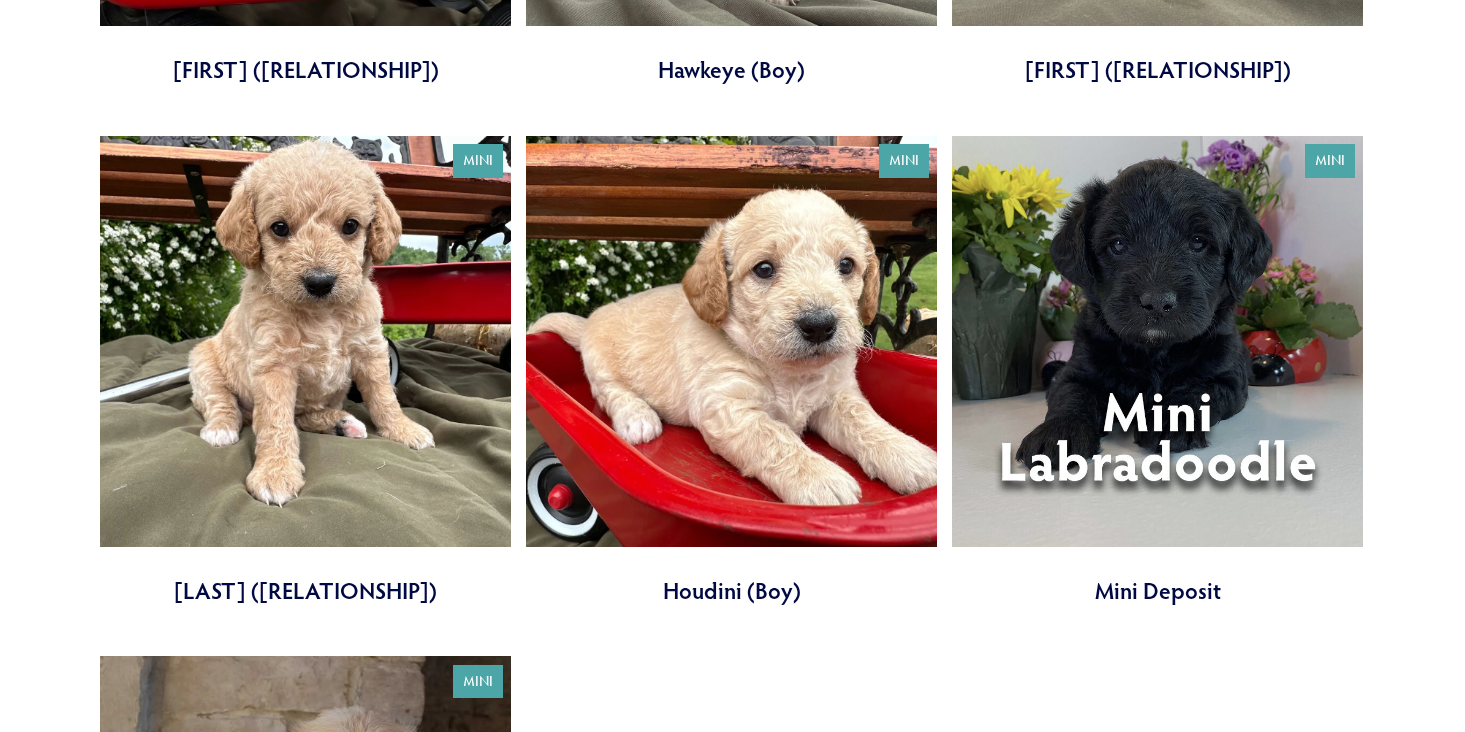 click at bounding box center [305, 371] 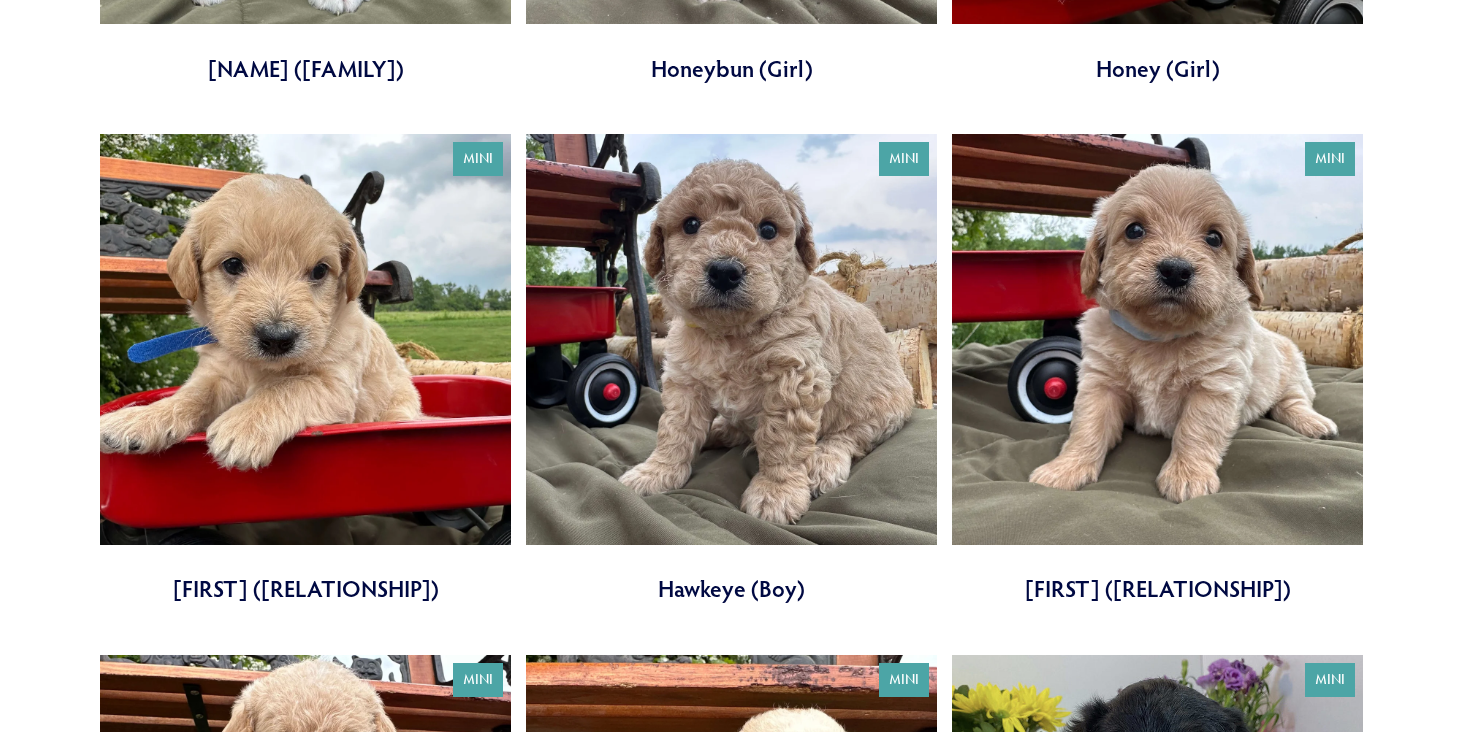 scroll, scrollTop: 3248, scrollLeft: 0, axis: vertical 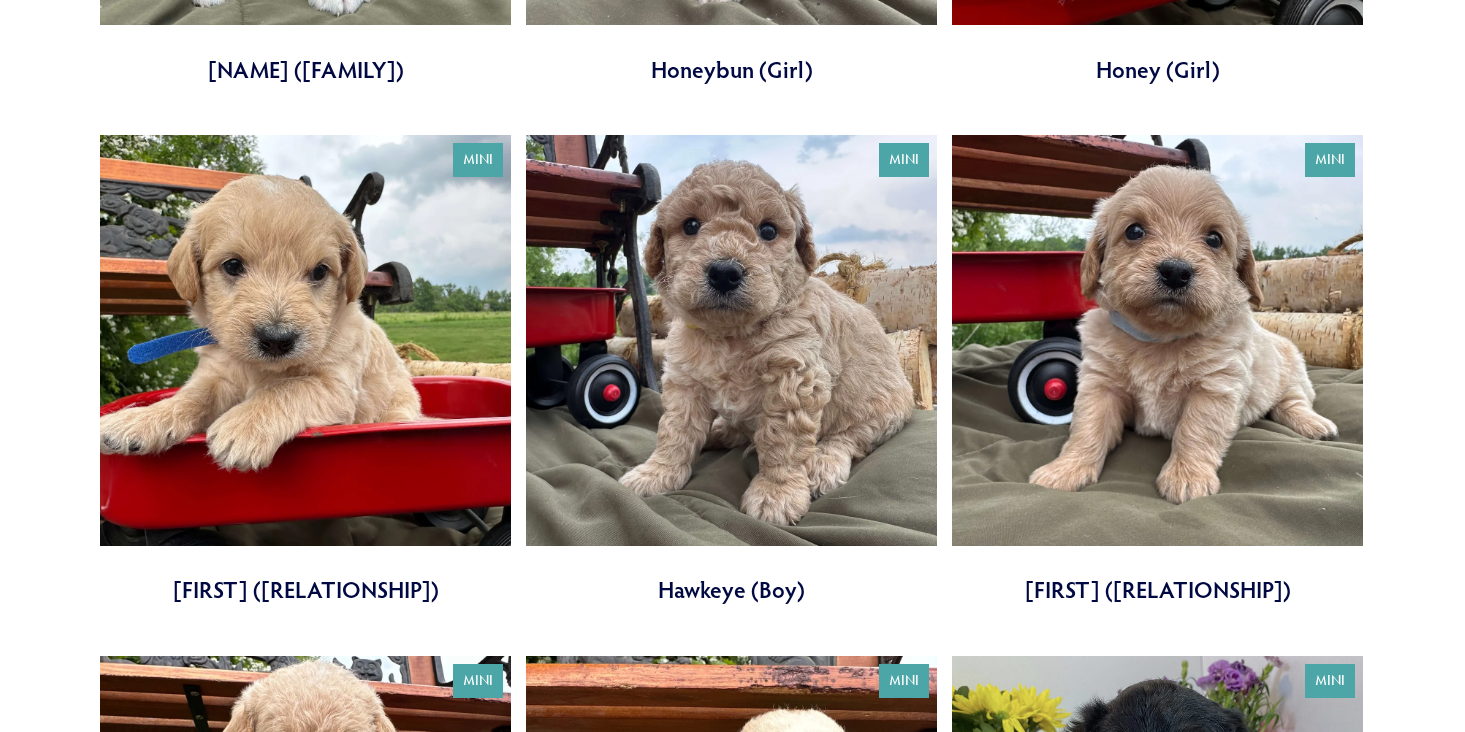 click at bounding box center [731, 370] 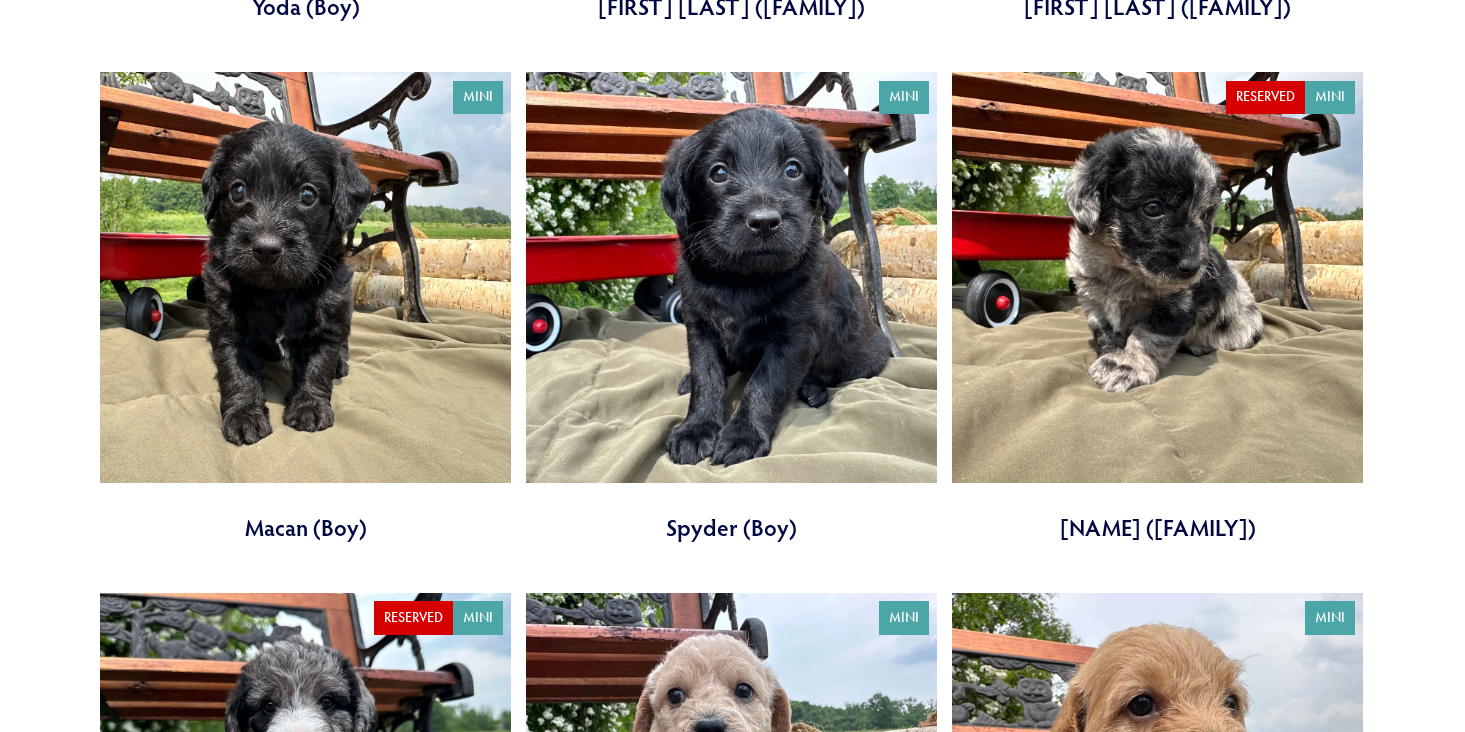 scroll, scrollTop: 2268, scrollLeft: 0, axis: vertical 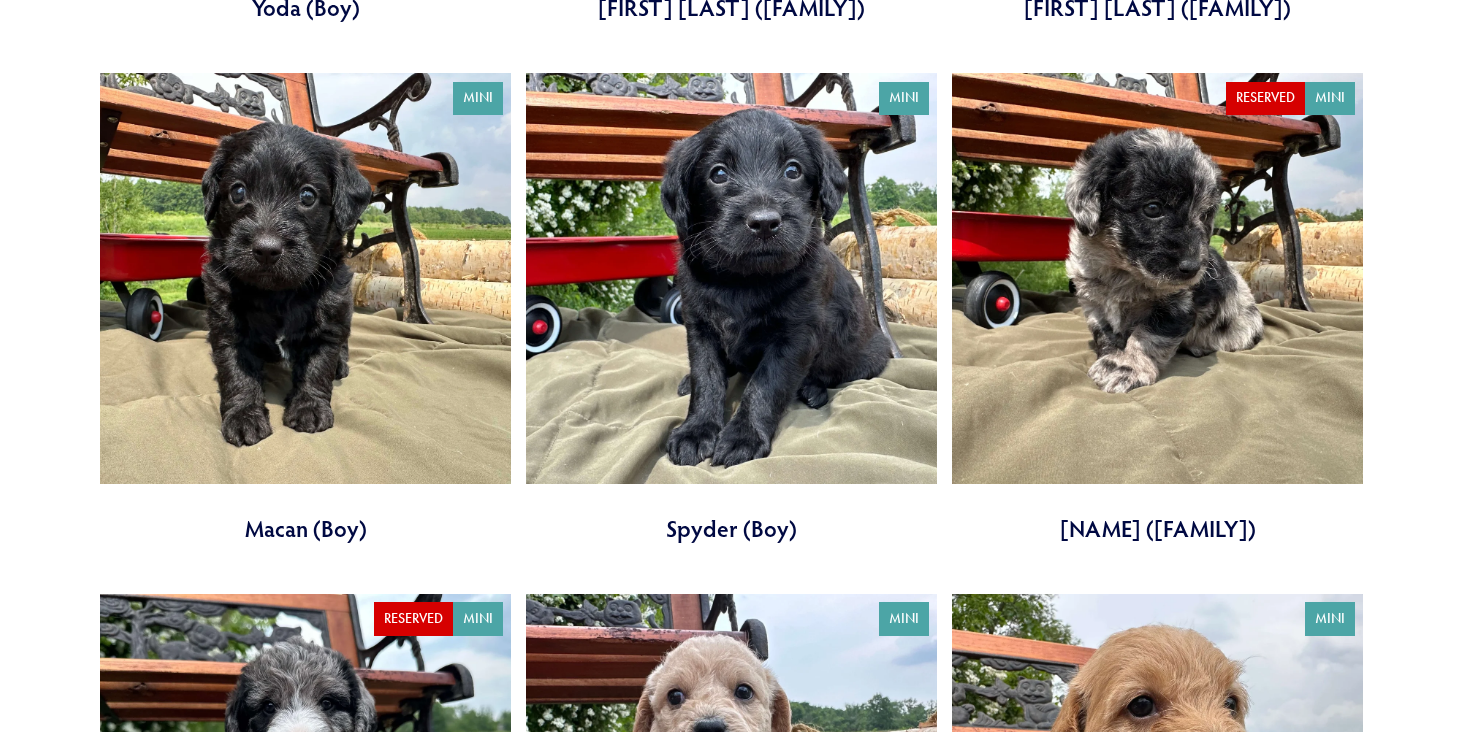 click at bounding box center (731, 308) 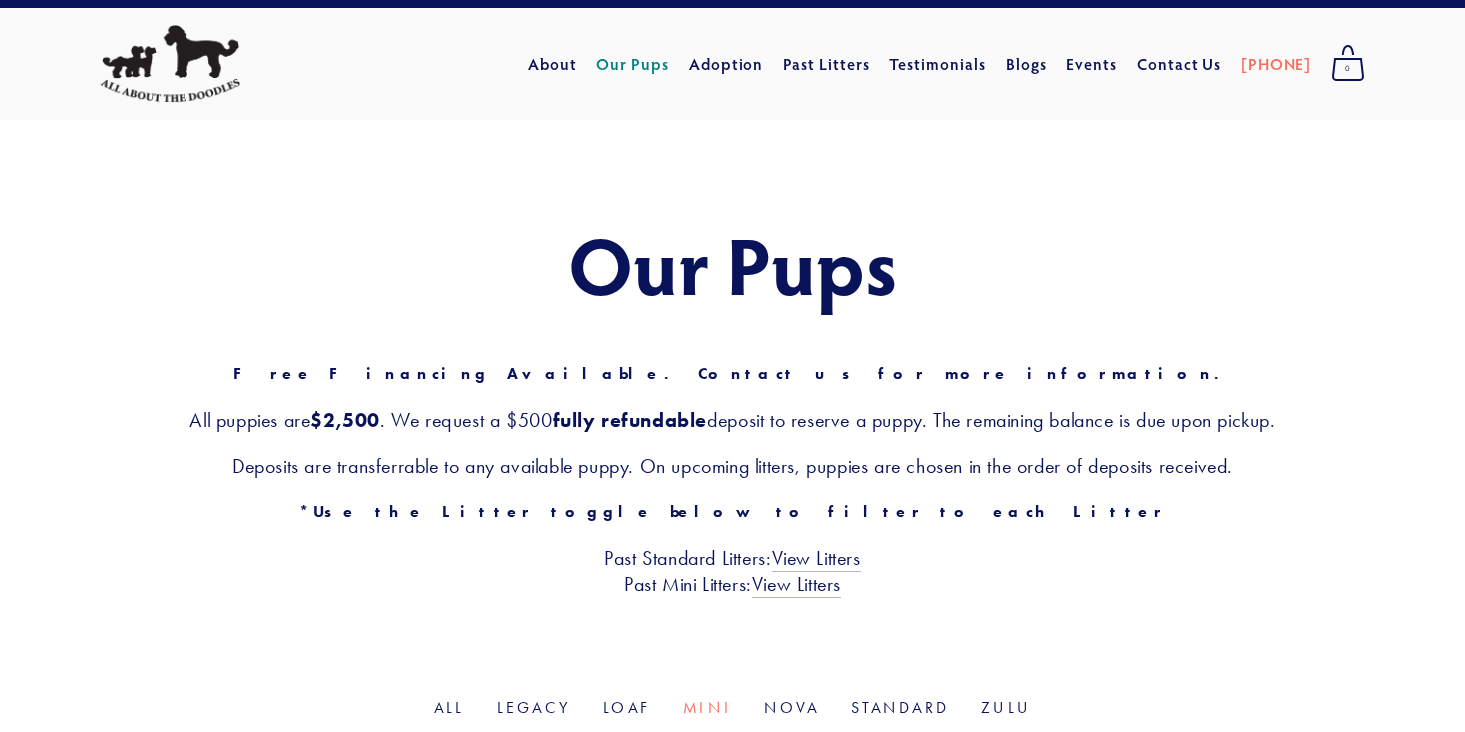 scroll, scrollTop: 0, scrollLeft: 0, axis: both 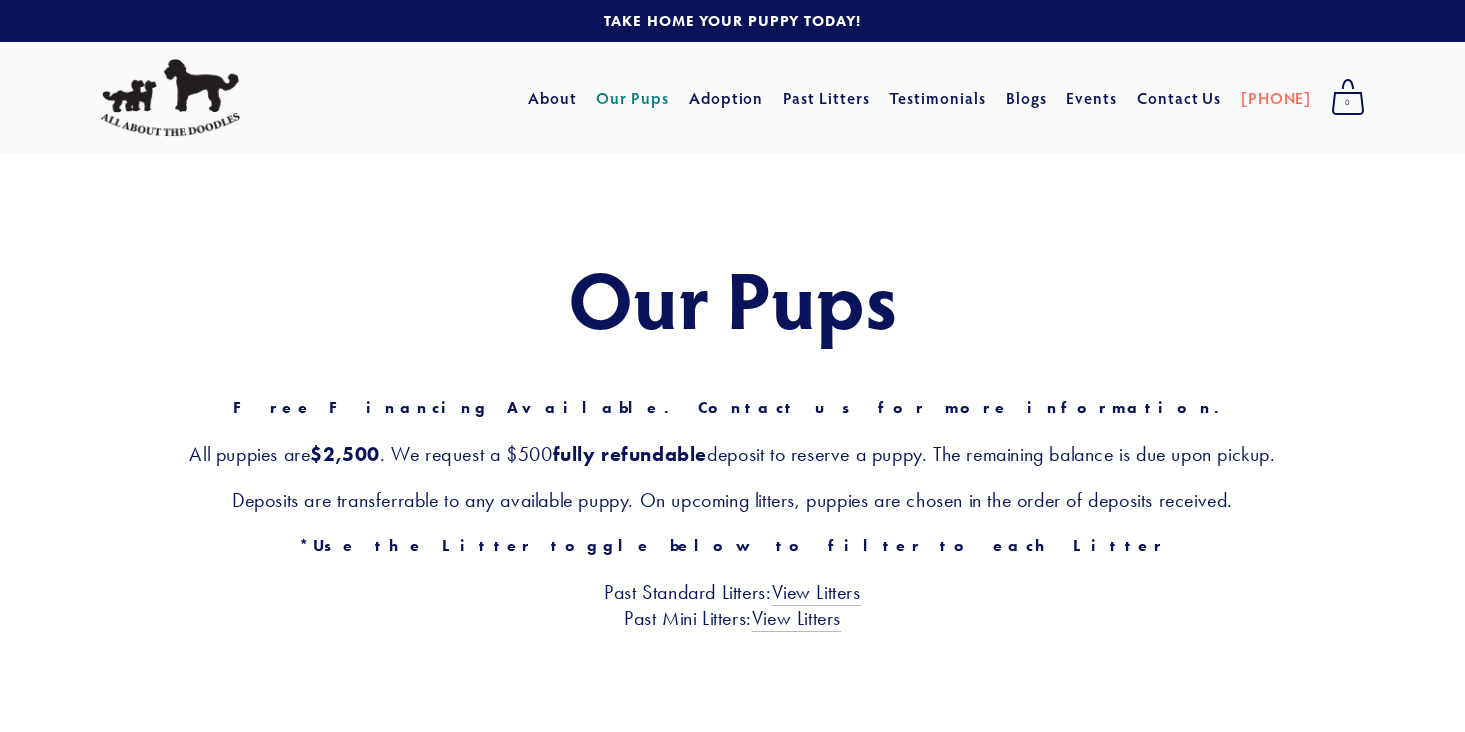 click on "Our Pups" at bounding box center (632, 98) 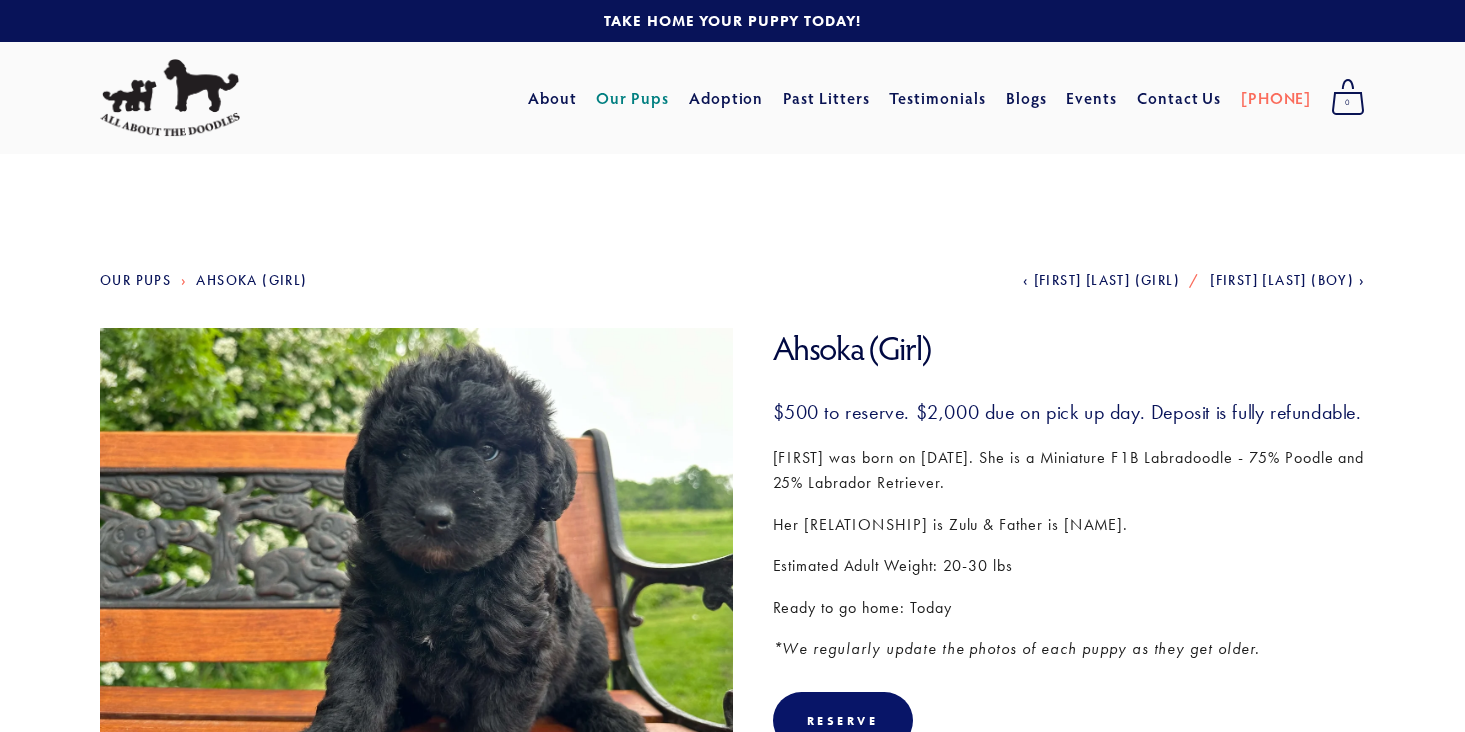 scroll, scrollTop: 0, scrollLeft: 0, axis: both 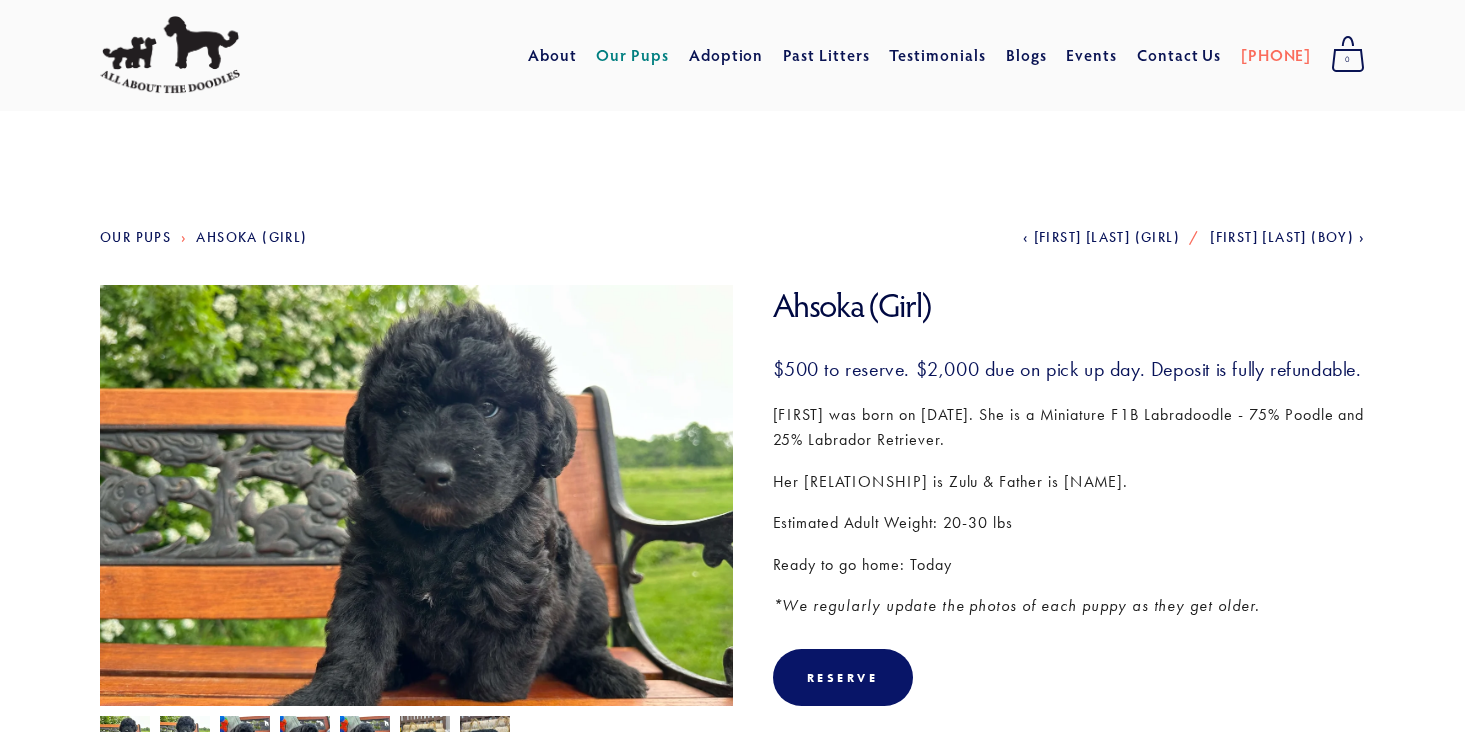 click on "$500 to reserve. $2,000 due on pick up day. Deposit is fully refundable." at bounding box center [1069, 369] 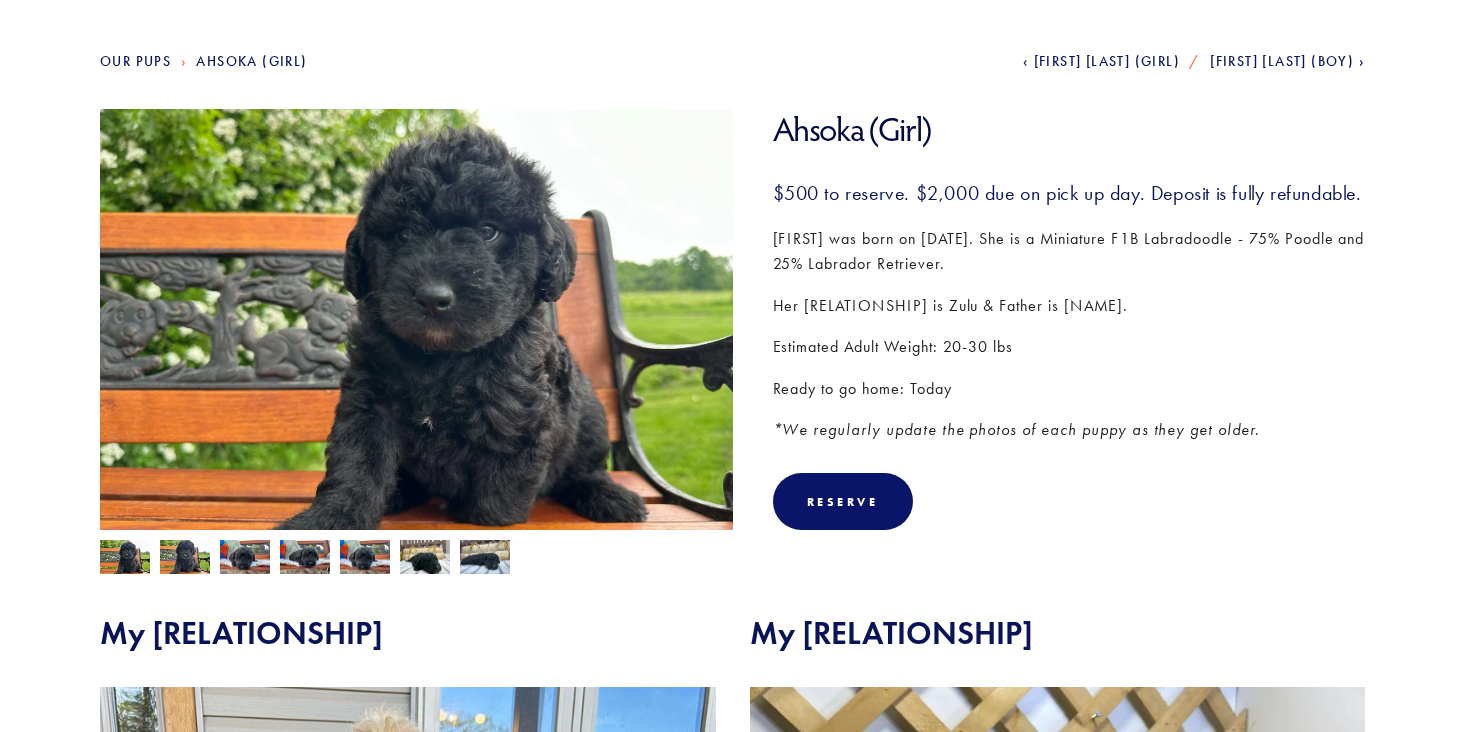 scroll, scrollTop: 218, scrollLeft: 0, axis: vertical 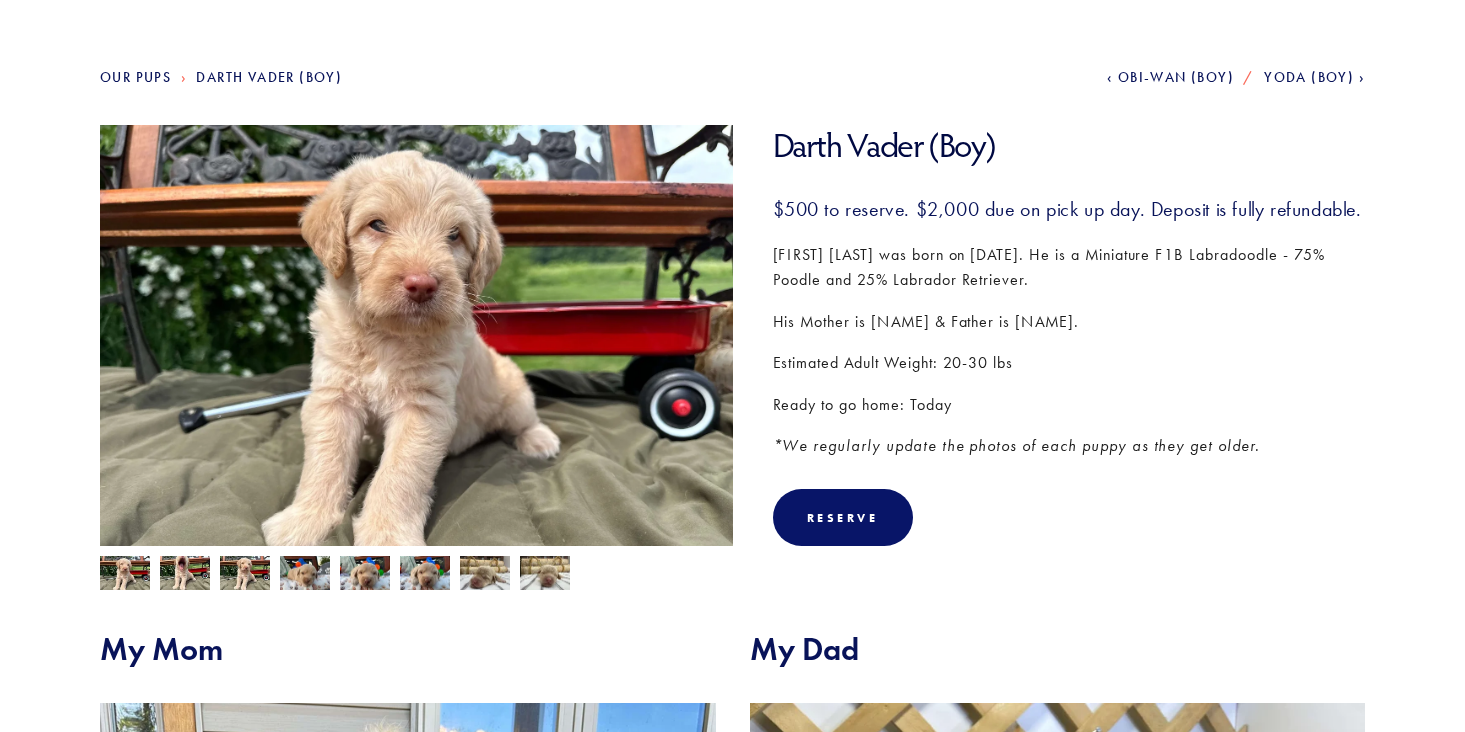 click at bounding box center (125, 575) 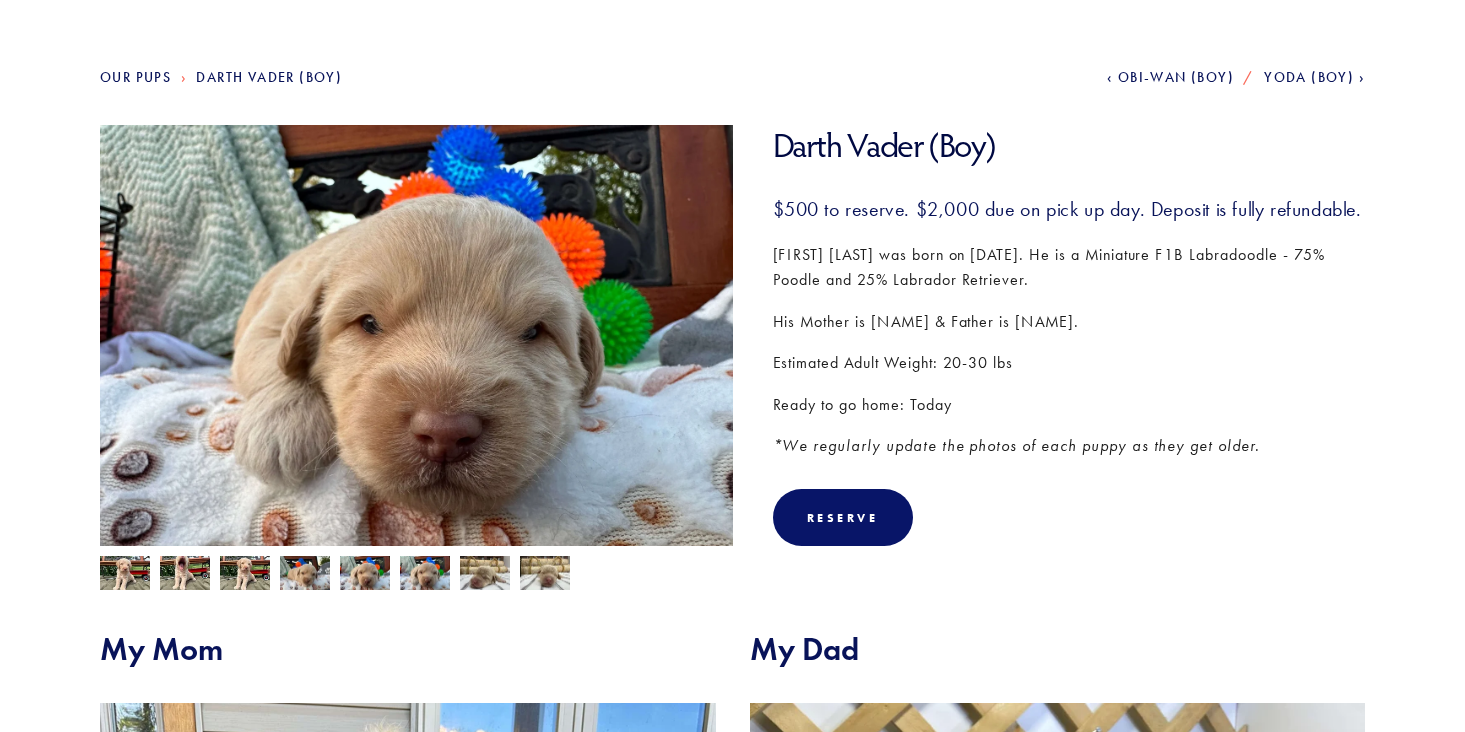 click at bounding box center [125, 575] 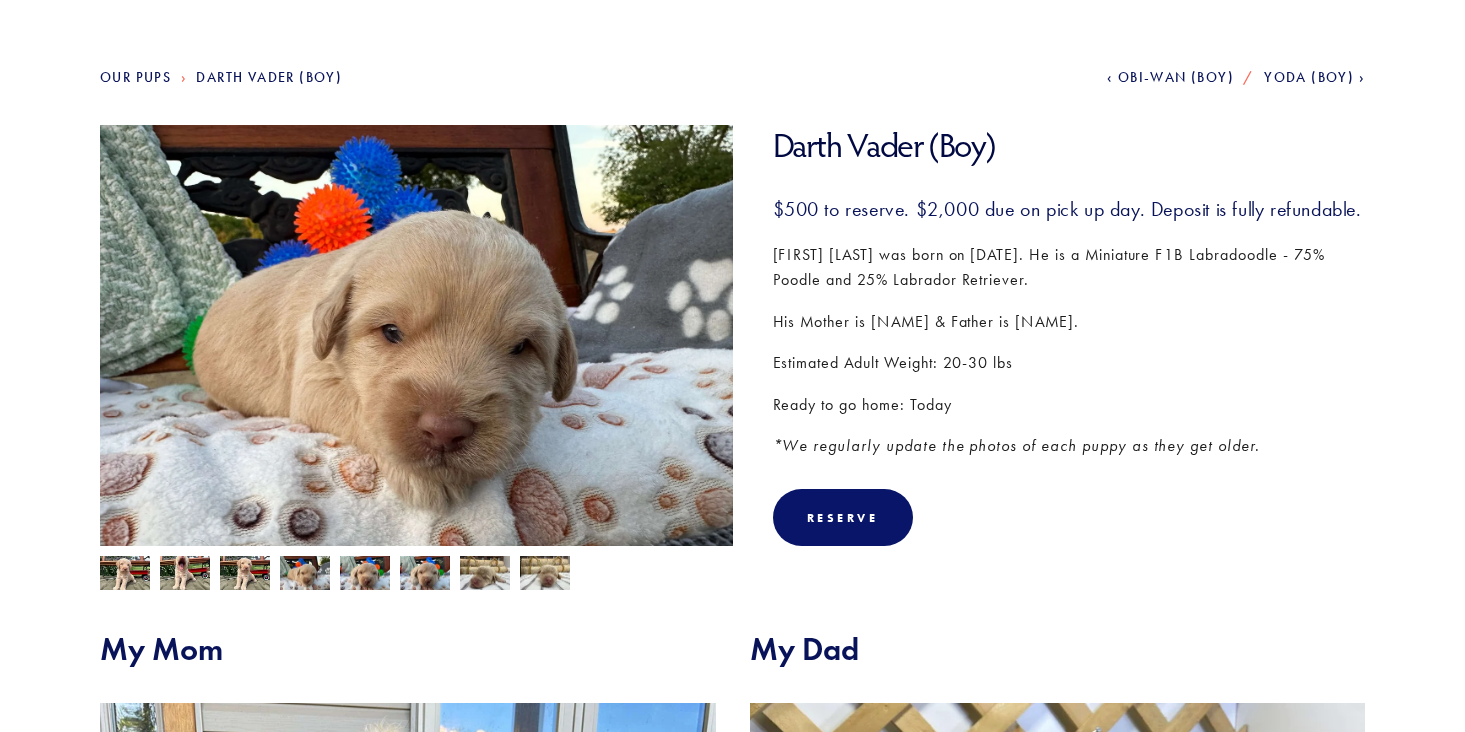 click at bounding box center [125, 575] 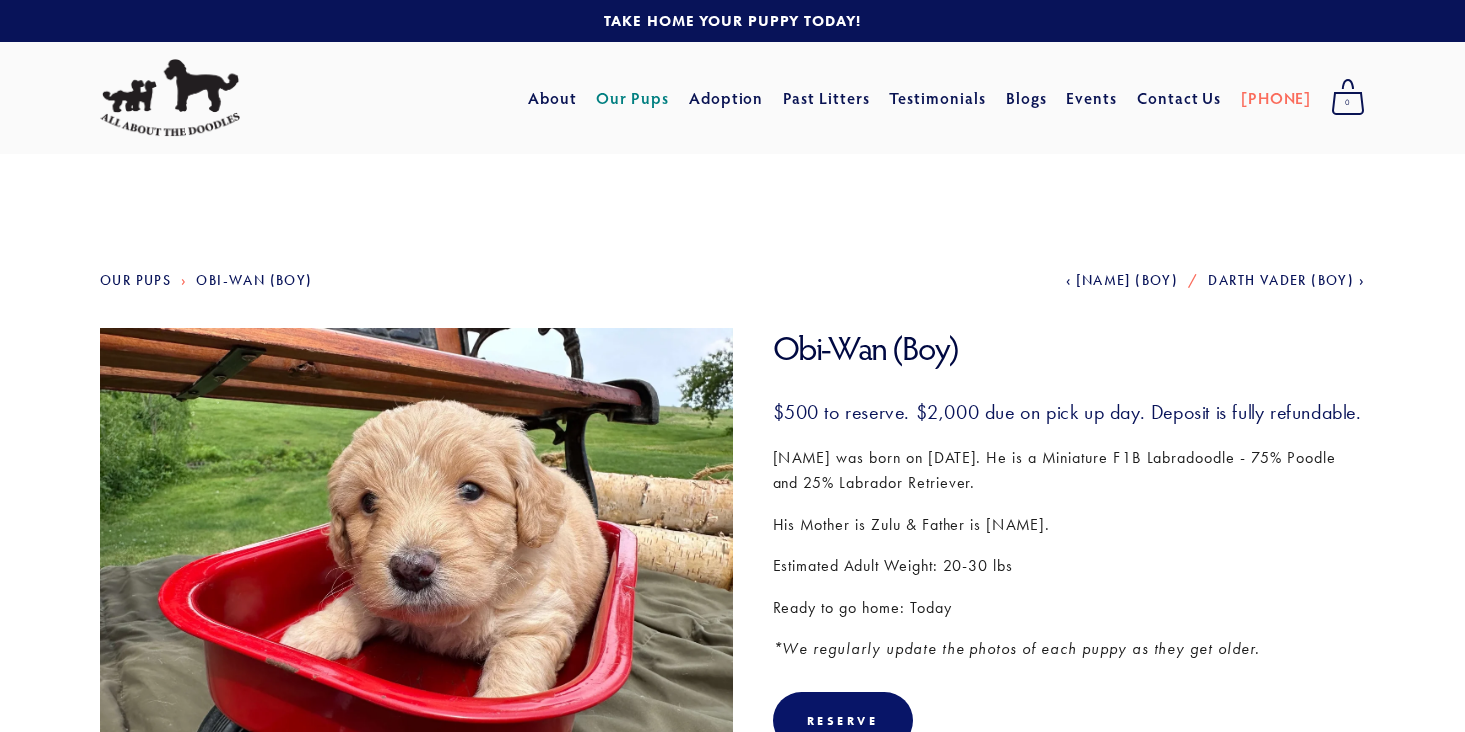 scroll, scrollTop: 0, scrollLeft: 0, axis: both 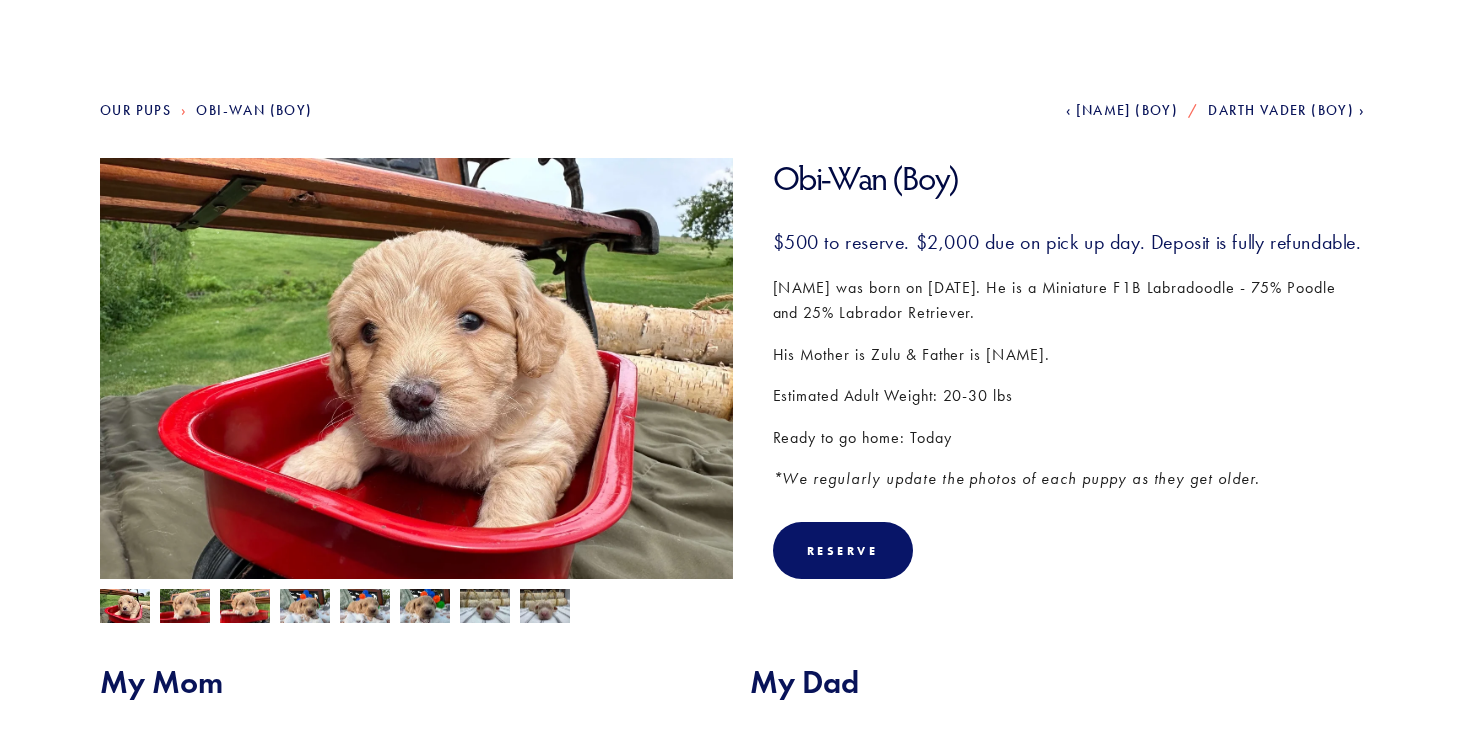 click at bounding box center [125, 608] 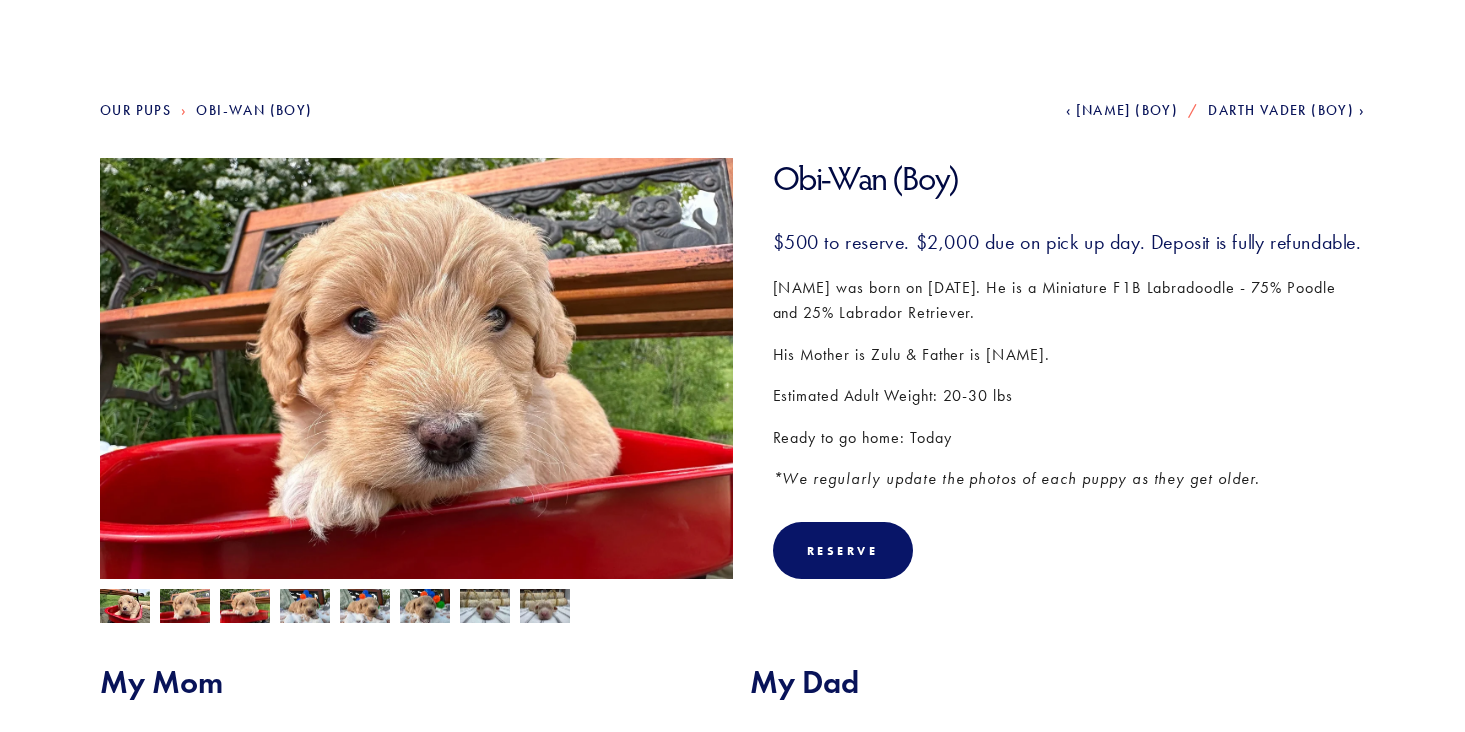 click at bounding box center (125, 608) 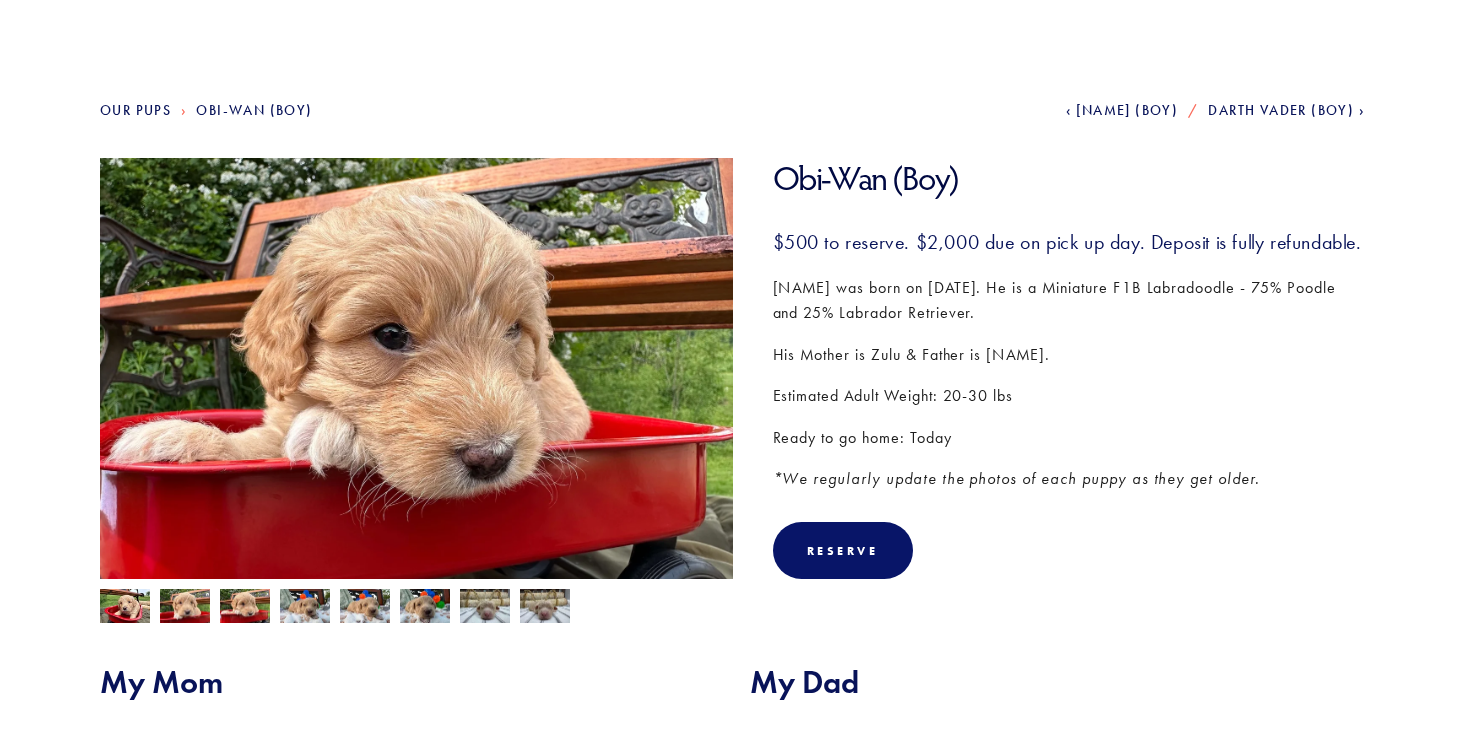 click at bounding box center [125, 608] 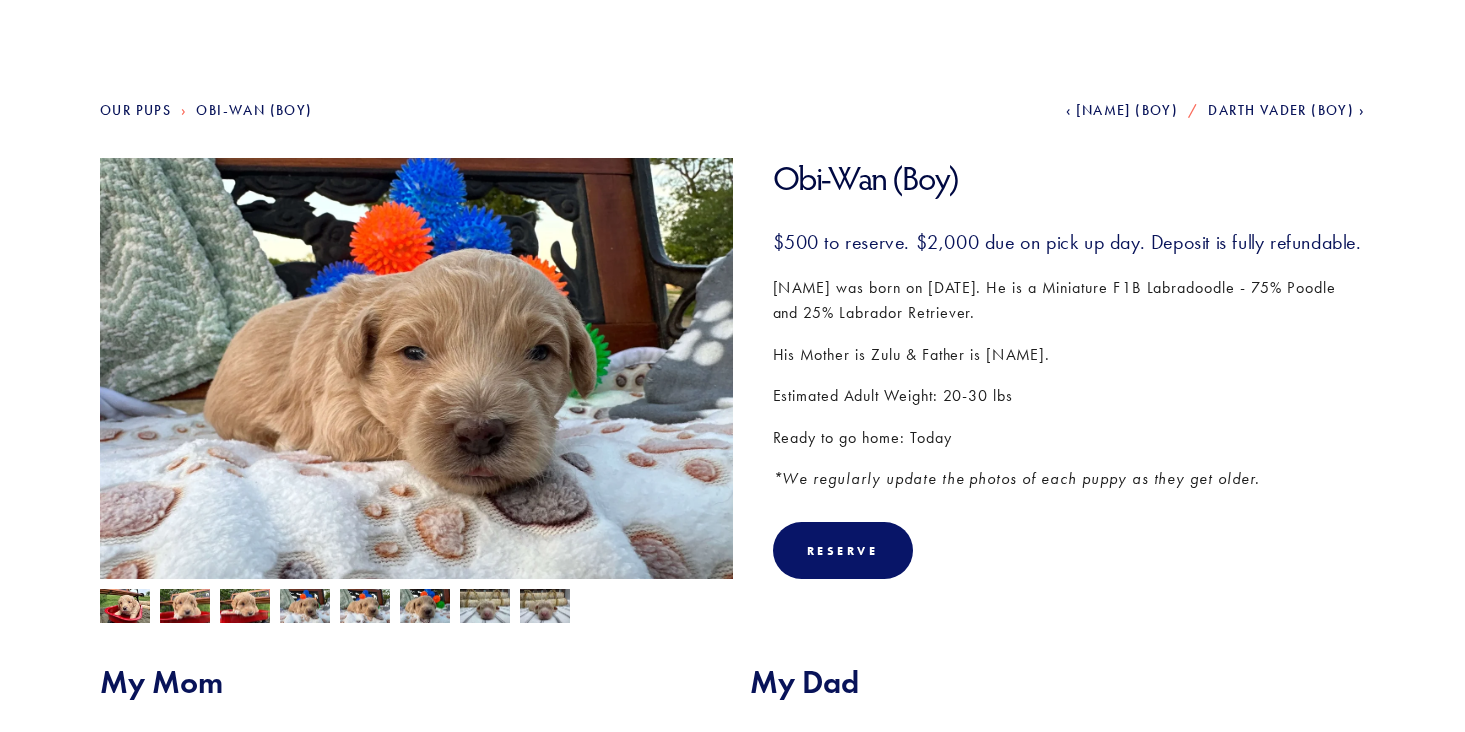 click at bounding box center (125, 608) 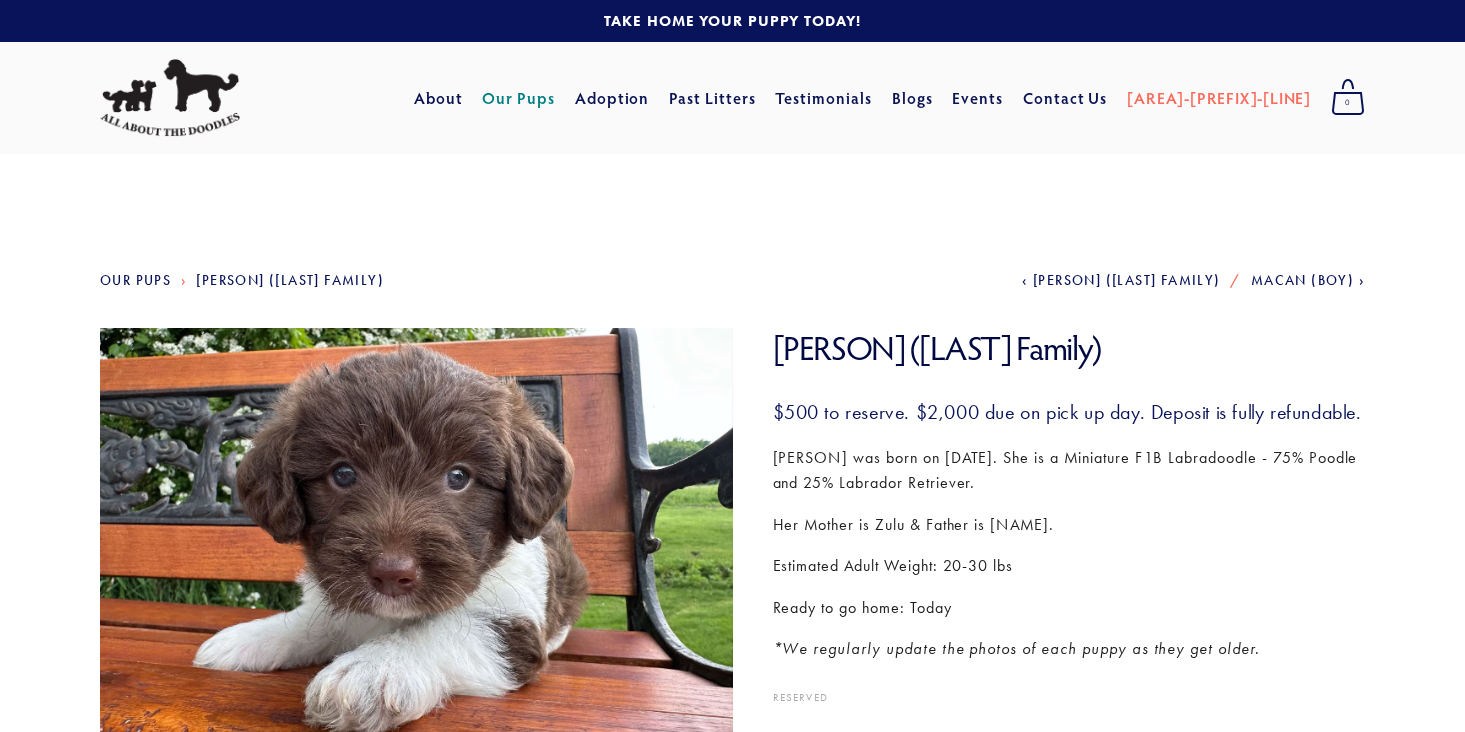 scroll, scrollTop: 0, scrollLeft: 0, axis: both 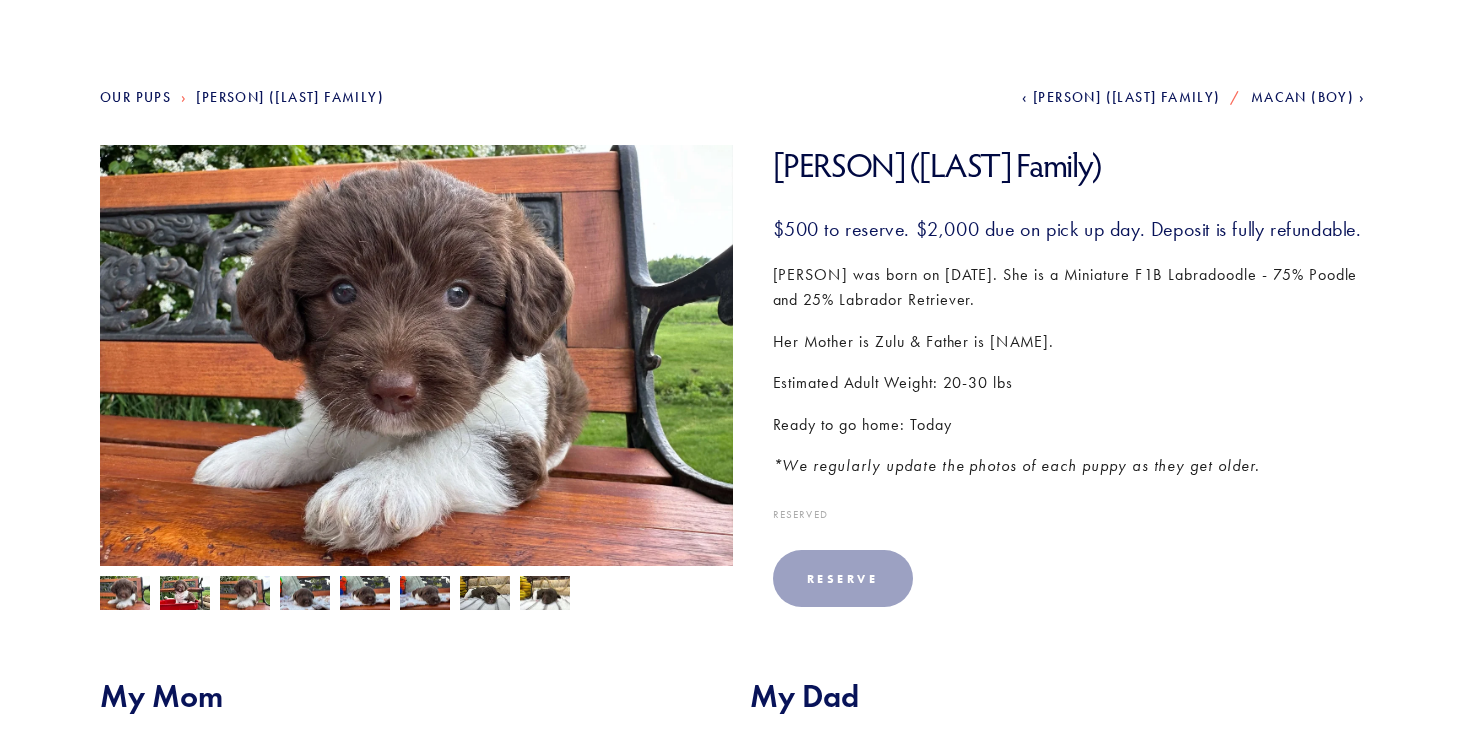 click at bounding box center [125, 594] 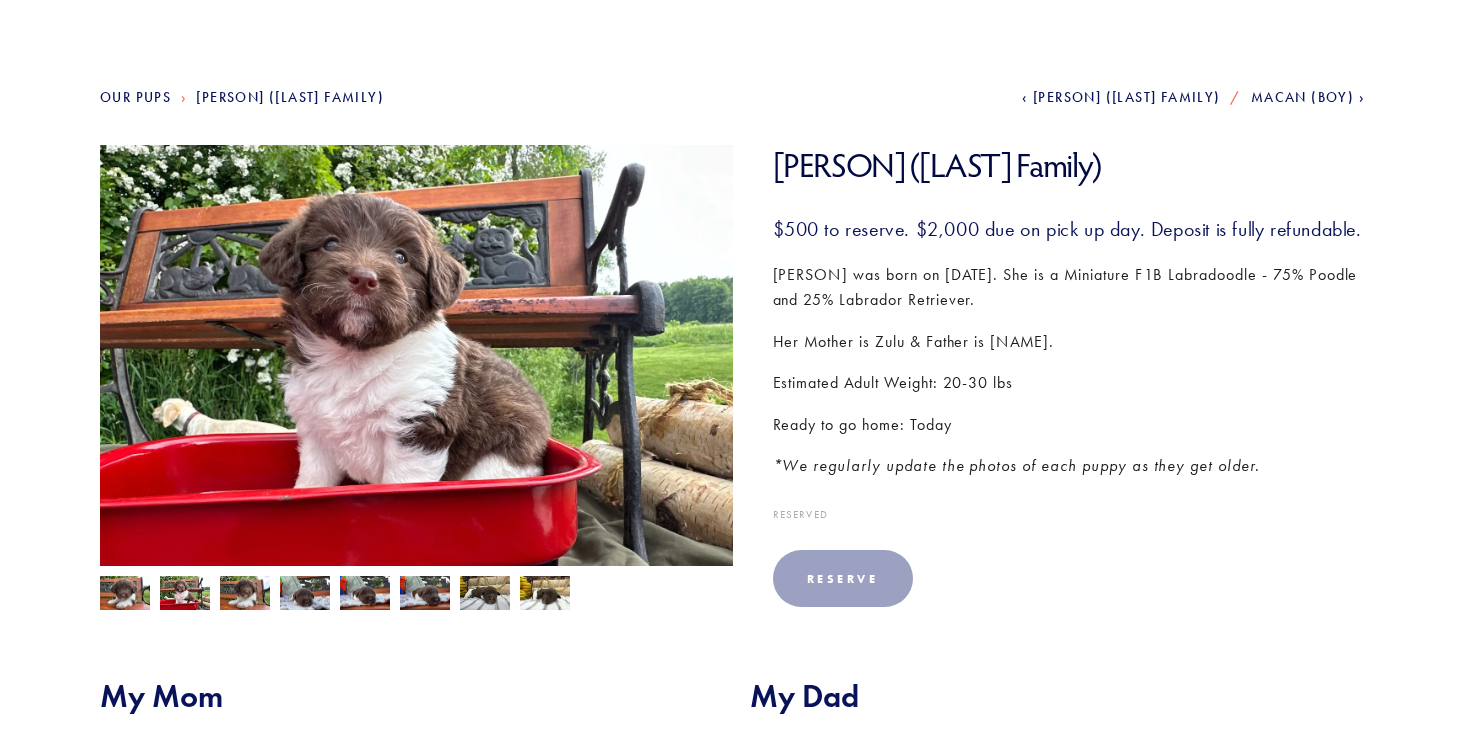 click at bounding box center [125, 594] 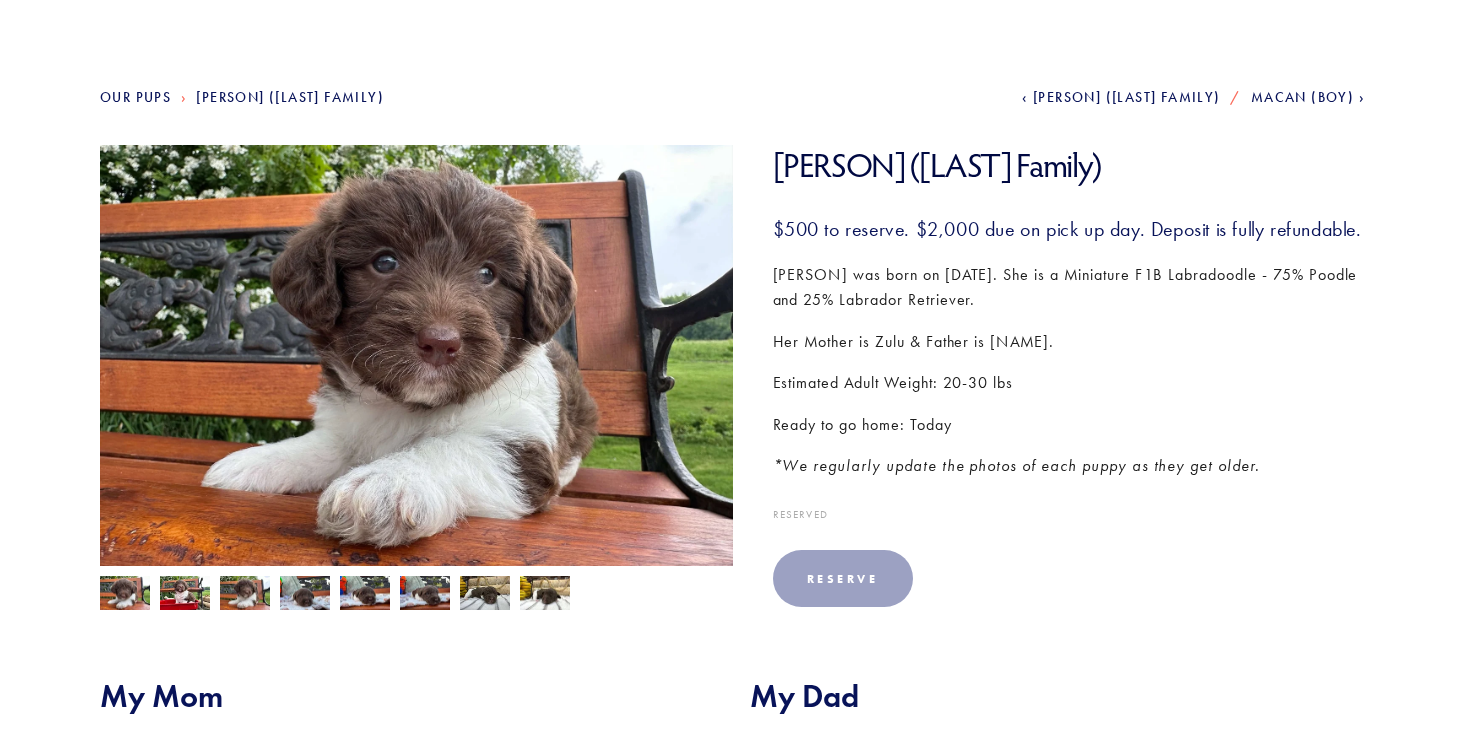 click at bounding box center (125, 594) 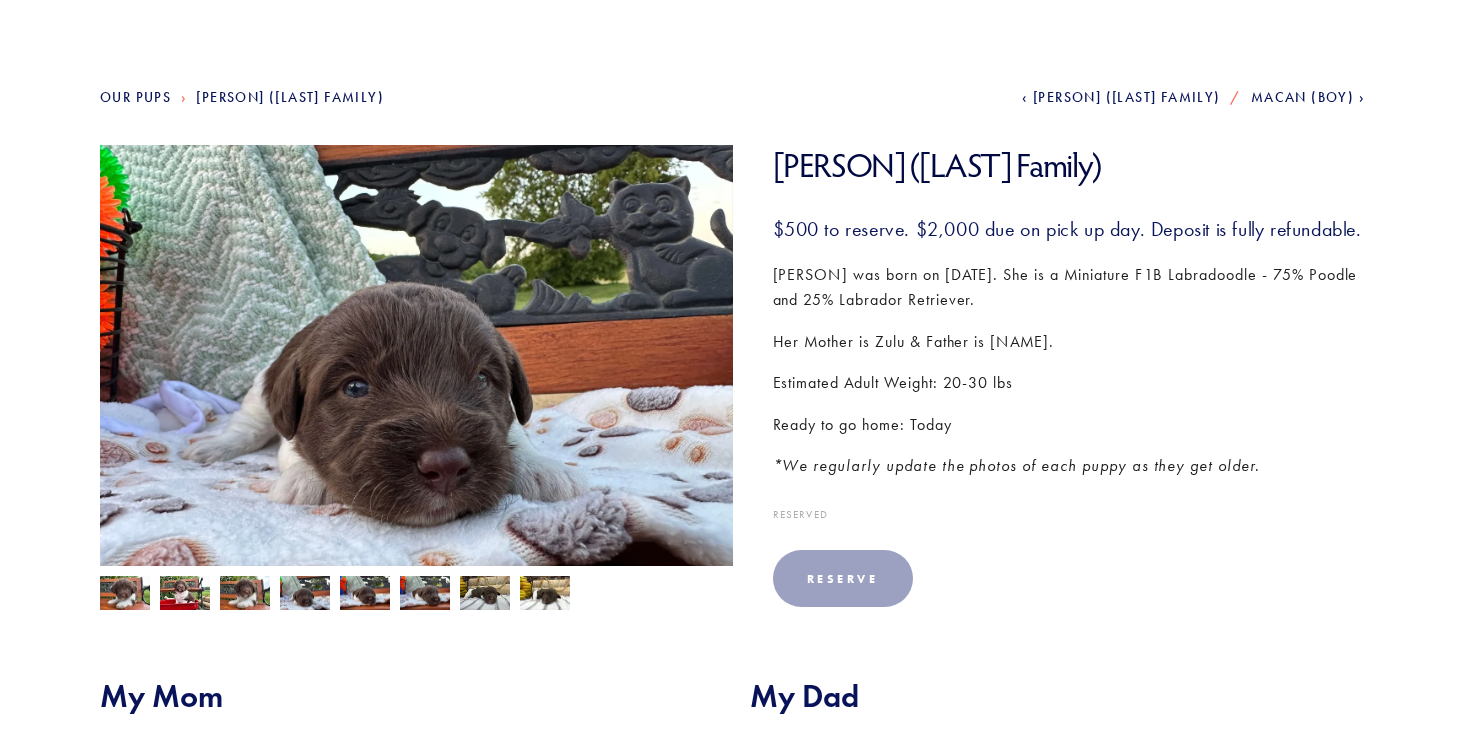 click at bounding box center [125, 594] 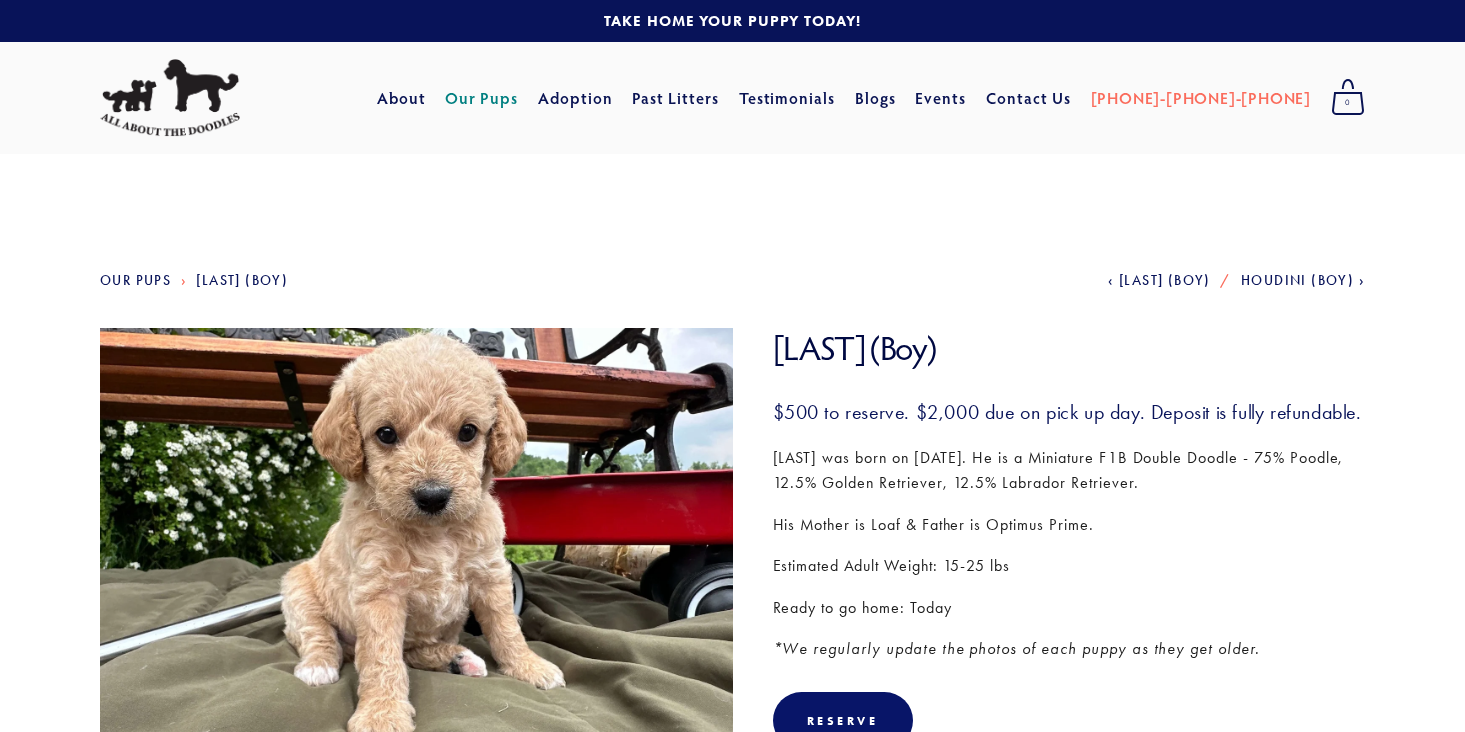 scroll, scrollTop: 0, scrollLeft: 0, axis: both 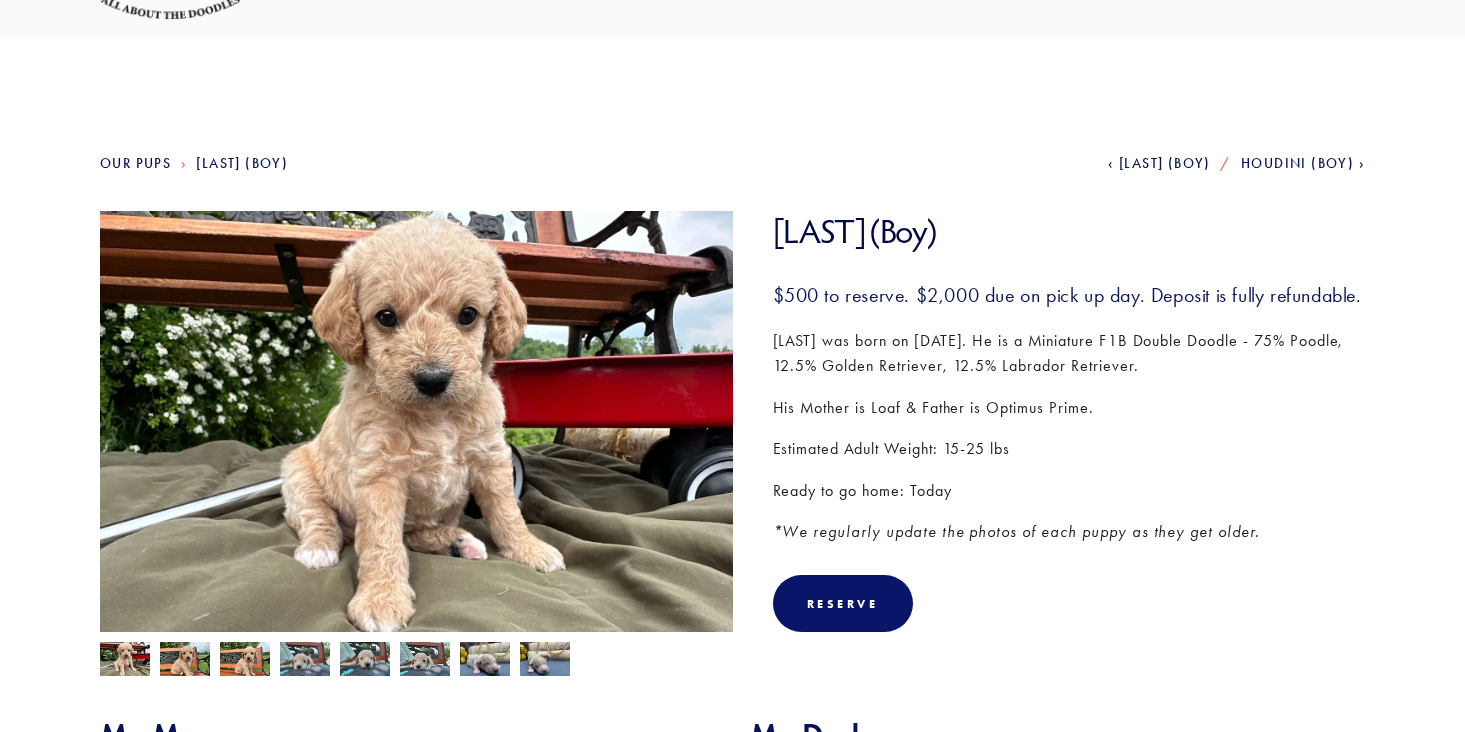 click at bounding box center (125, 661) 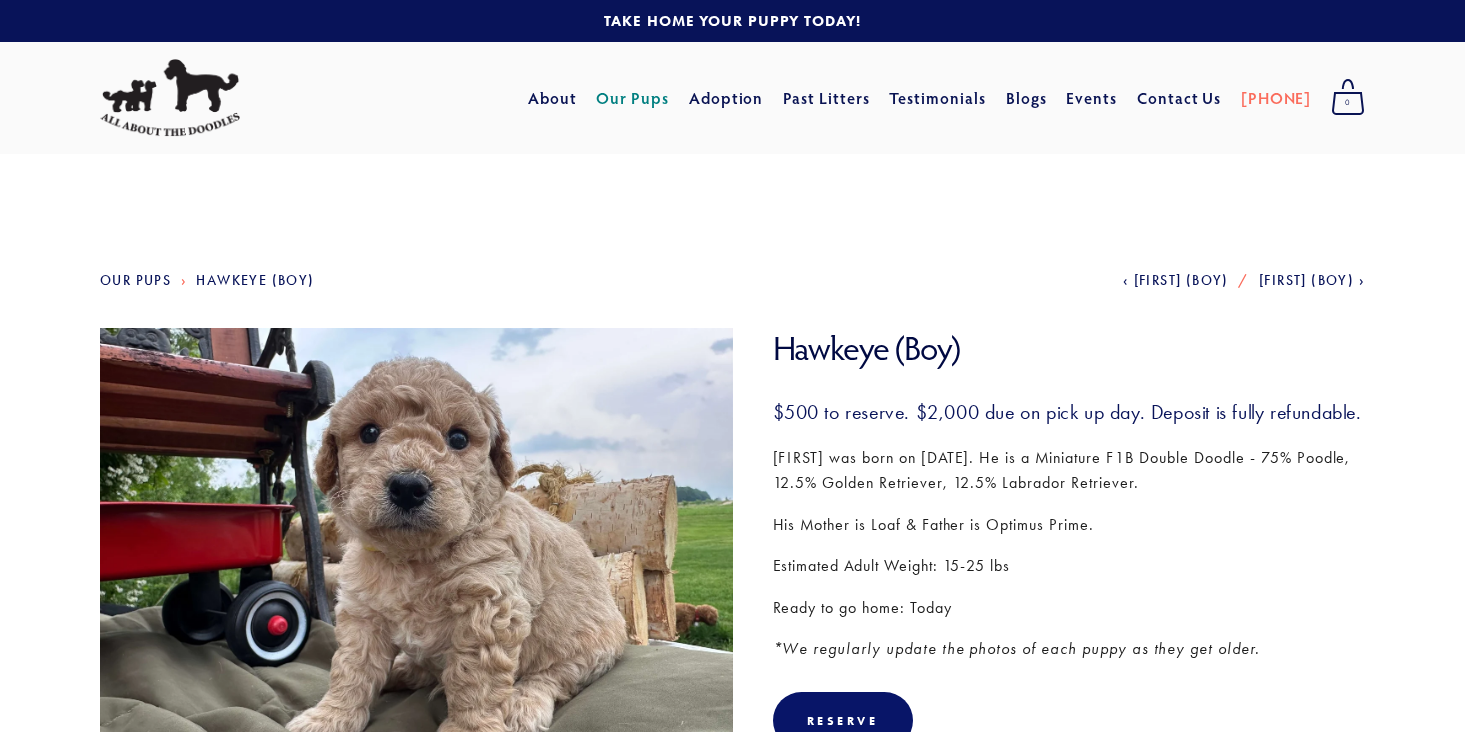 scroll, scrollTop: 0, scrollLeft: 0, axis: both 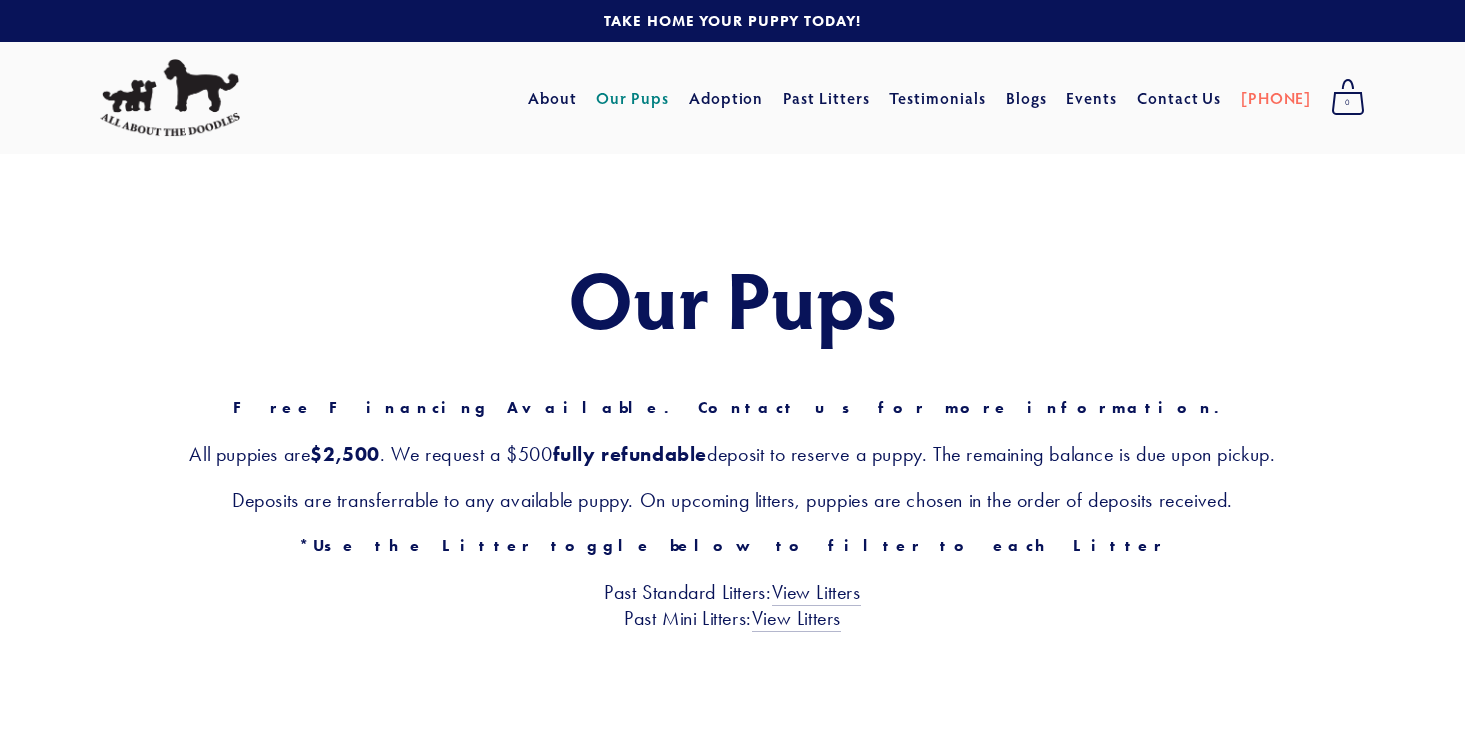 click on "Deposits are transferrable to any available puppy. On upcoming litters, puppies are chosen in the order of deposits received." at bounding box center [732, 500] 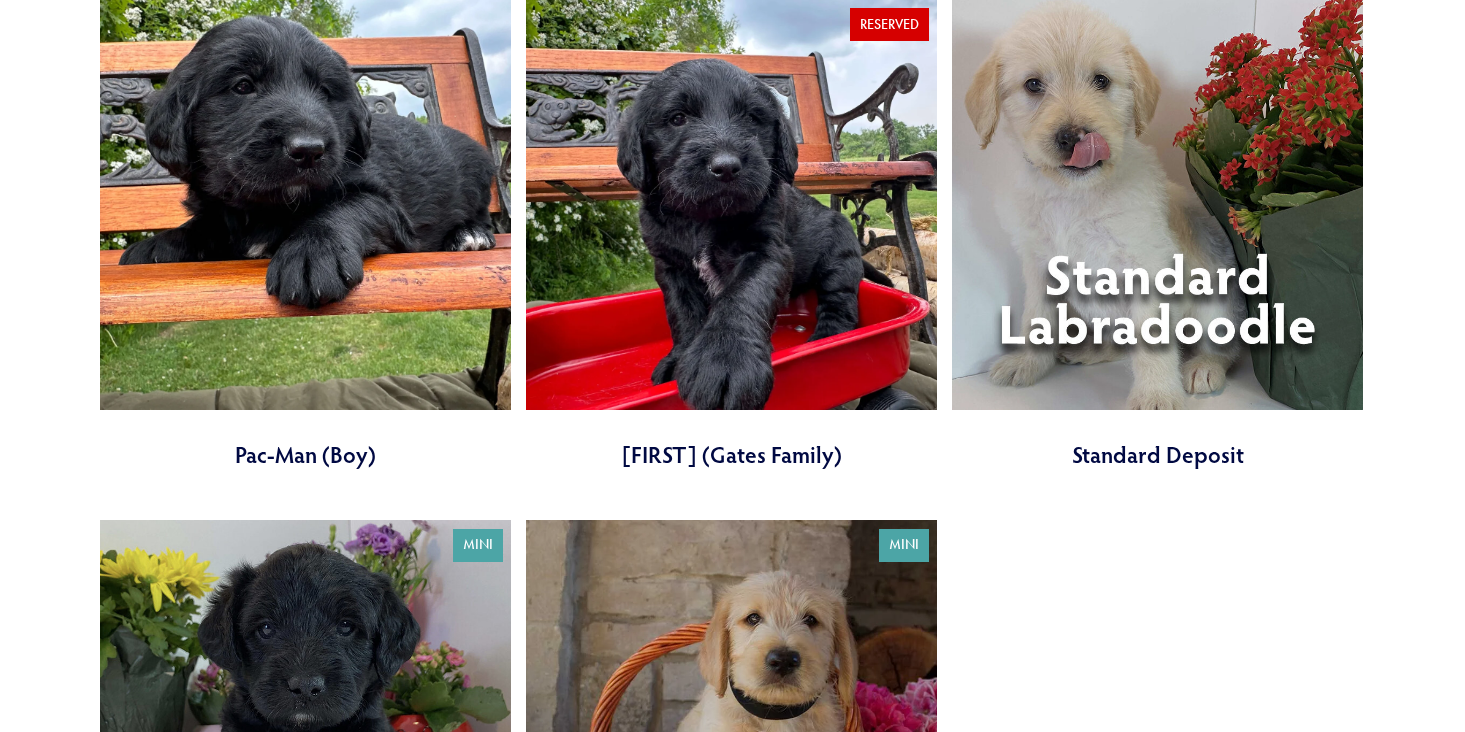 scroll, scrollTop: 4421, scrollLeft: 0, axis: vertical 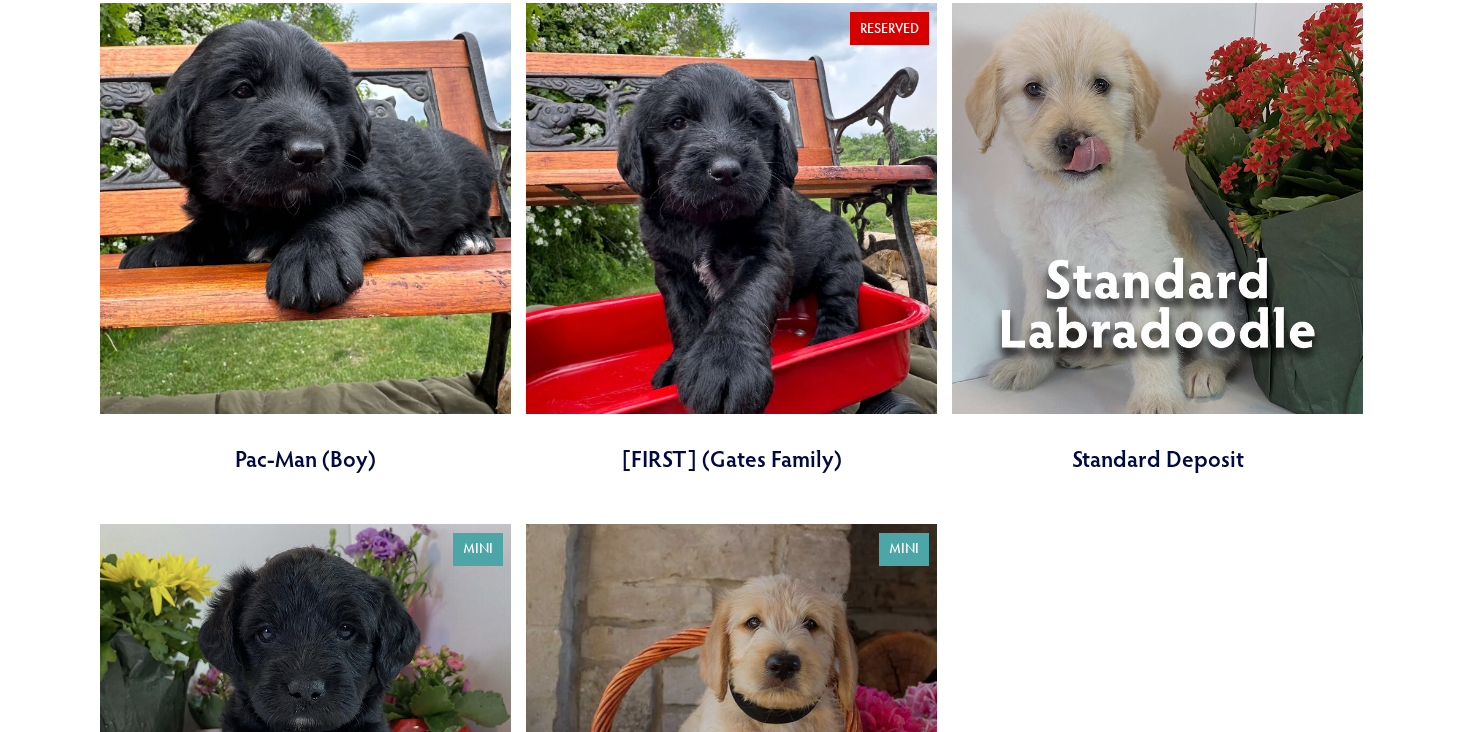 click at bounding box center [1157, 238] 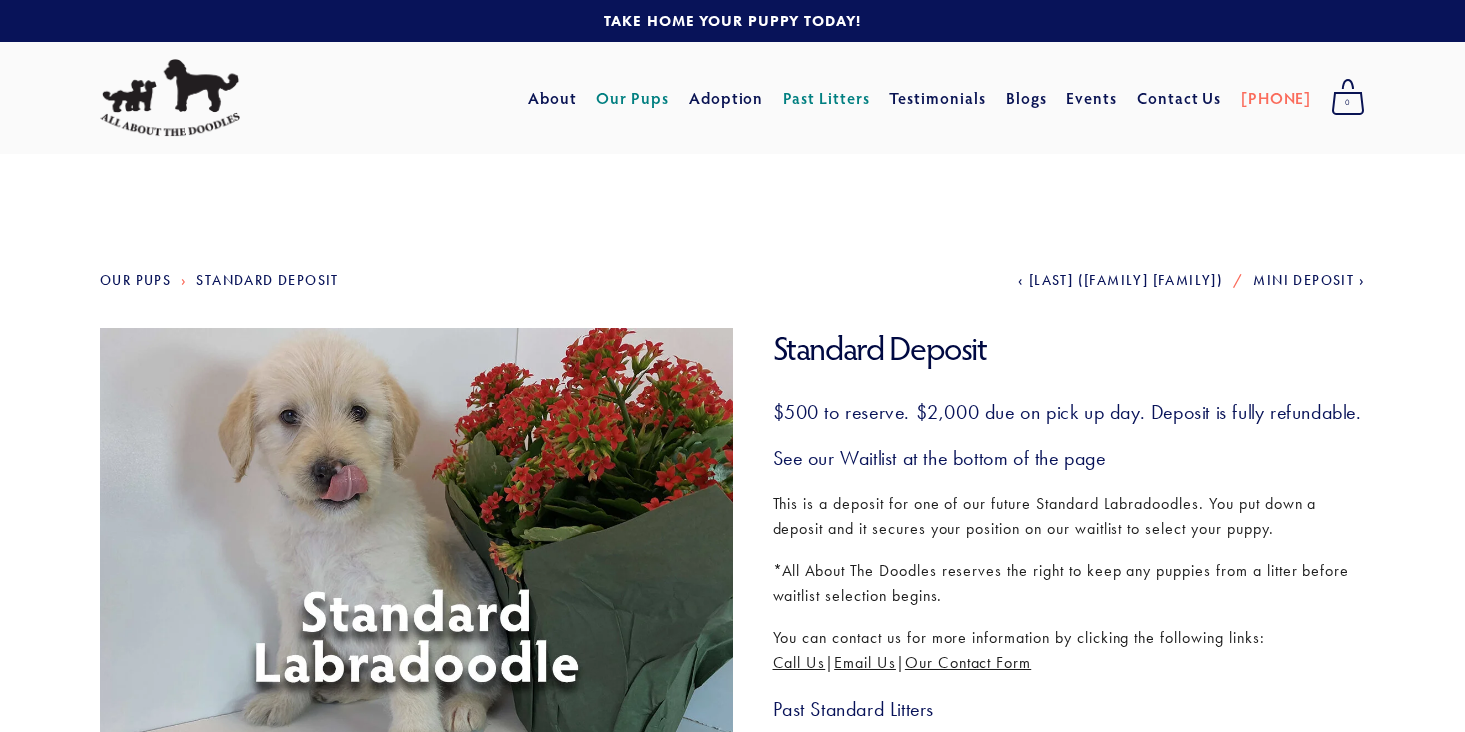scroll, scrollTop: 0, scrollLeft: 0, axis: both 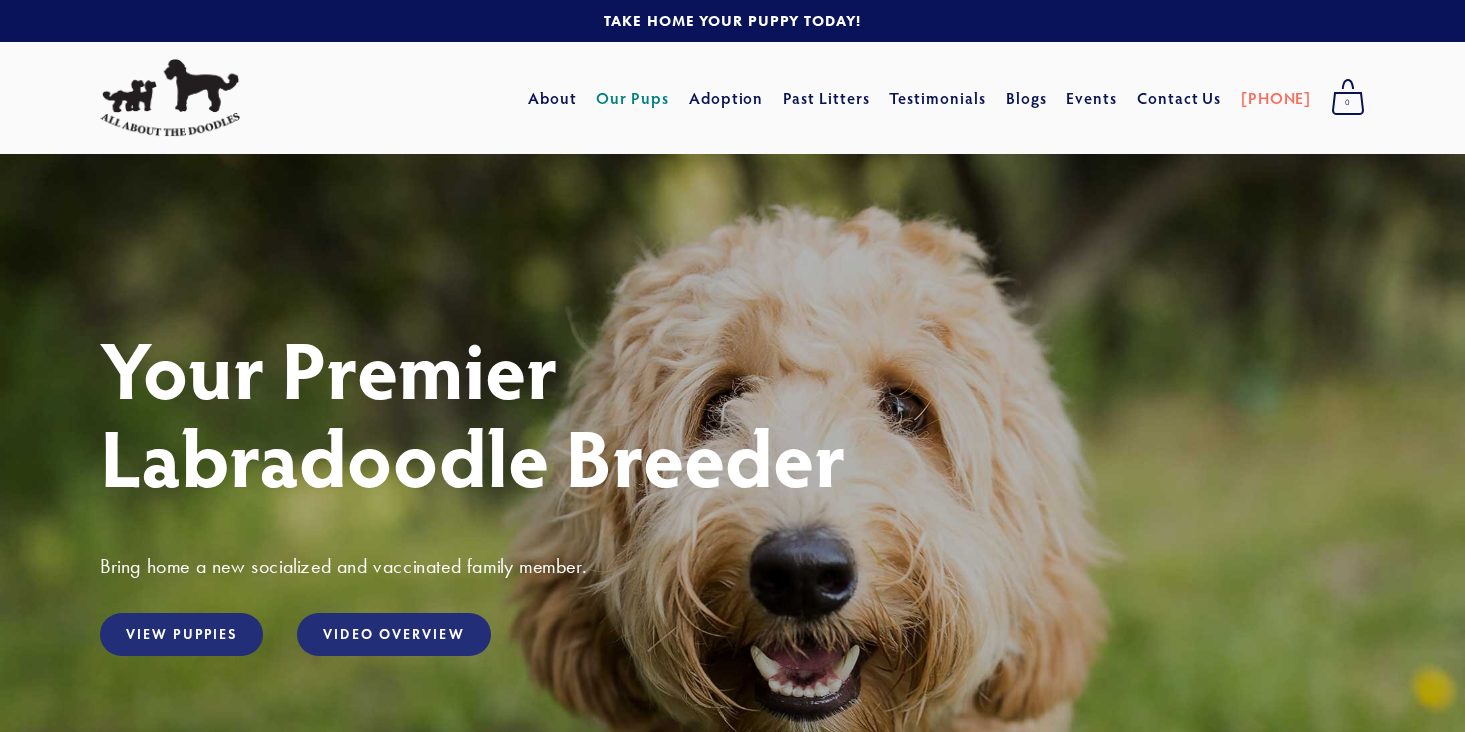 click on "Our Pups" at bounding box center [632, 98] 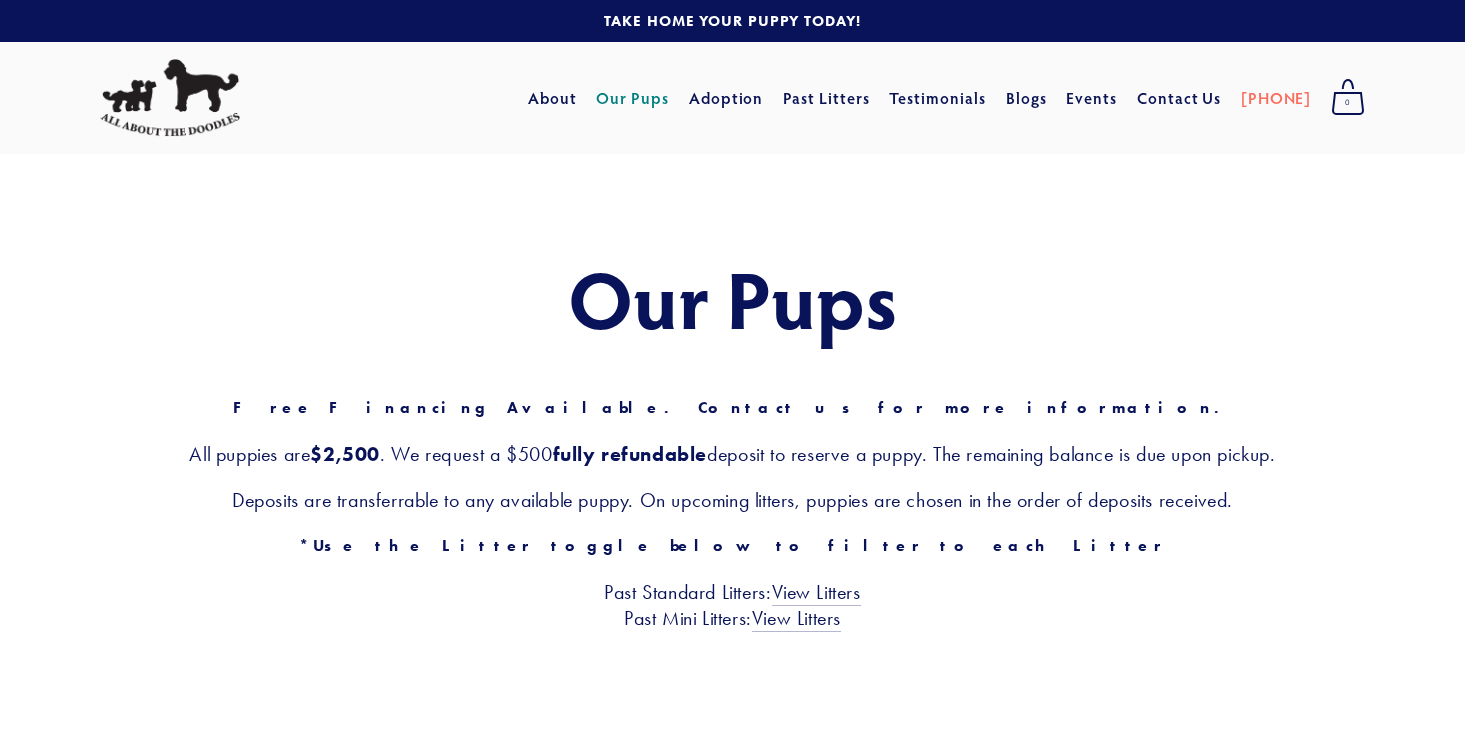 scroll, scrollTop: 0, scrollLeft: 0, axis: both 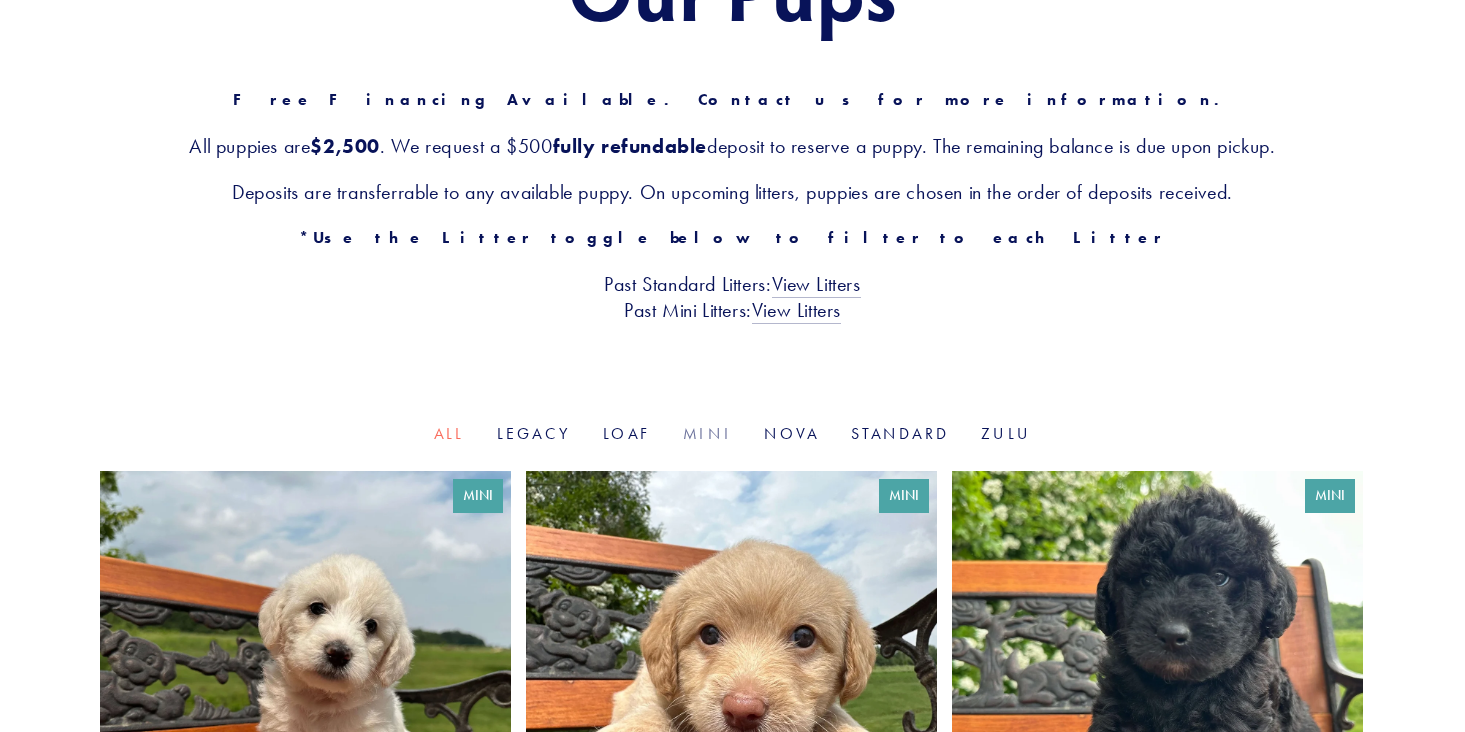 click on "Mini" at bounding box center [707, 433] 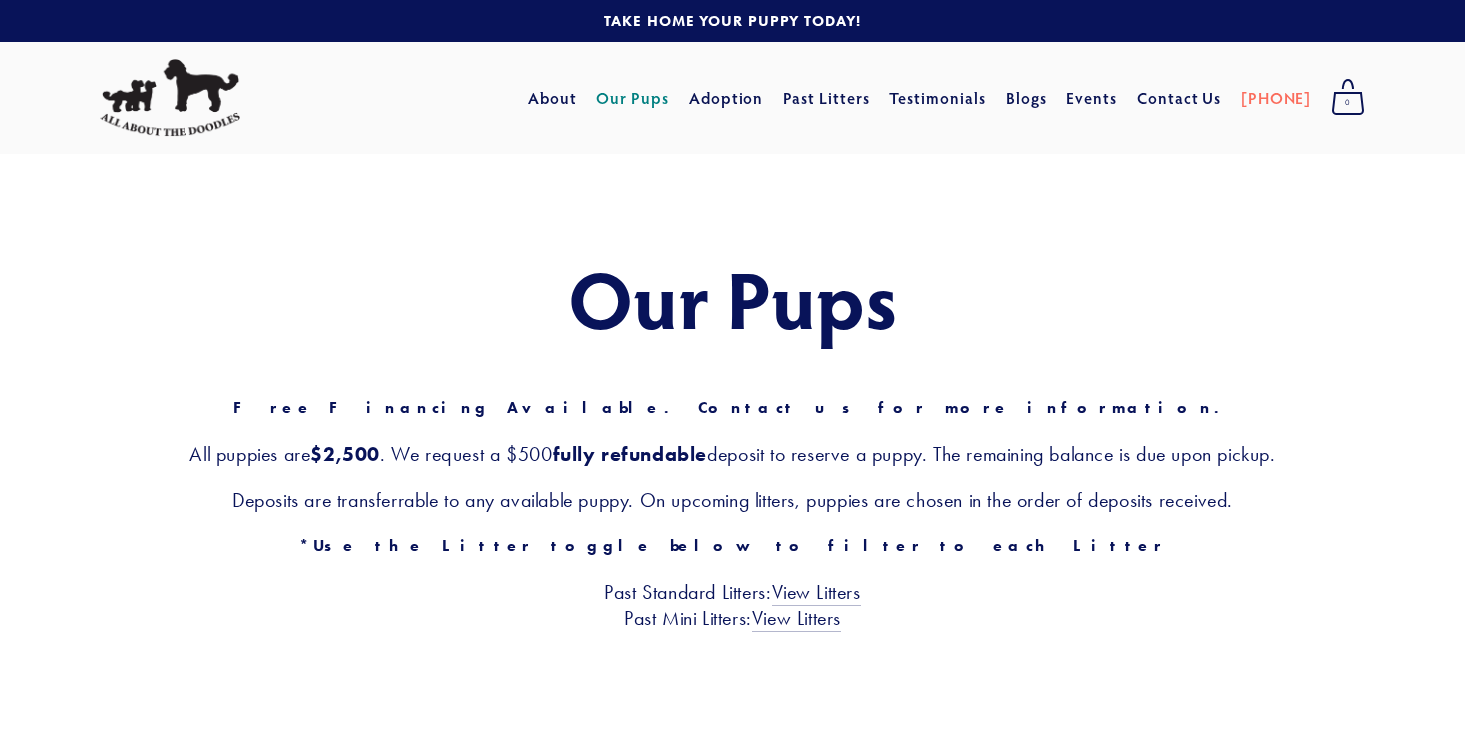 scroll, scrollTop: 0, scrollLeft: 0, axis: both 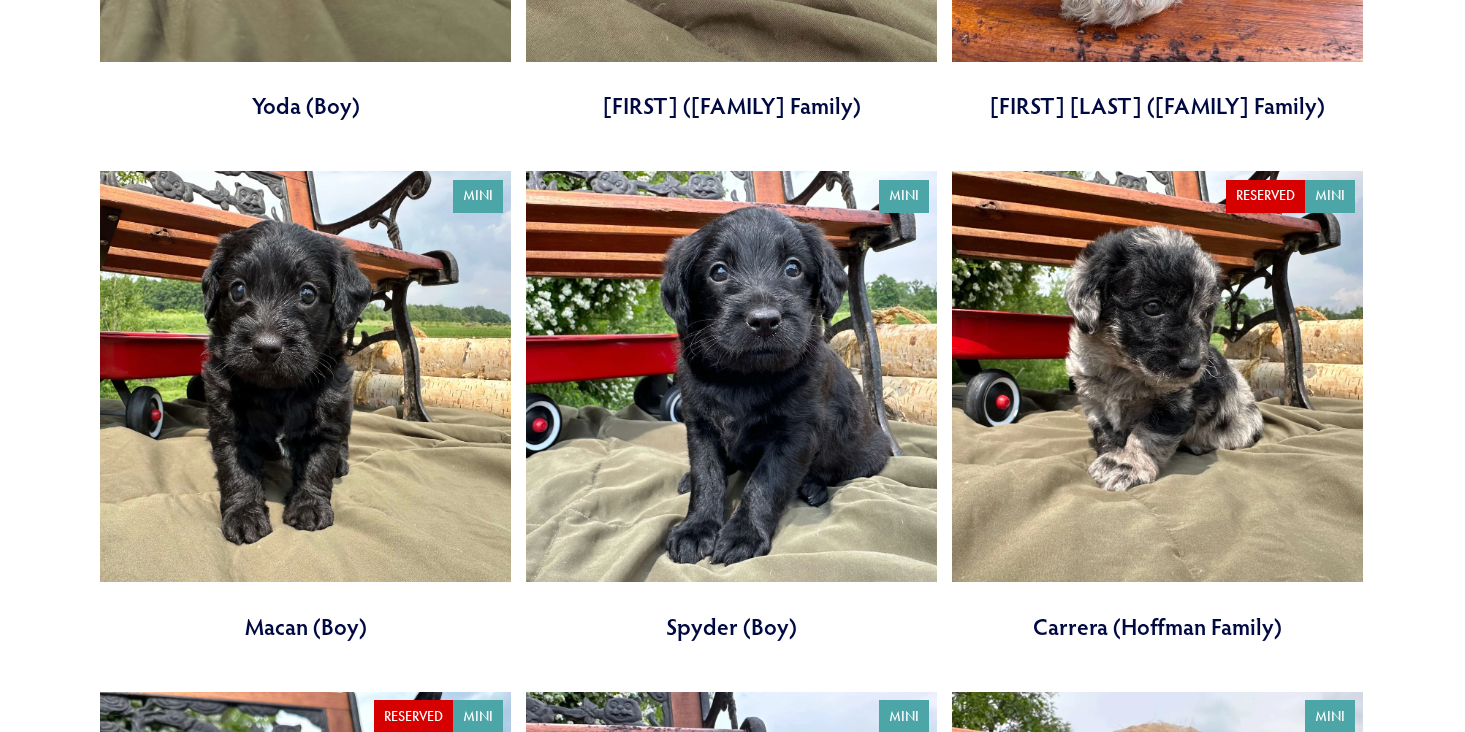 click at bounding box center [731, 406] 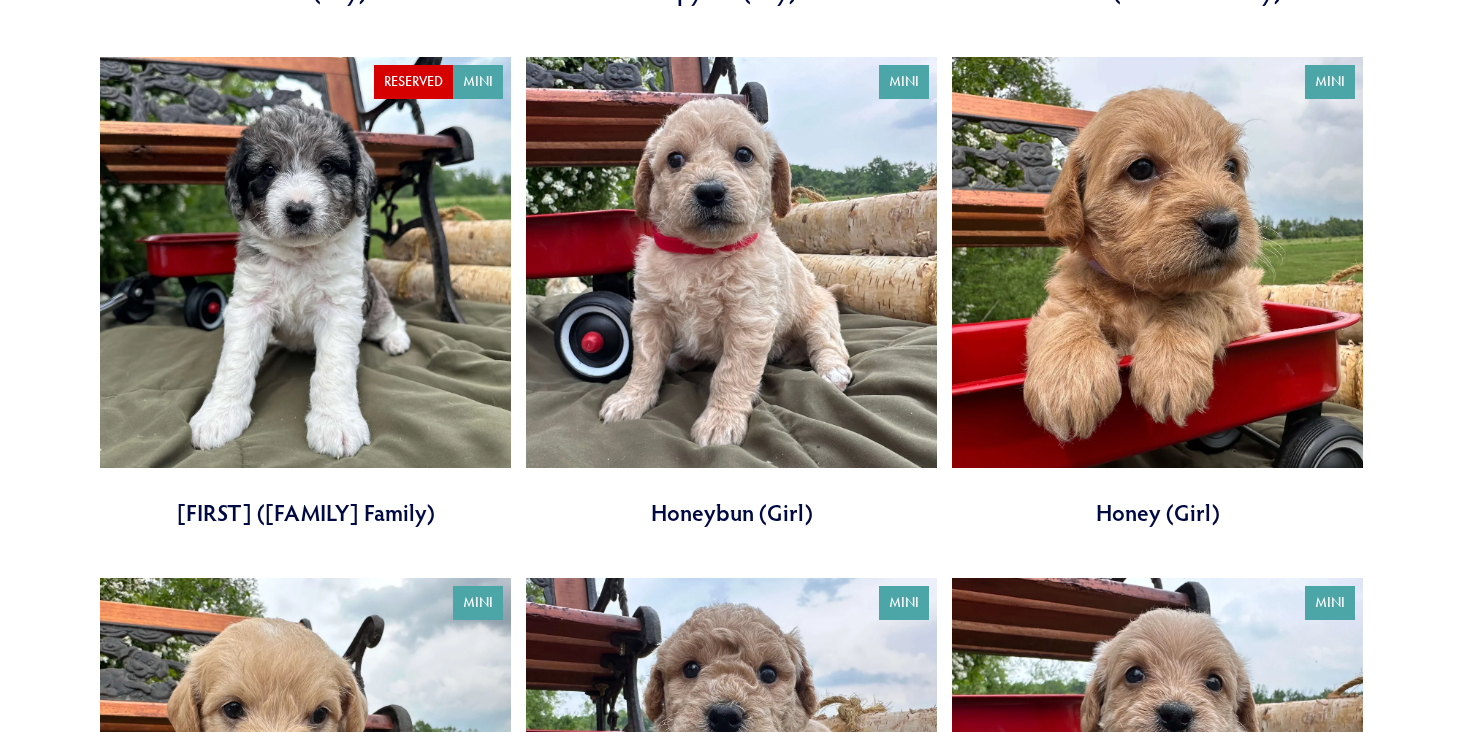 scroll, scrollTop: 2813, scrollLeft: 0, axis: vertical 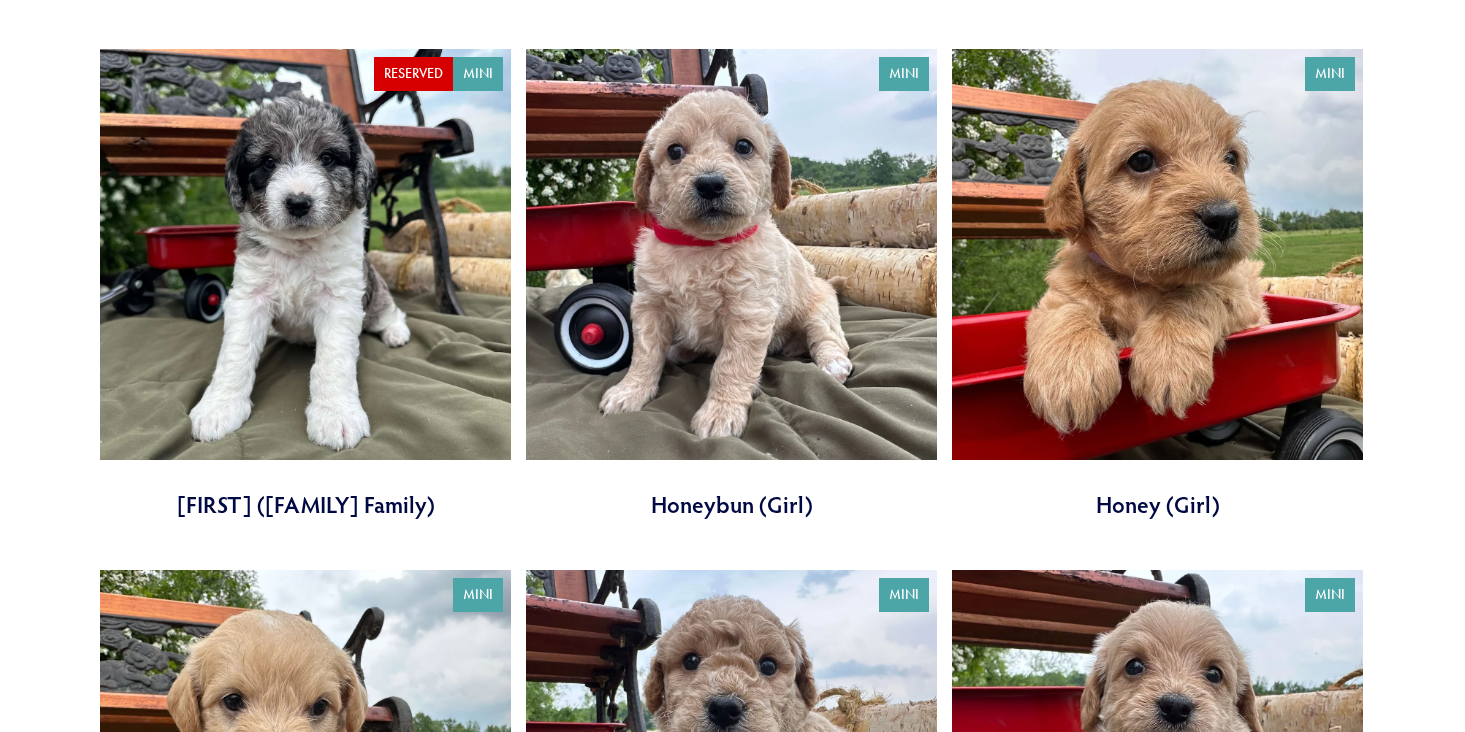 click at bounding box center (1157, 284) 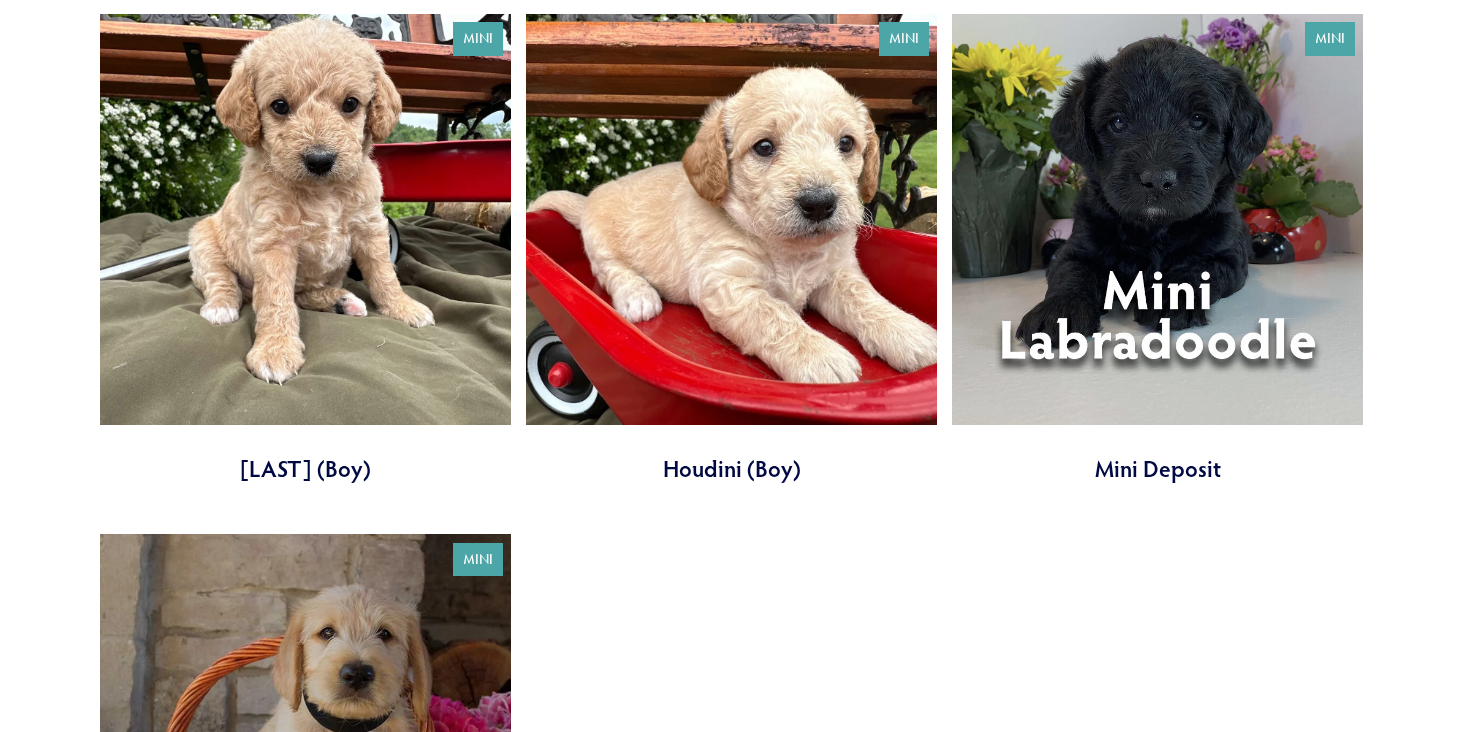 scroll, scrollTop: 3885, scrollLeft: 0, axis: vertical 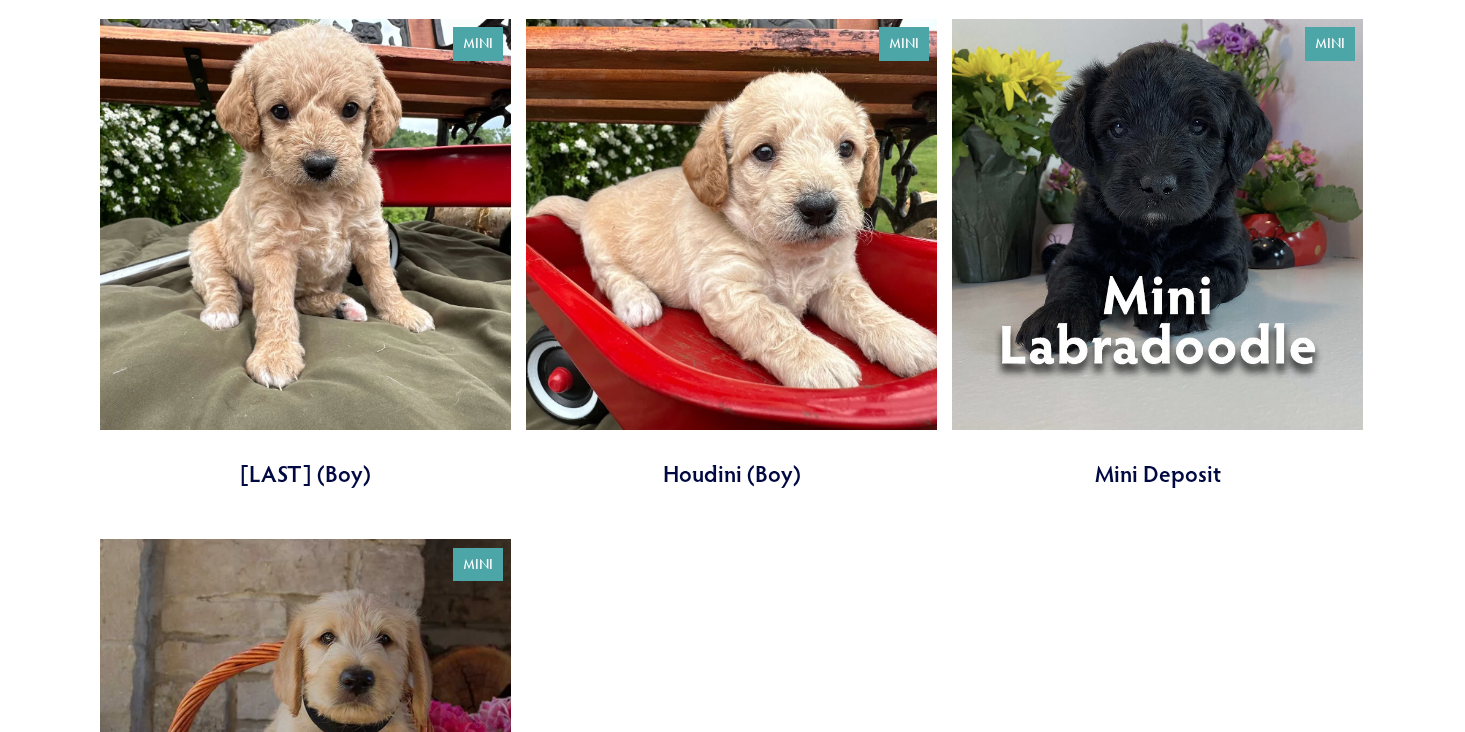 click at bounding box center [1157, 254] 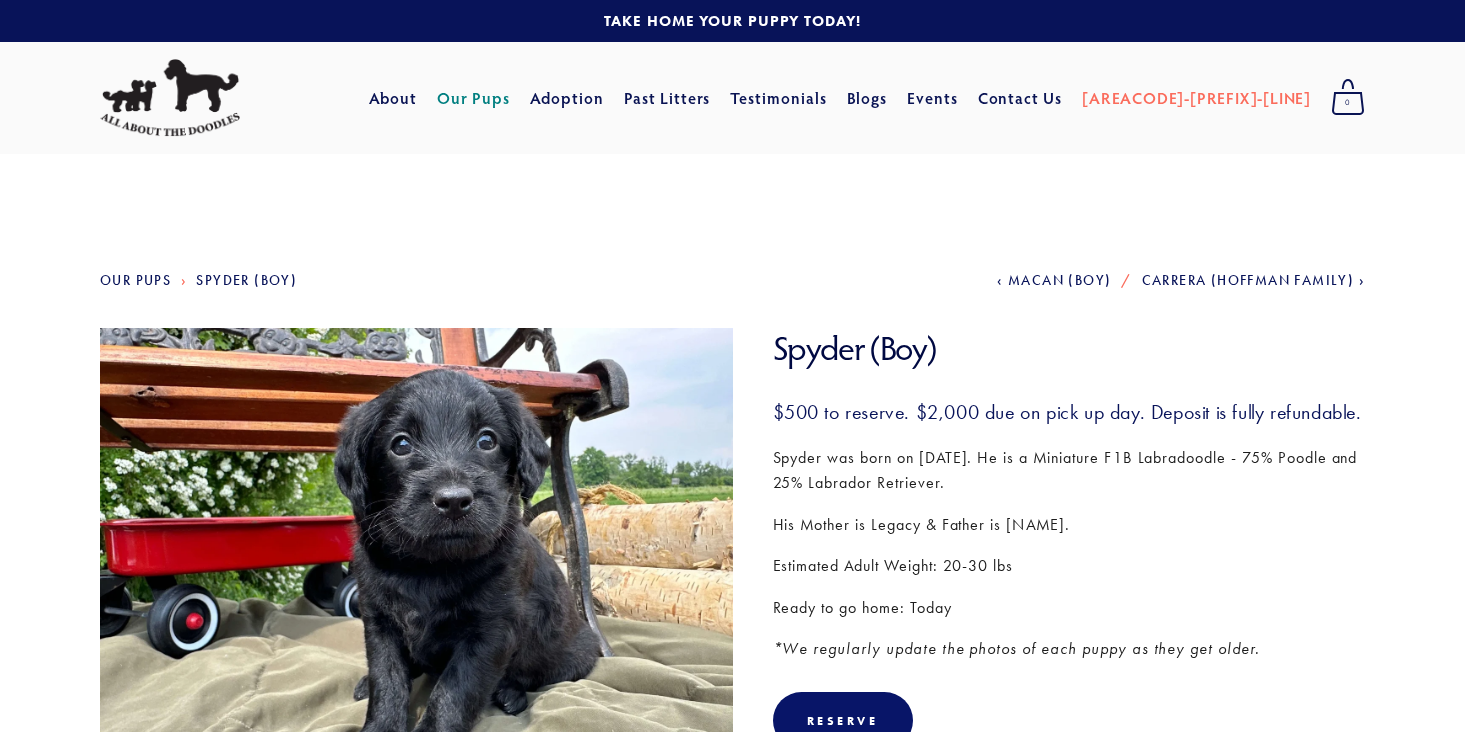 scroll, scrollTop: 0, scrollLeft: 0, axis: both 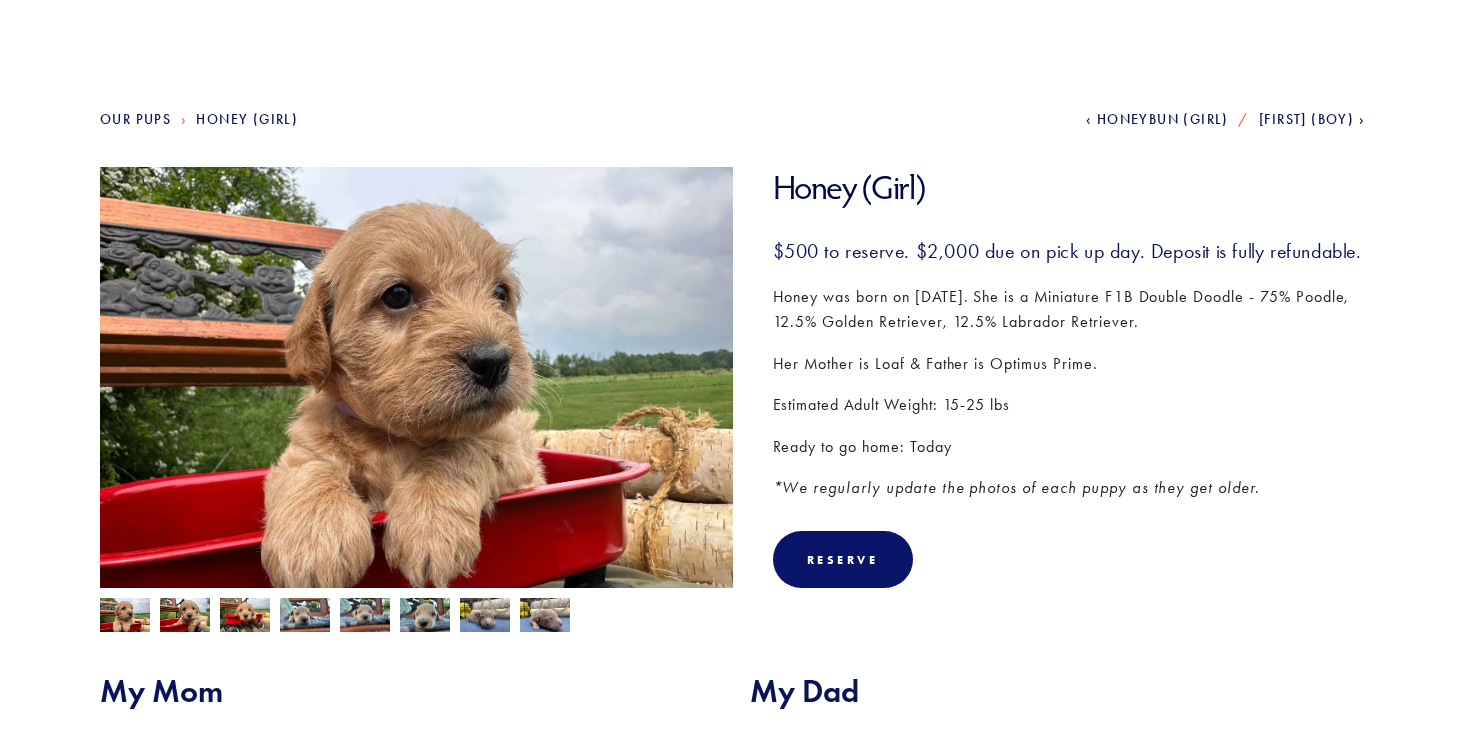 click on "Ready to go home: Today" at bounding box center [1069, 447] 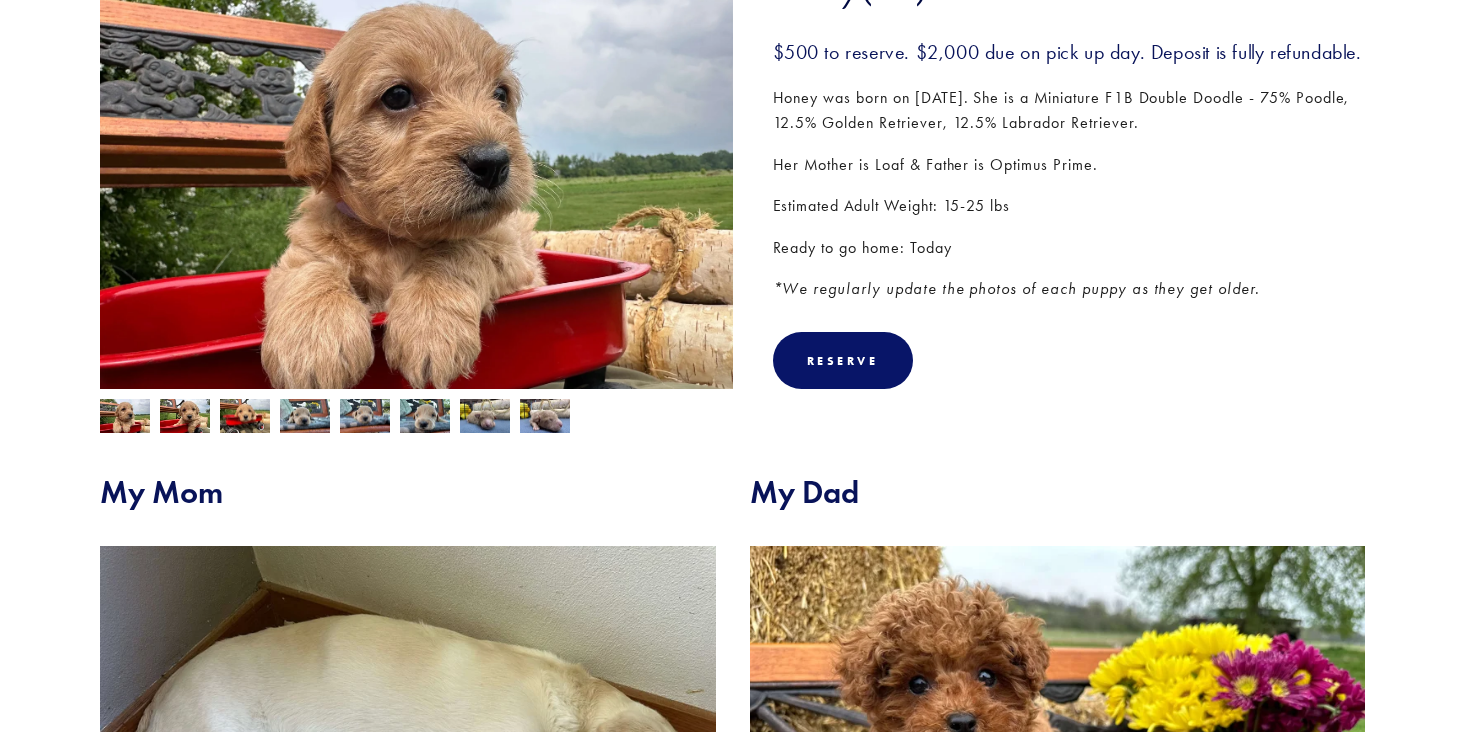 scroll, scrollTop: 0, scrollLeft: 0, axis: both 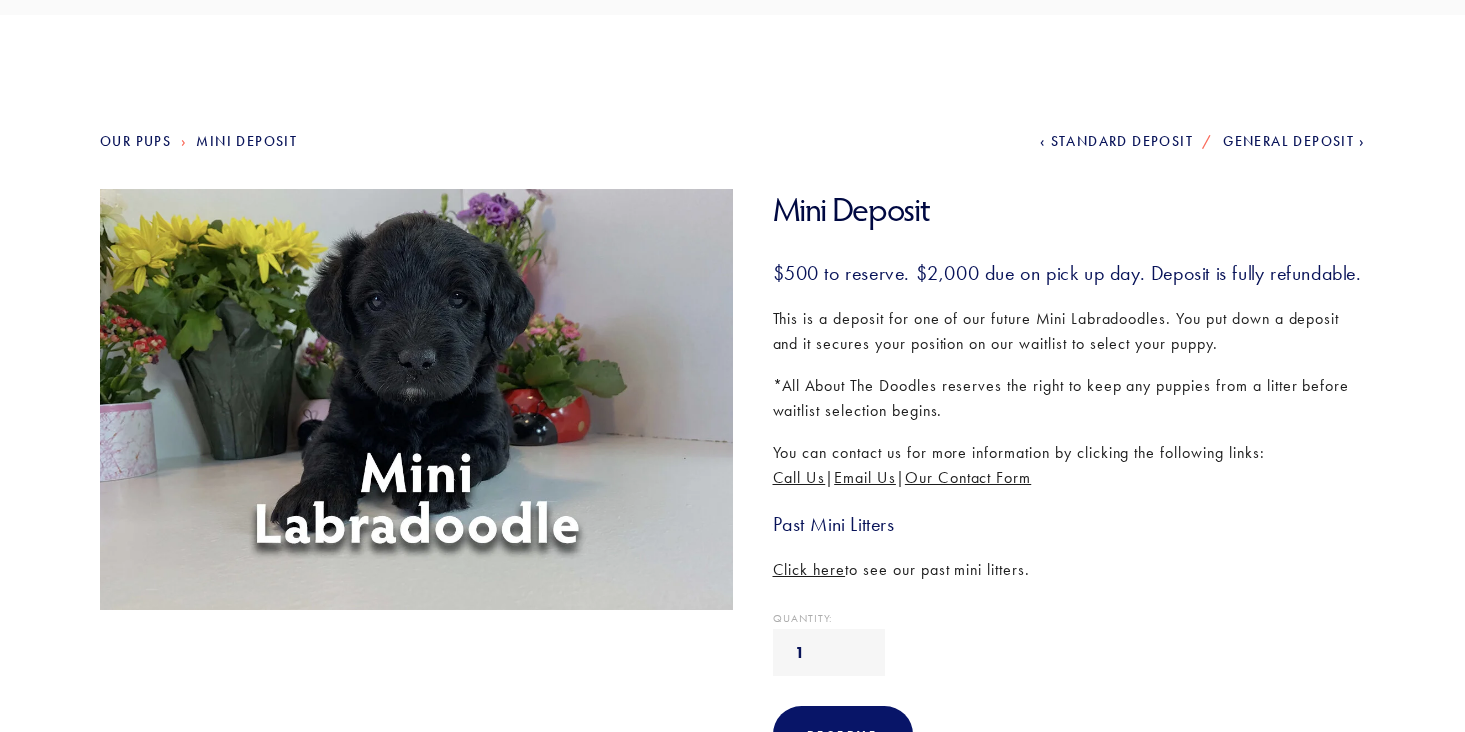 click on "Our Contact Form" at bounding box center [968, 477] 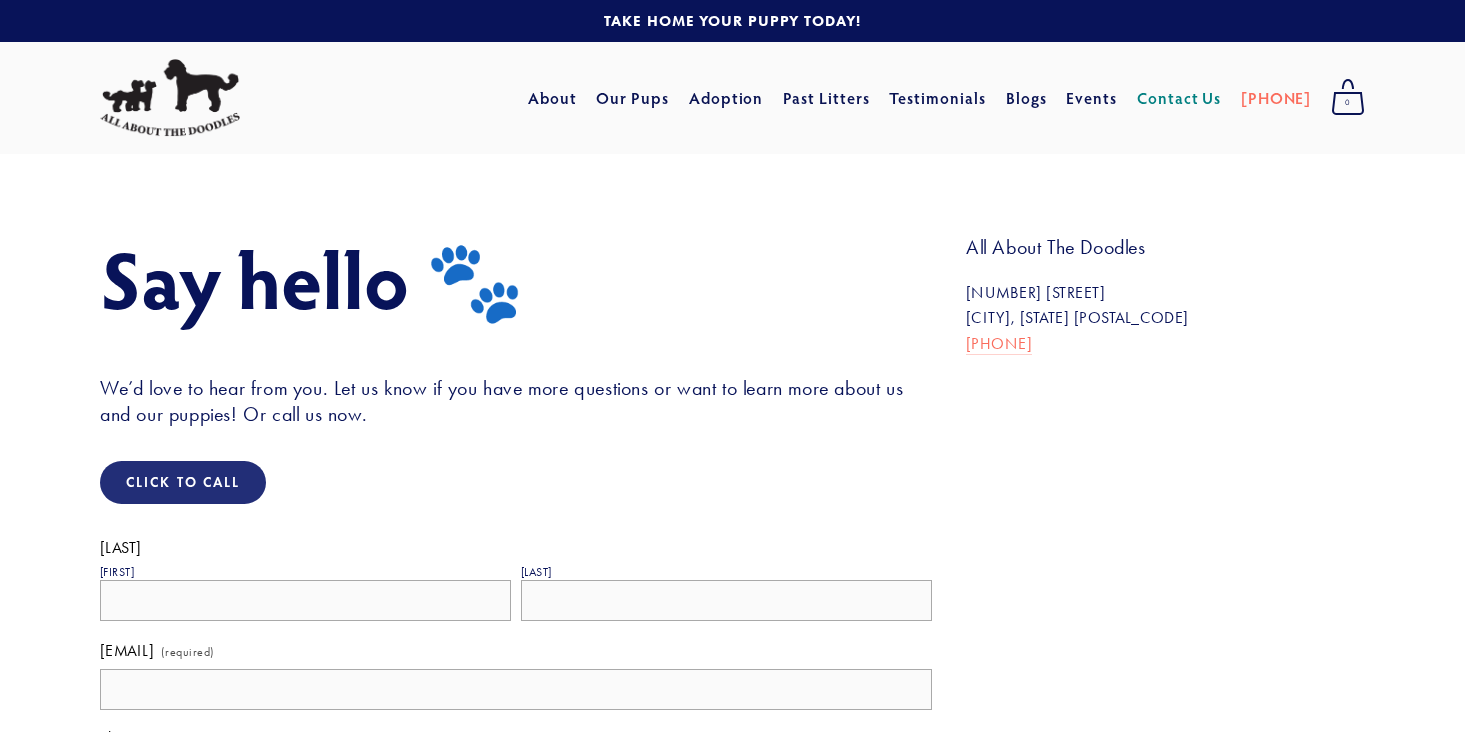 scroll, scrollTop: 0, scrollLeft: 0, axis: both 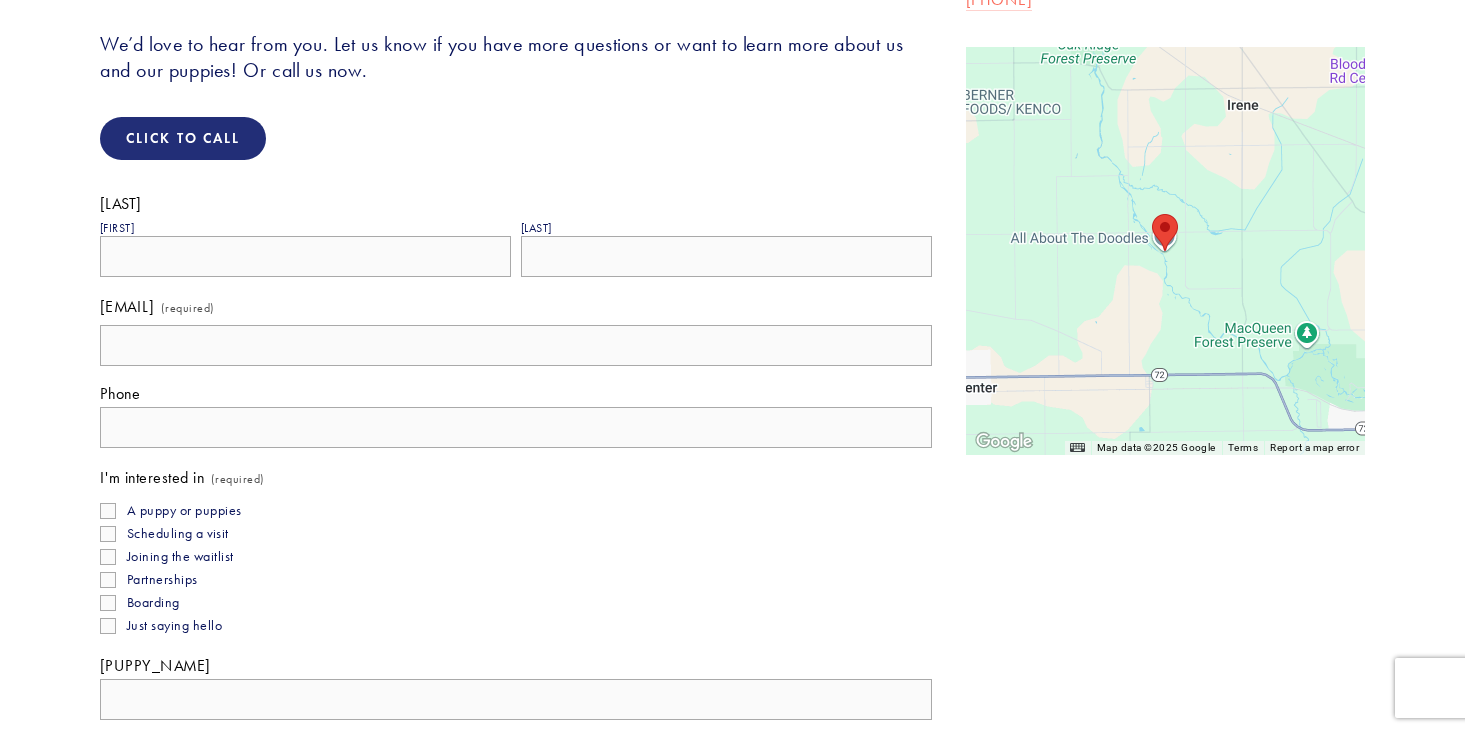 click on "[FIRST]" at bounding box center (305, 256) 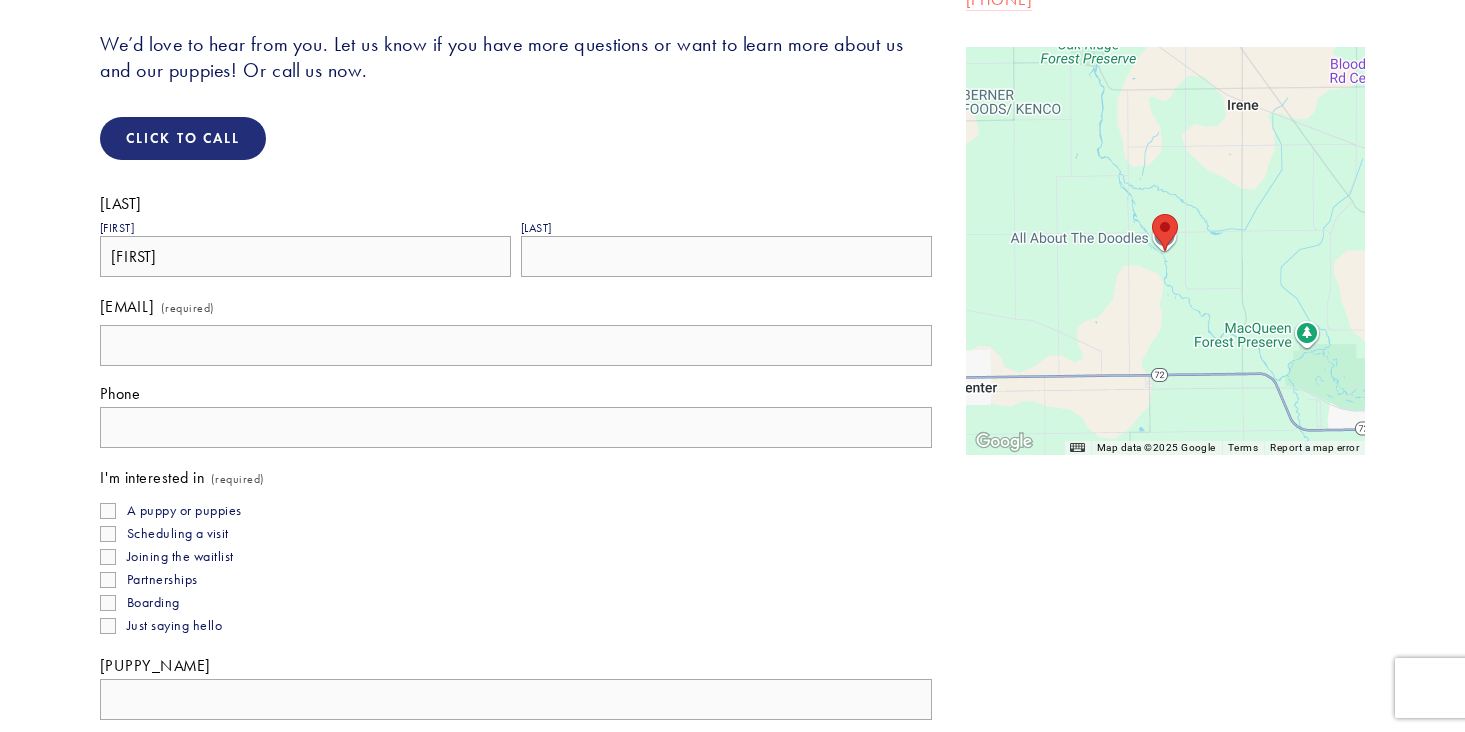 type on "[FIRST]" 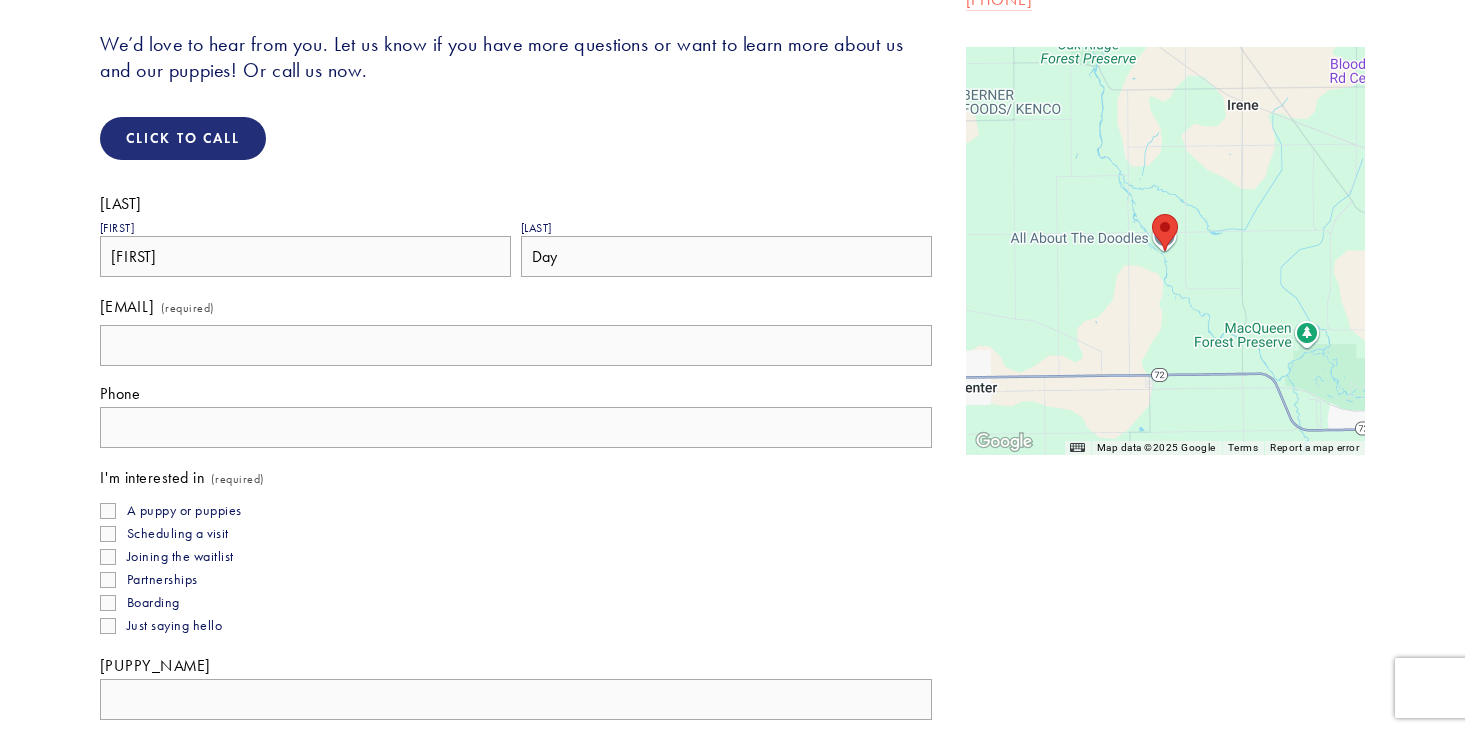 type on "Day" 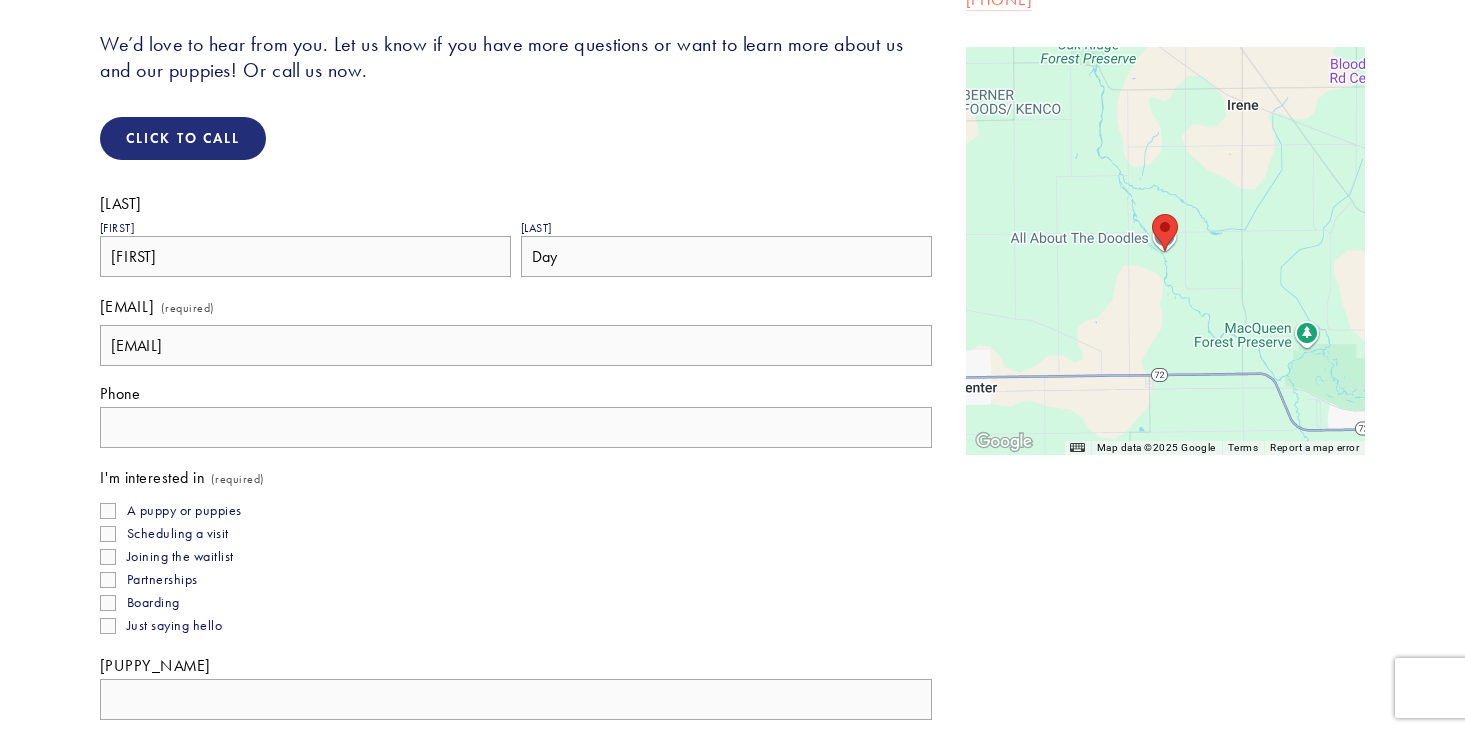 type on "[EMAIL]" 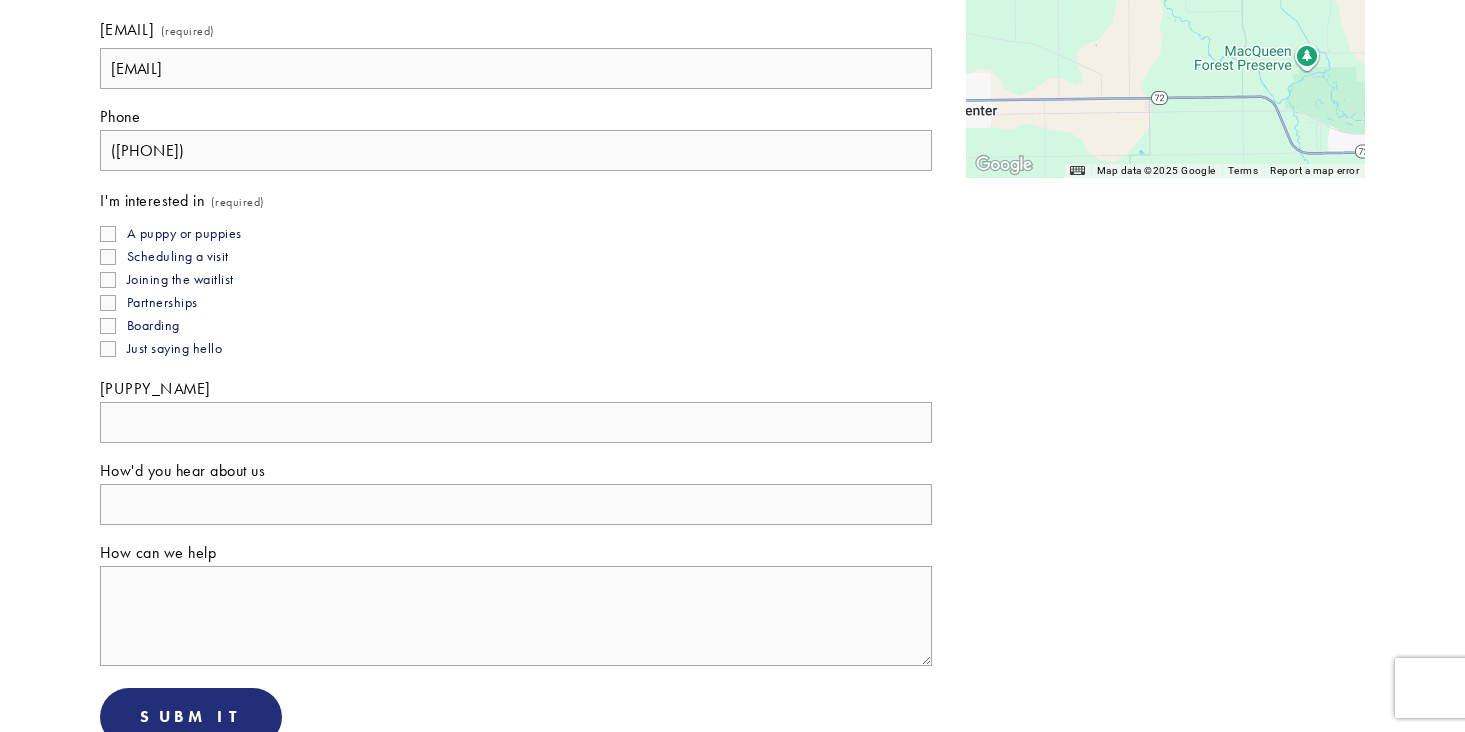 scroll, scrollTop: 574, scrollLeft: 0, axis: vertical 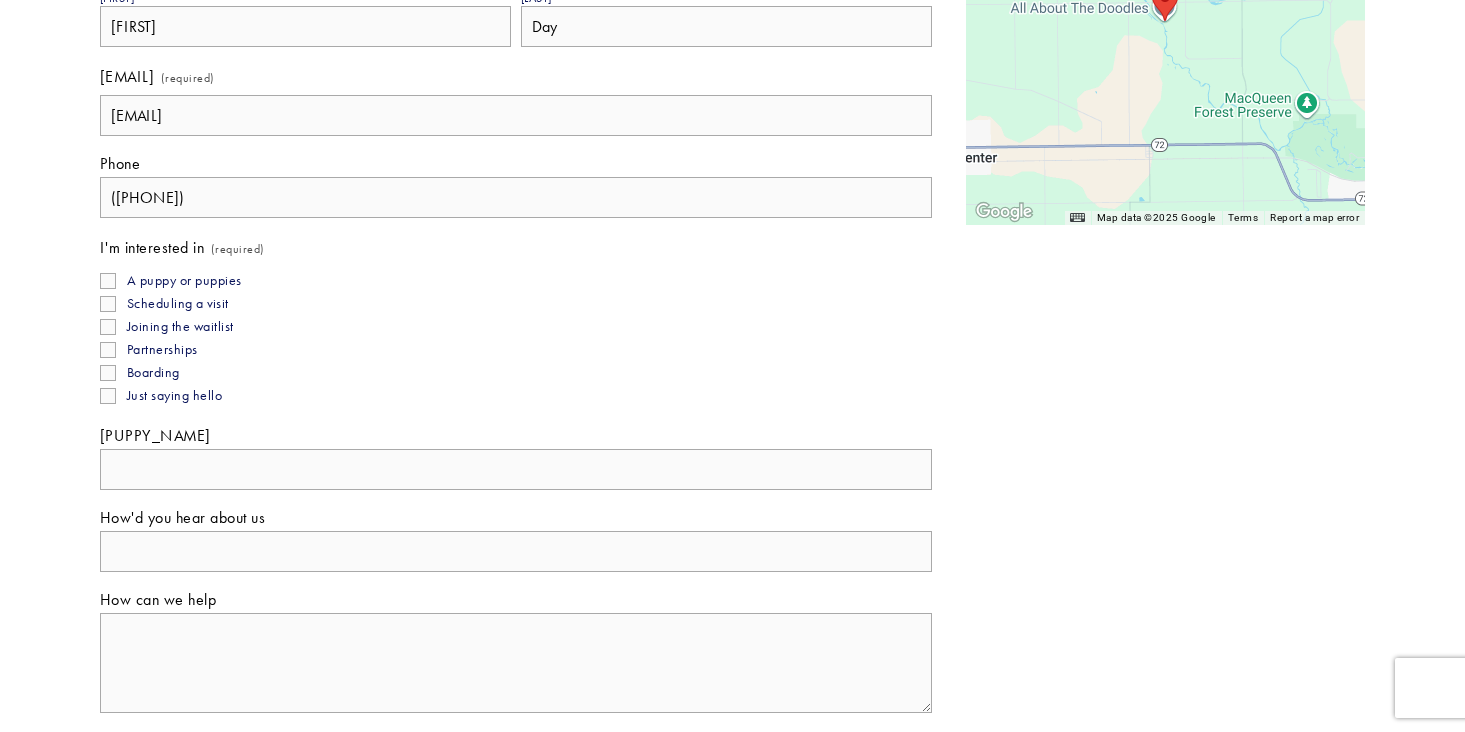 type on "(224) 383-4785" 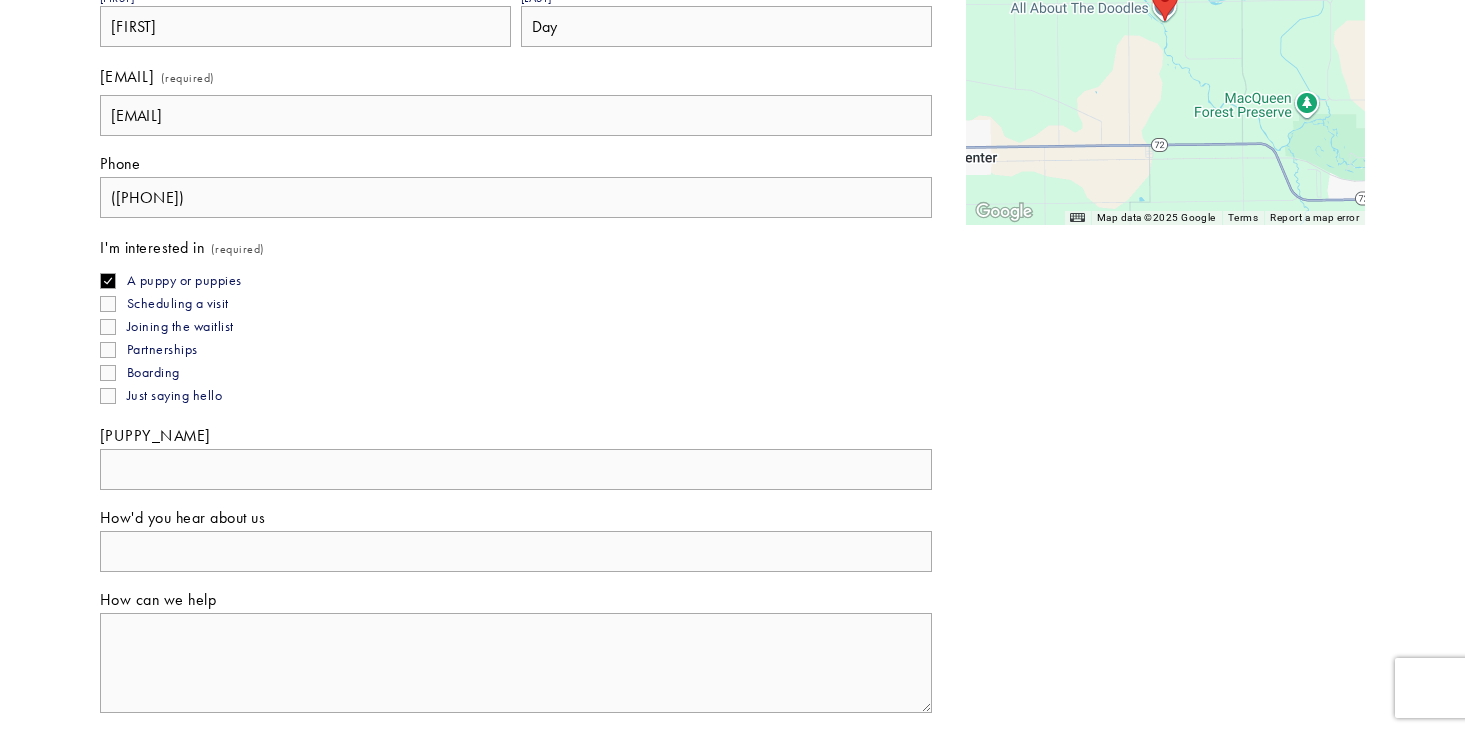 checkbox on "true" 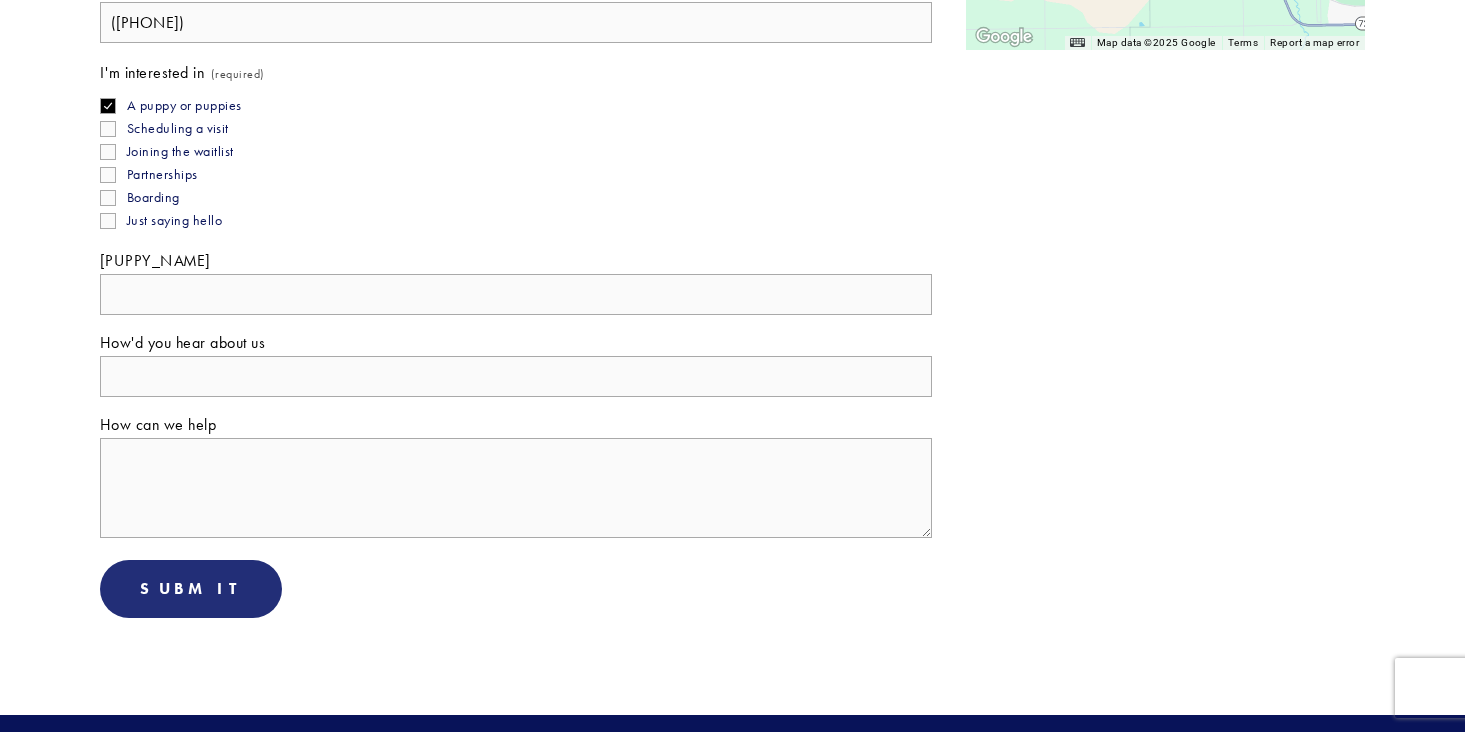 scroll, scrollTop: 753, scrollLeft: 0, axis: vertical 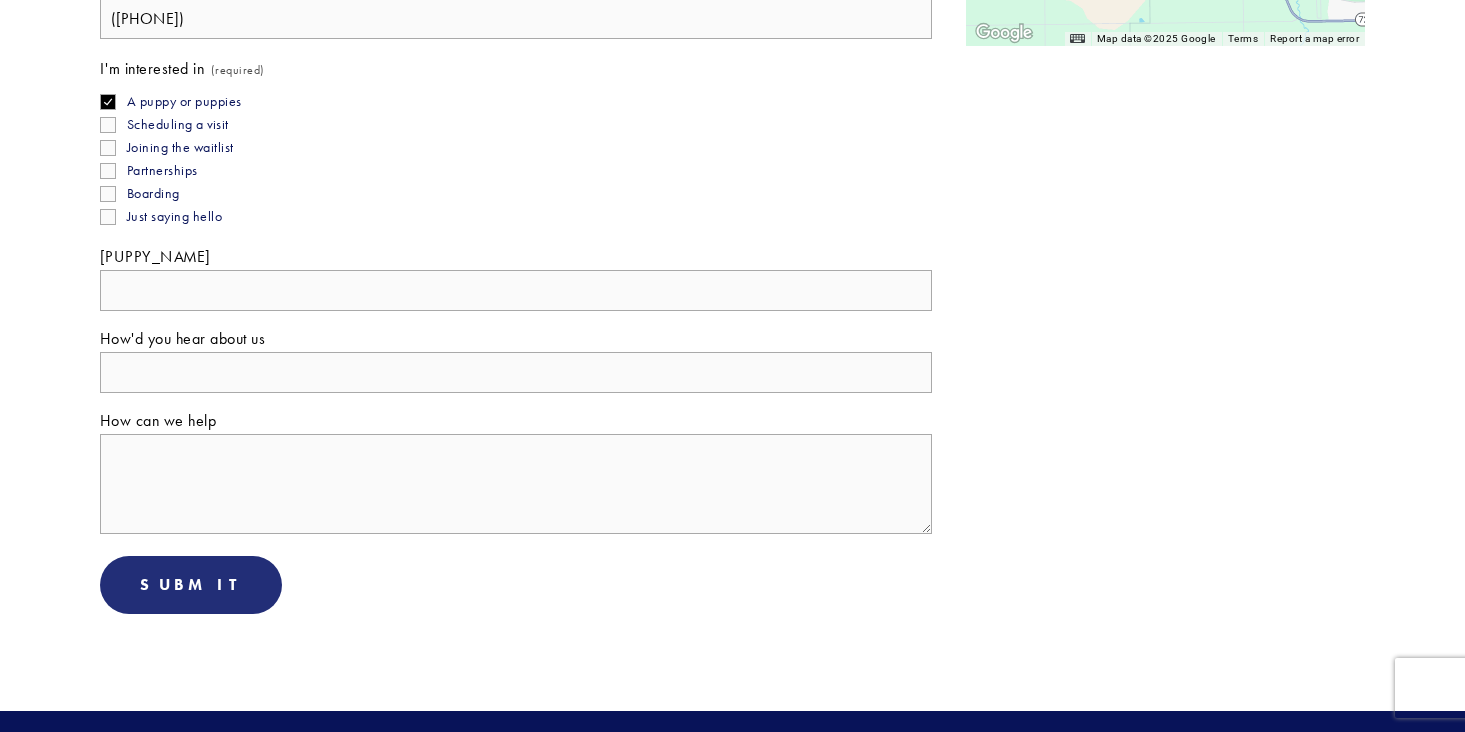 click on "How'd you hear about us" at bounding box center [516, 372] 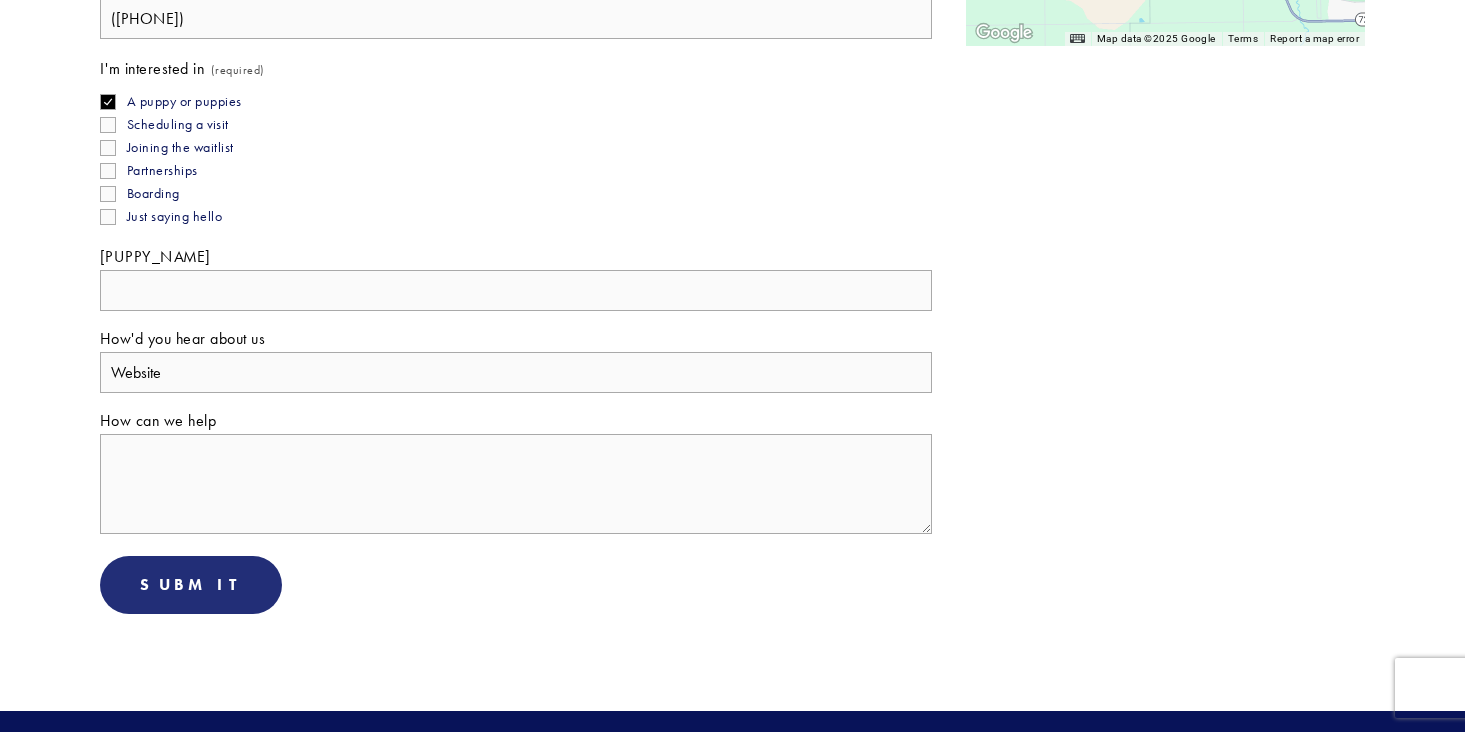 type on "Website" 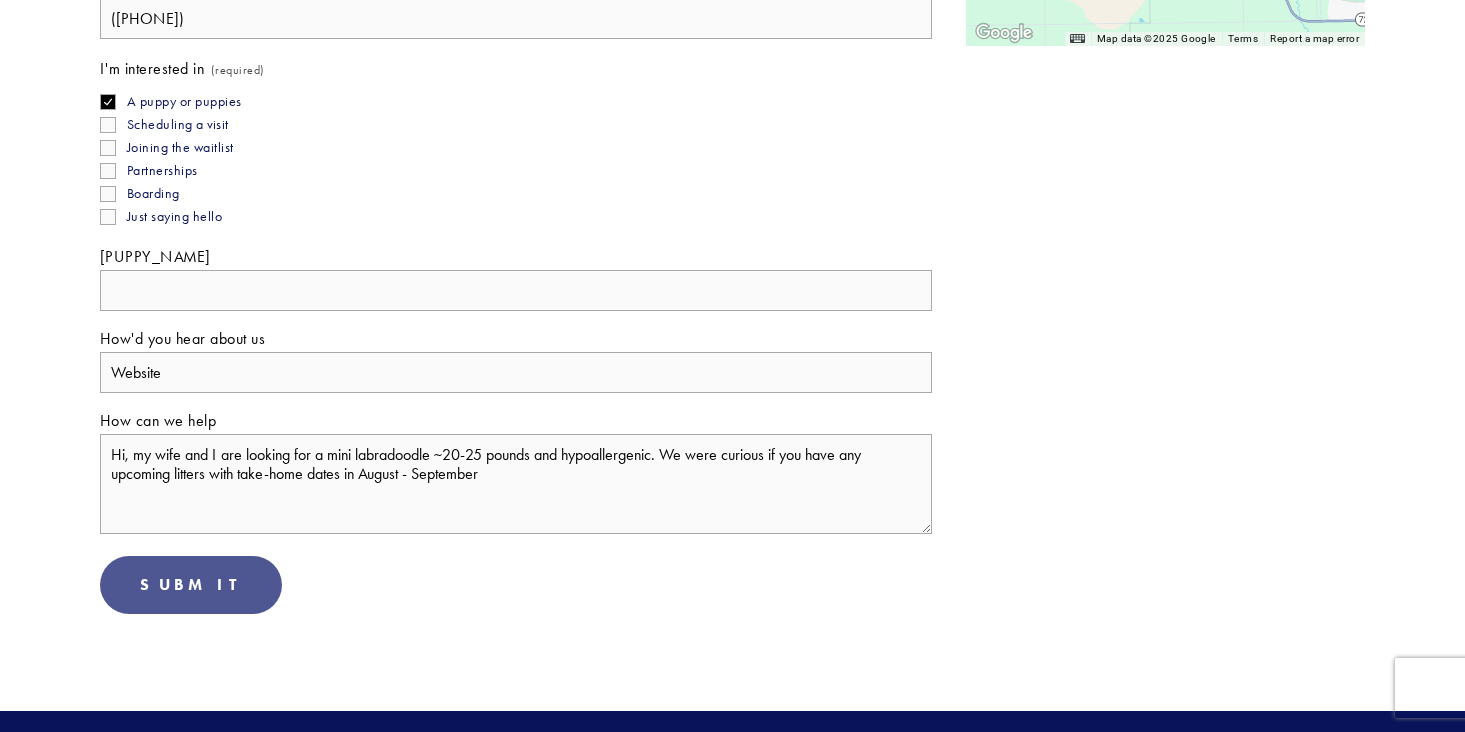 type on "Hi, my wife and I are looking for a mini labradoodle ~20-25 pounds and hypoallergenic. We were curious if you have any upcoming litters with take-home dates in August - September" 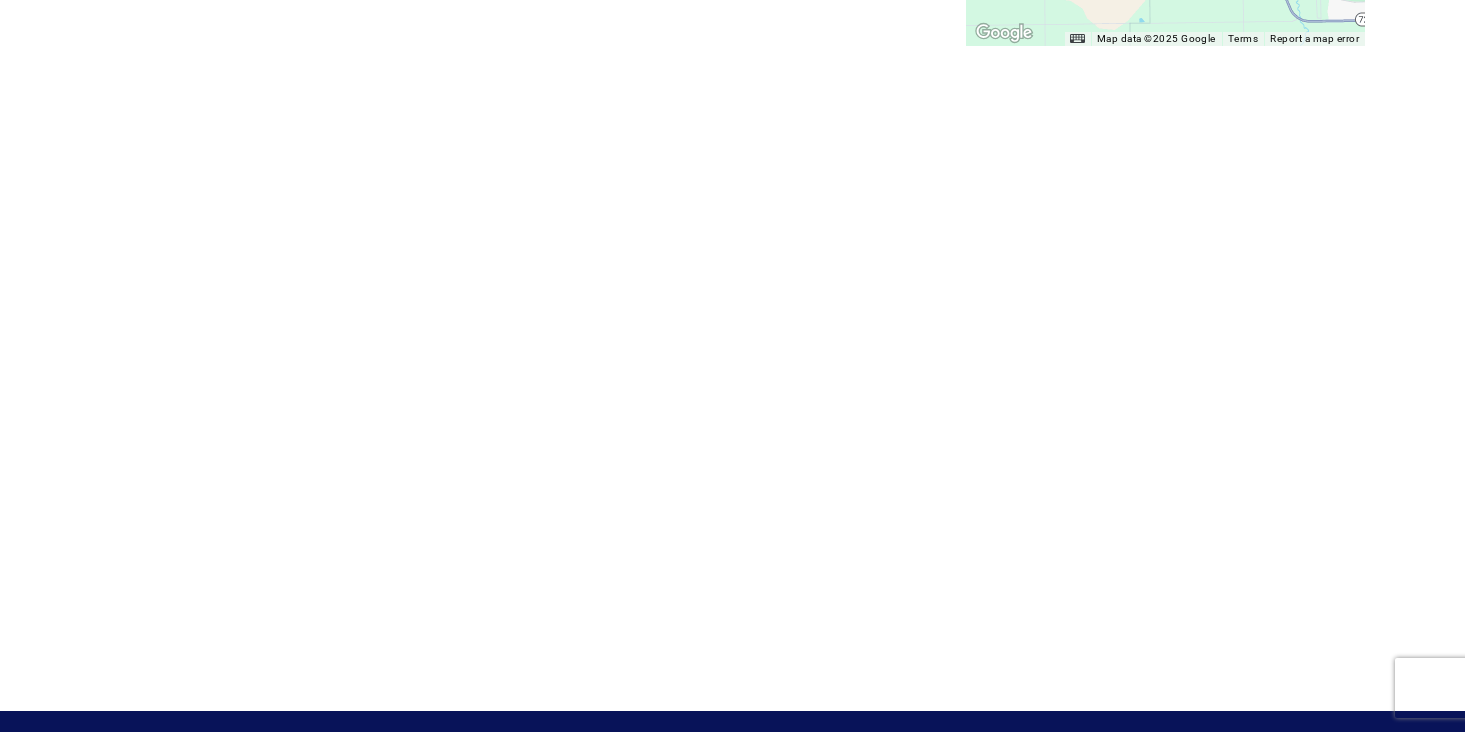 scroll, scrollTop: 205, scrollLeft: 0, axis: vertical 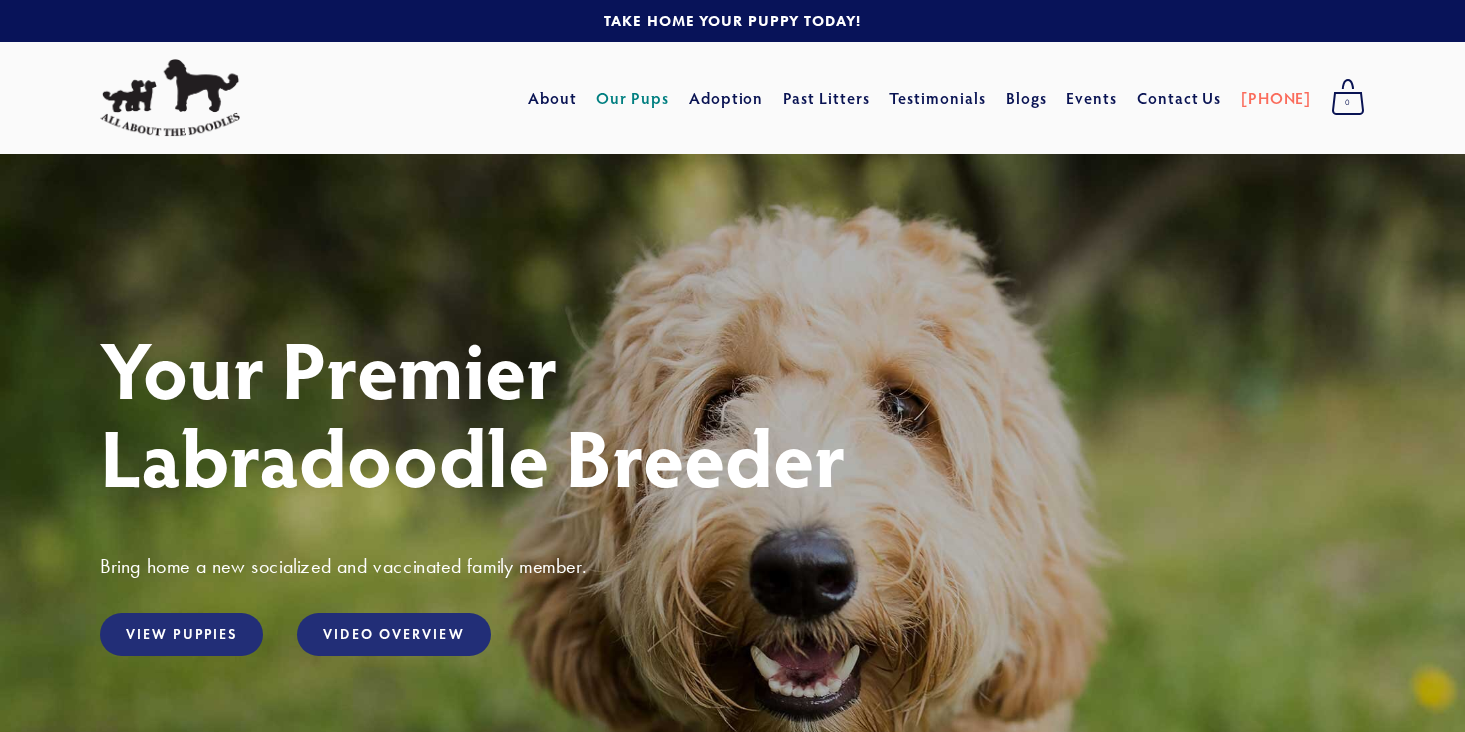 click on "Our Pups" at bounding box center [632, 98] 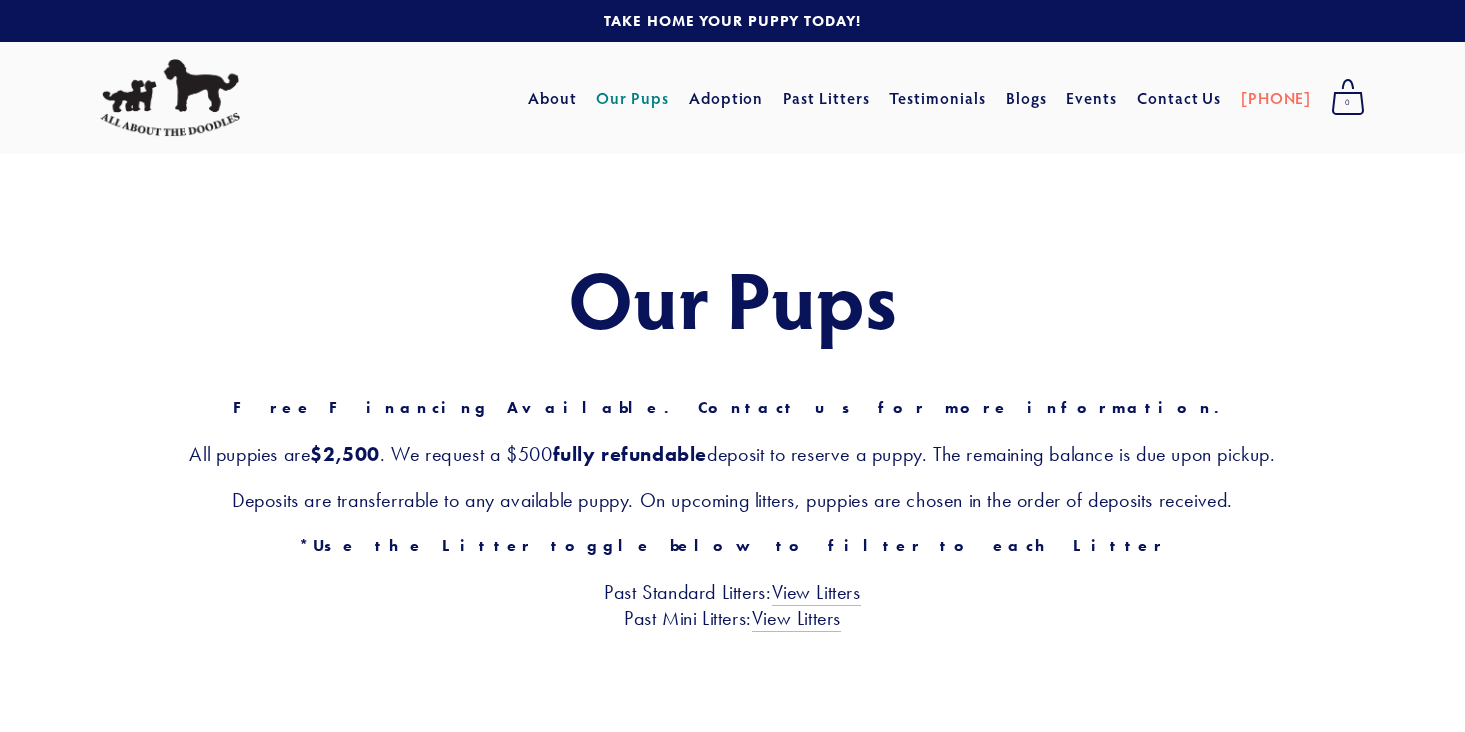 scroll, scrollTop: 0, scrollLeft: 0, axis: both 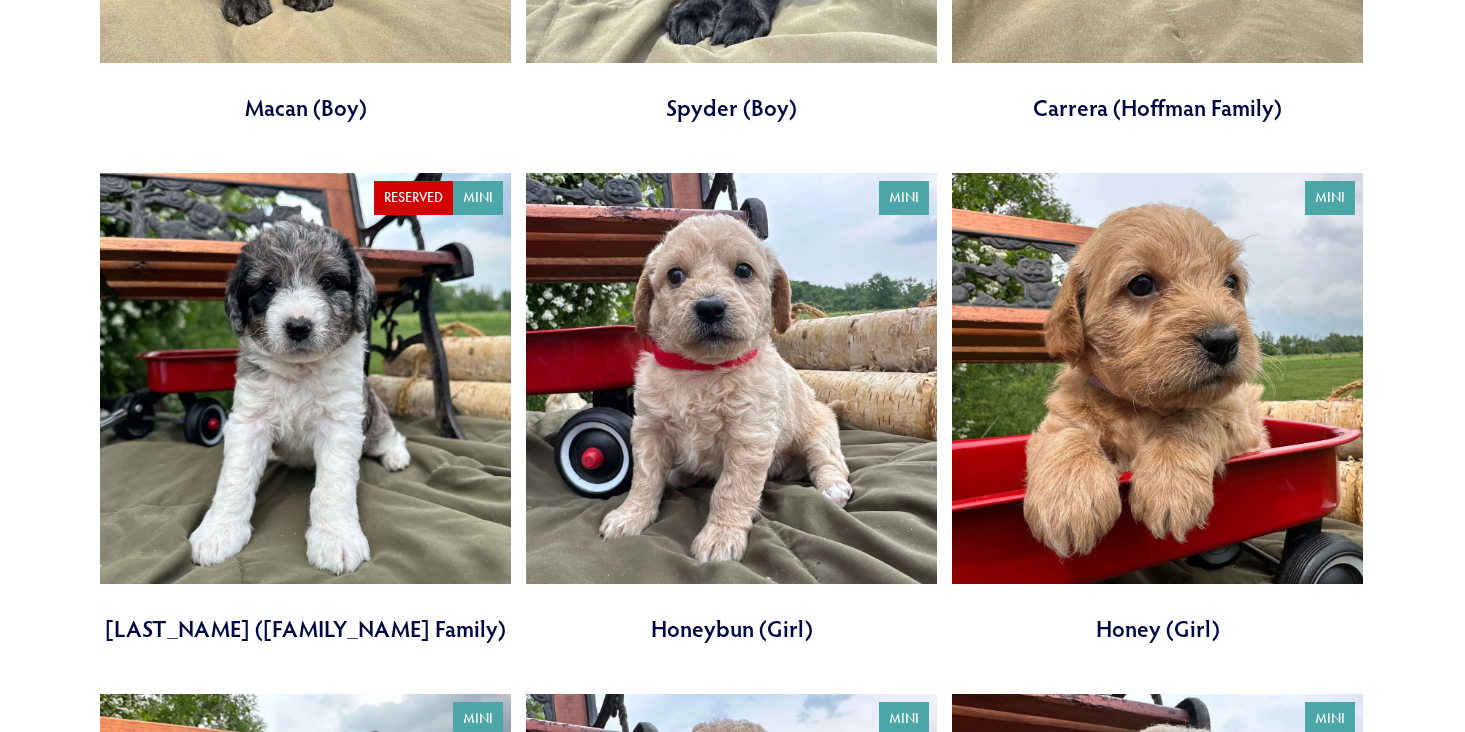 click at bounding box center [731, 408] 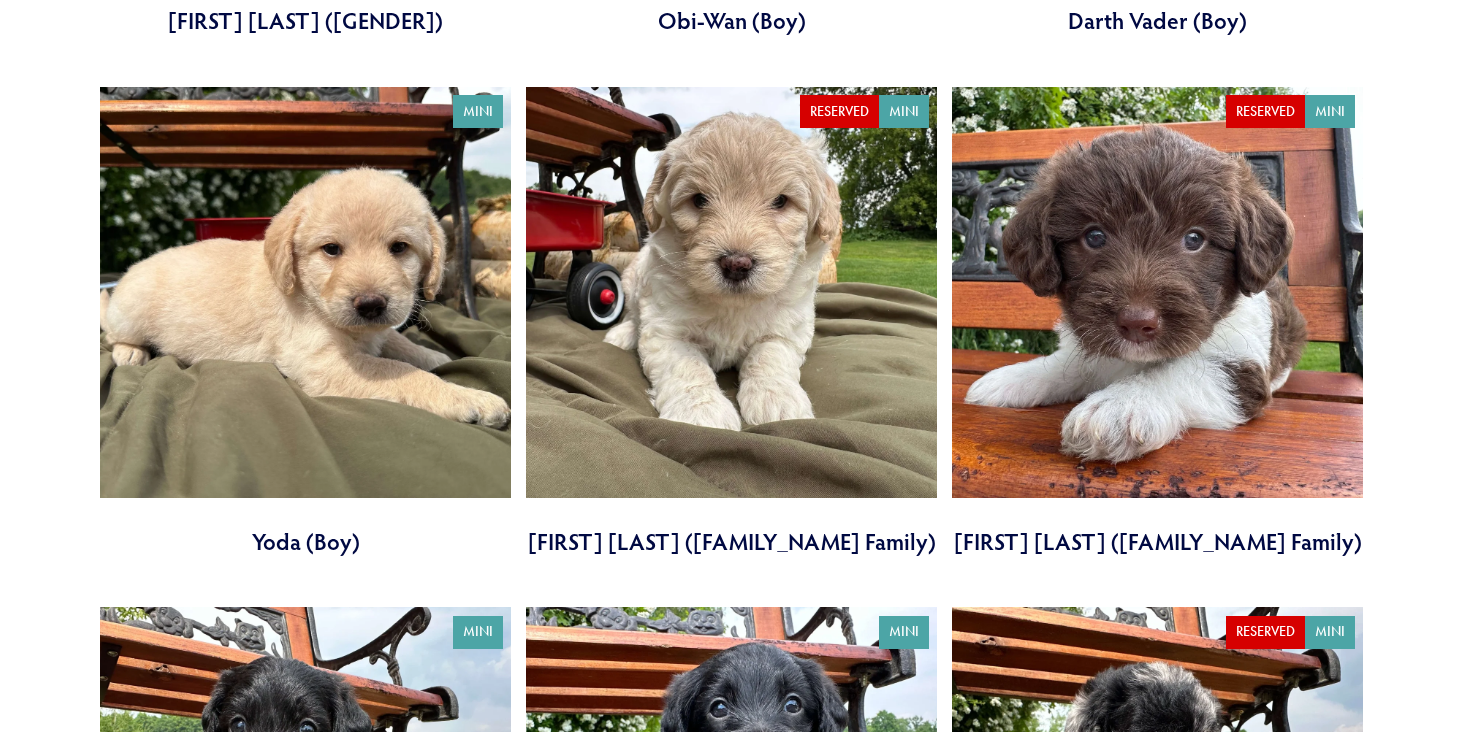 scroll, scrollTop: 1722, scrollLeft: 0, axis: vertical 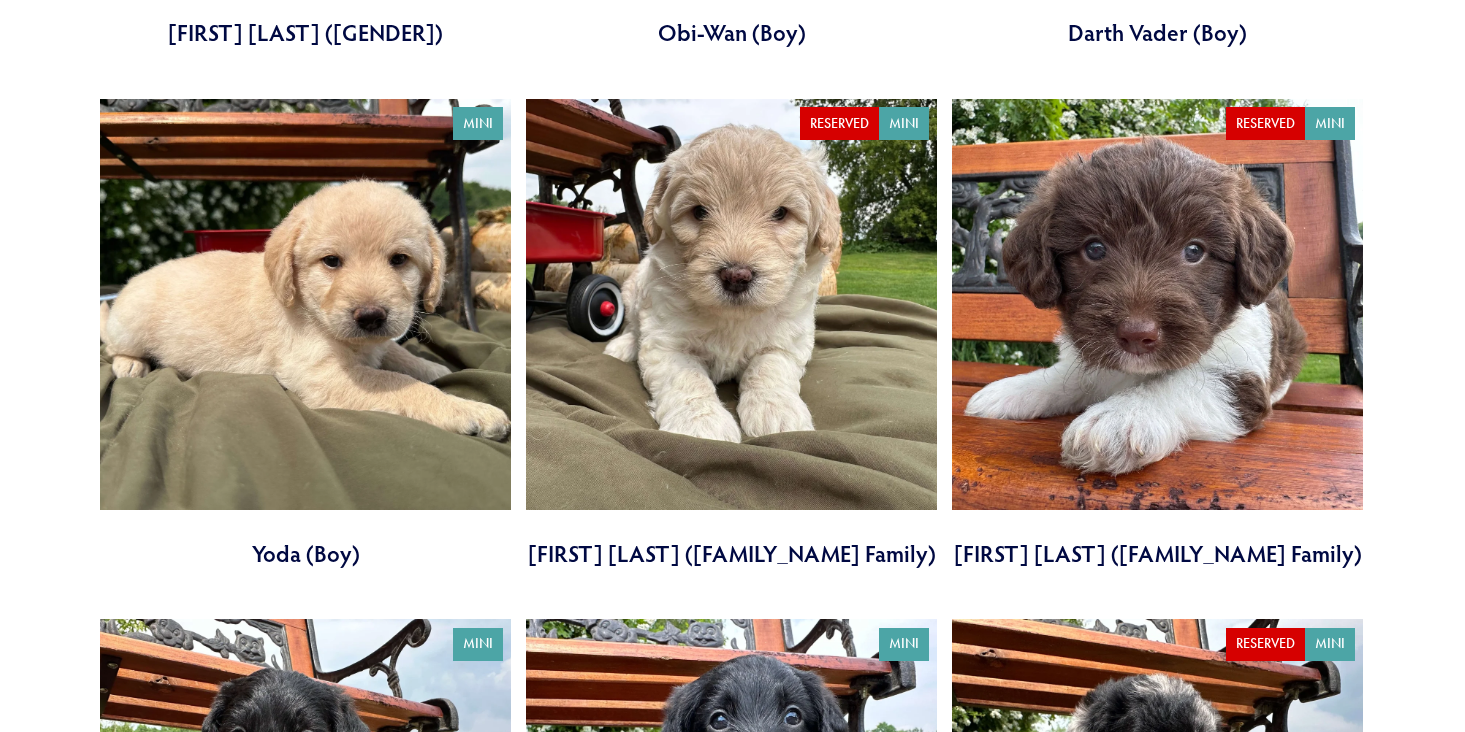 click at bounding box center (305, 334) 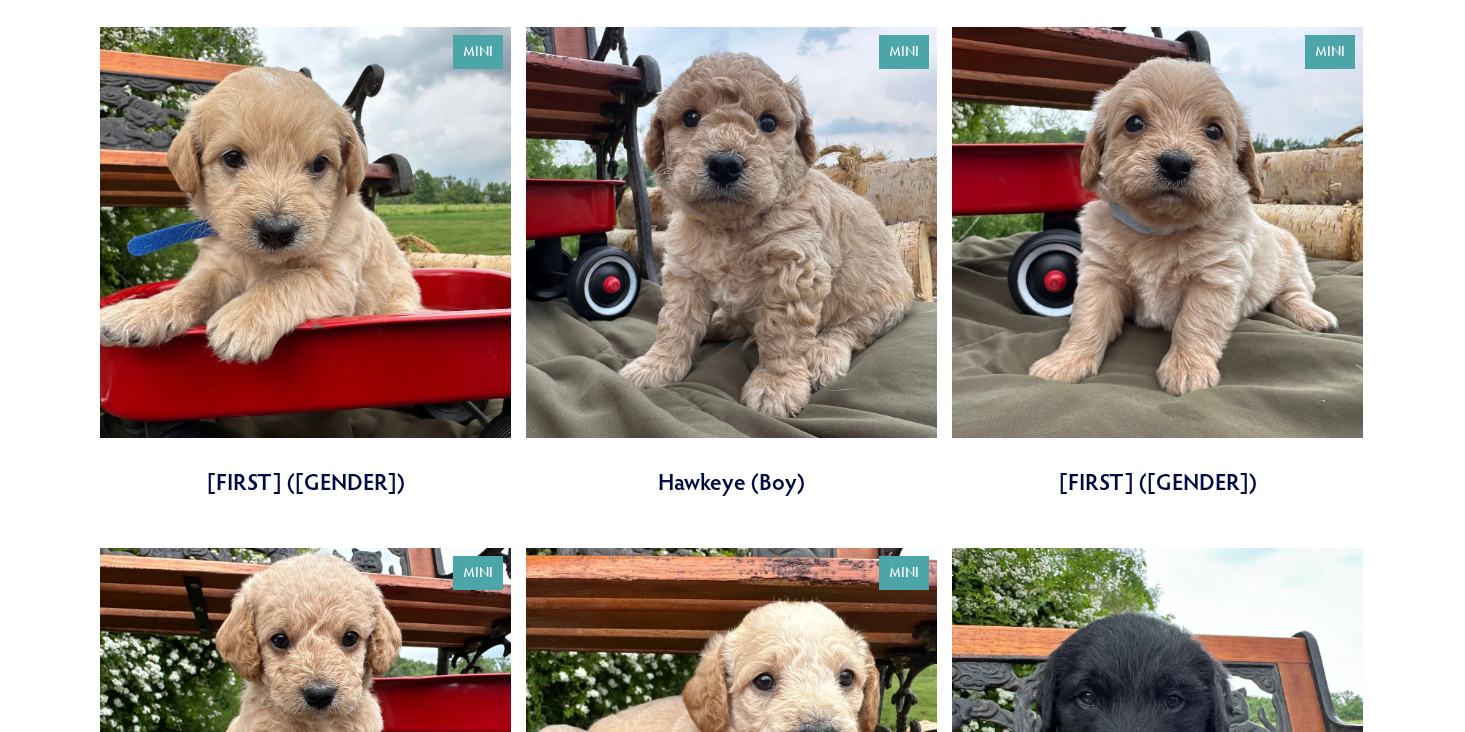 scroll, scrollTop: 3367, scrollLeft: 0, axis: vertical 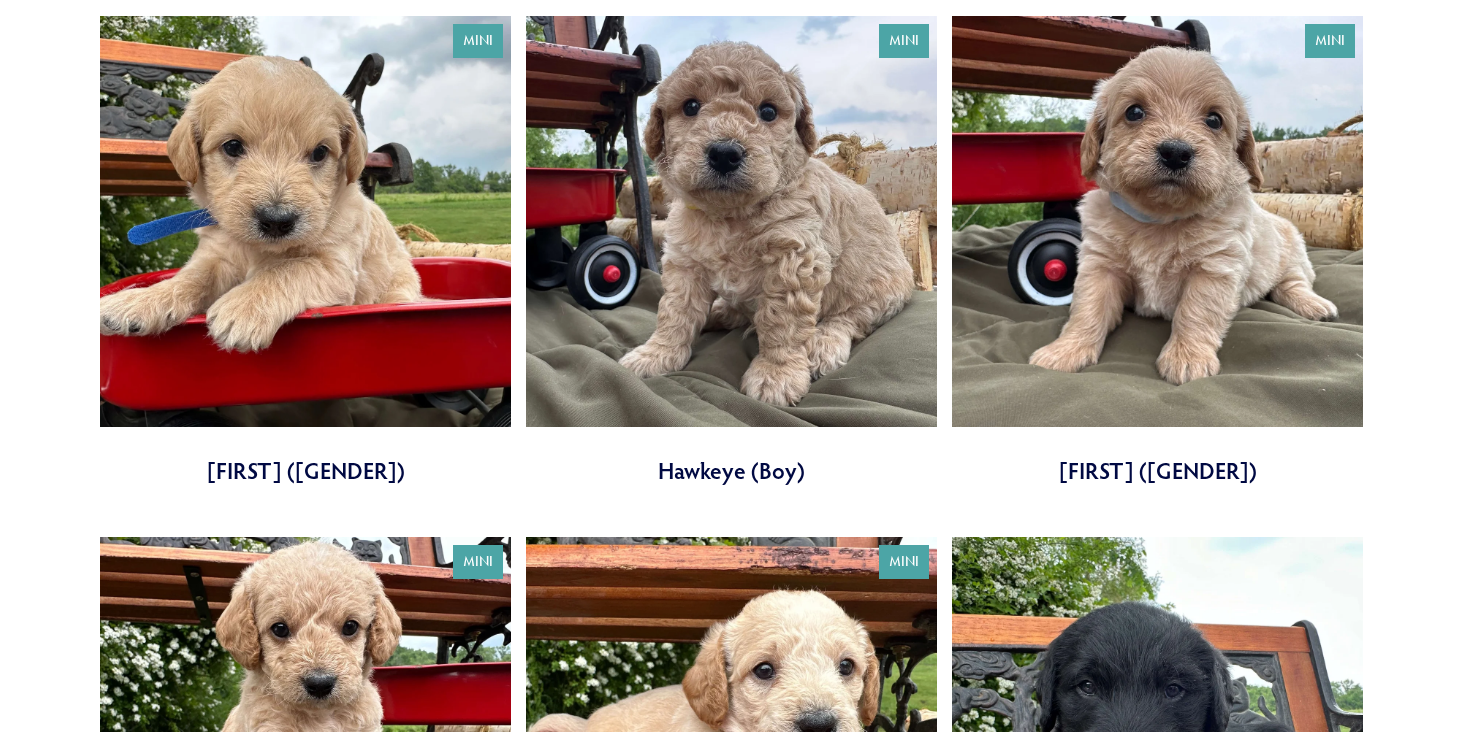 click at bounding box center [1157, 251] 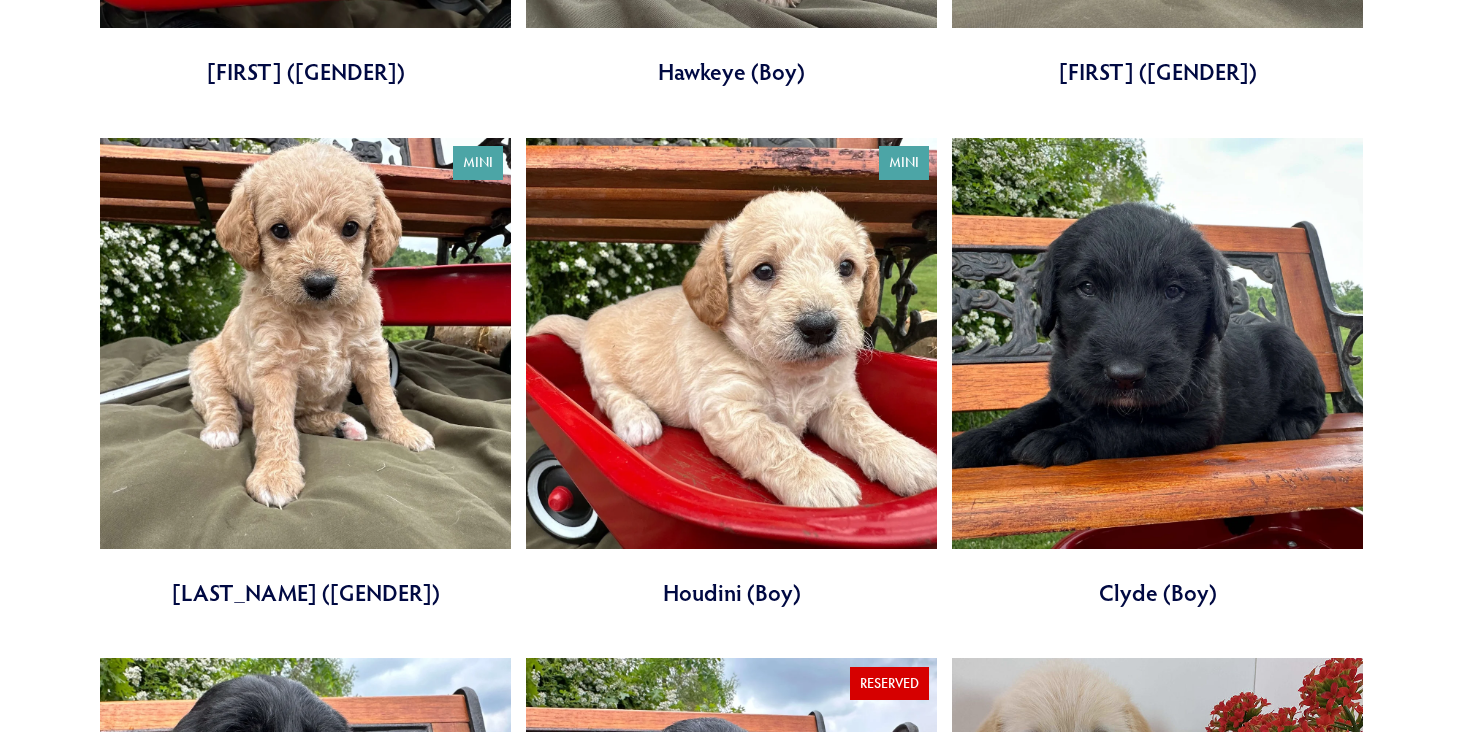 scroll, scrollTop: 3778, scrollLeft: 0, axis: vertical 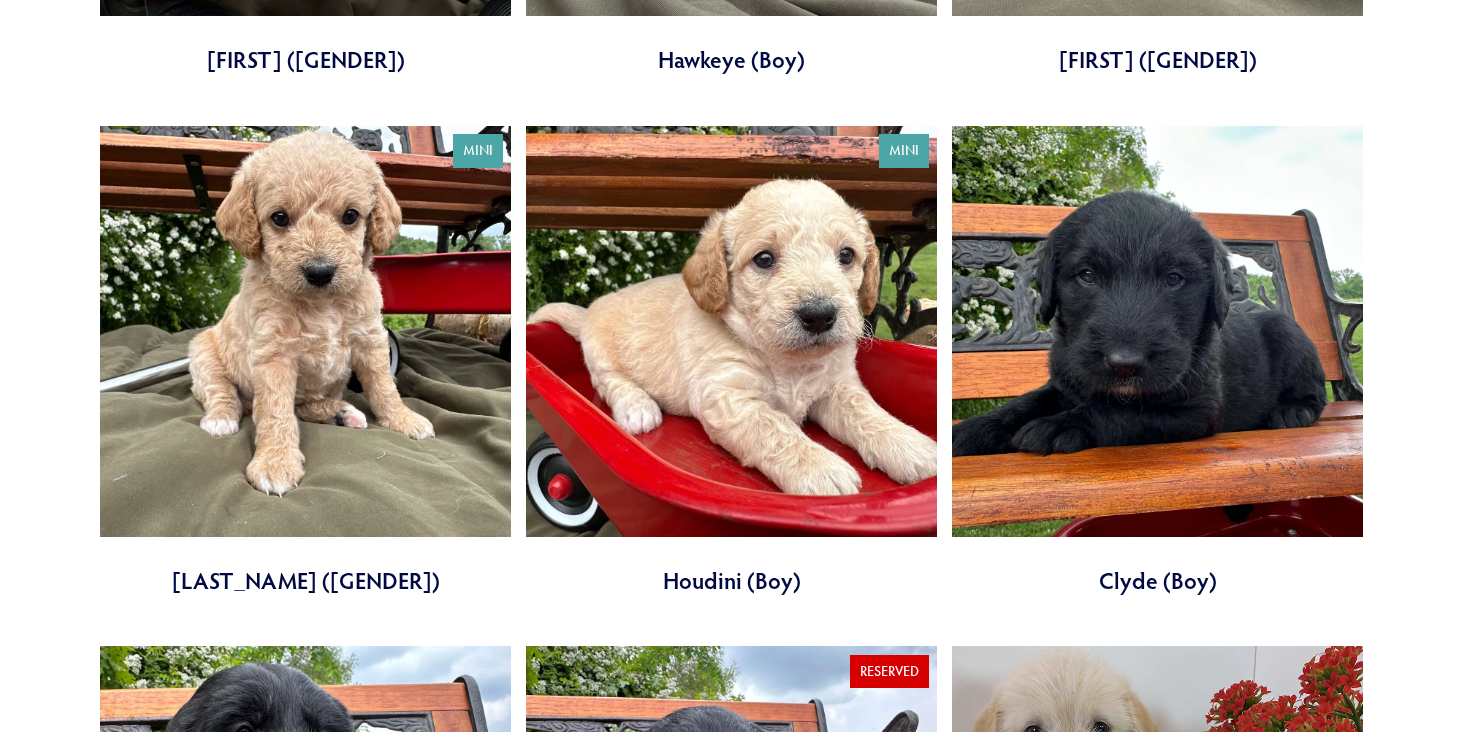 click at bounding box center (1157, 361) 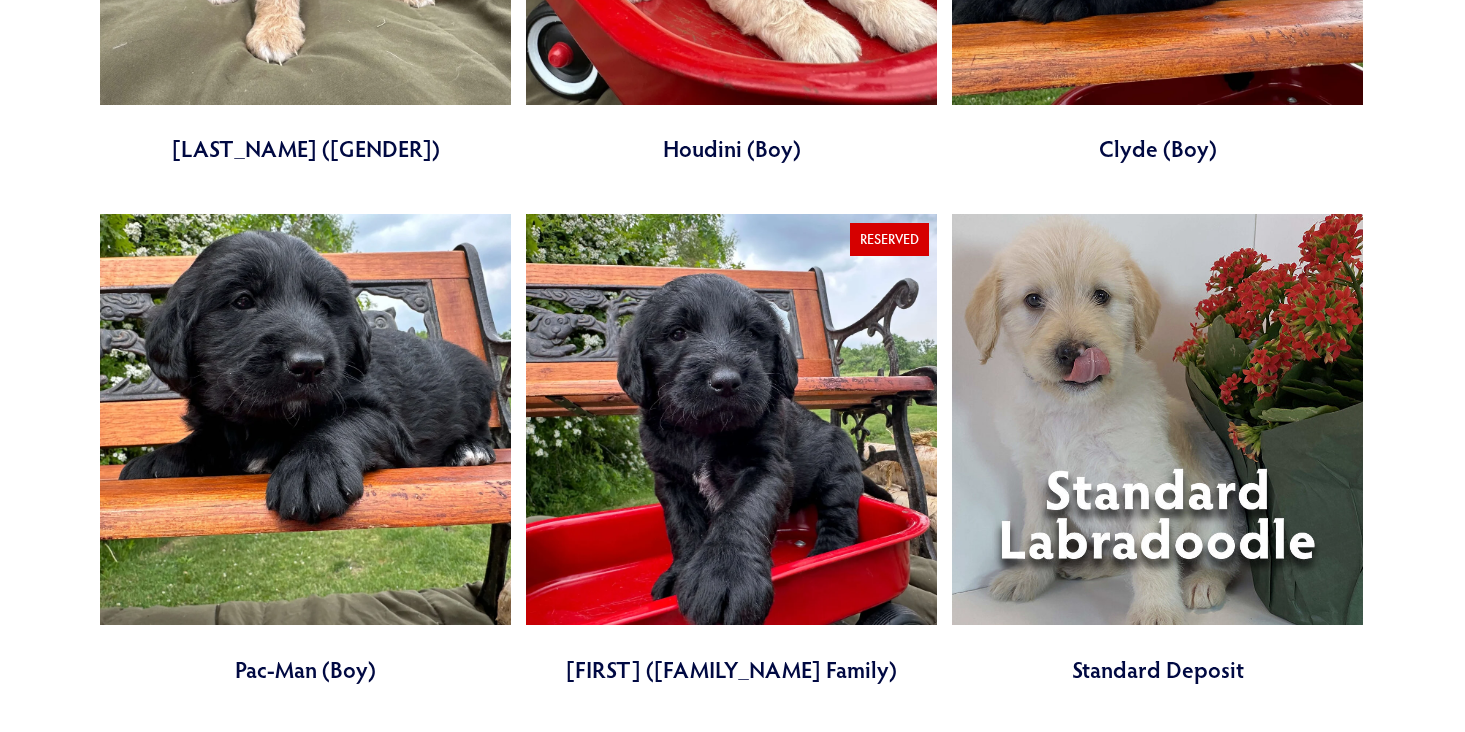 scroll, scrollTop: 4212, scrollLeft: 0, axis: vertical 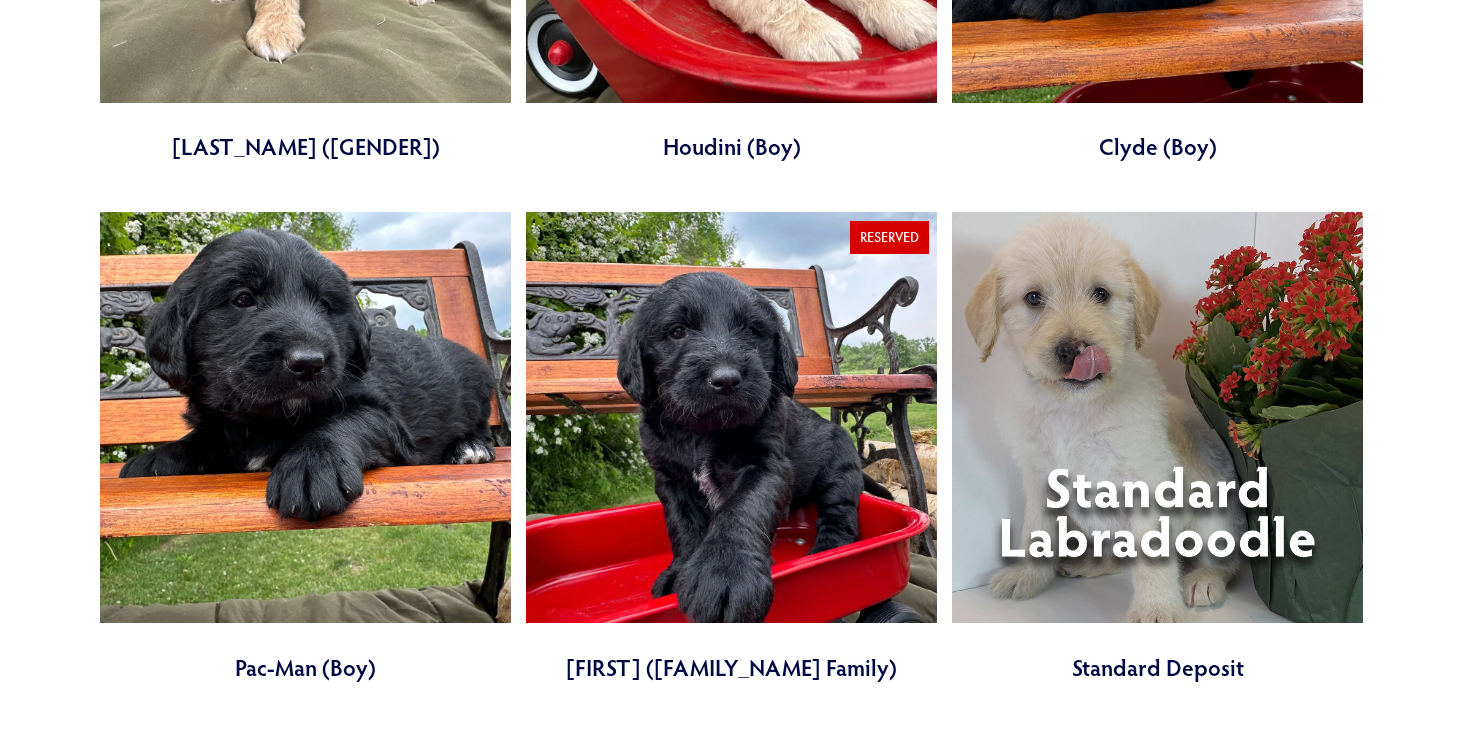 click at bounding box center [305, 447] 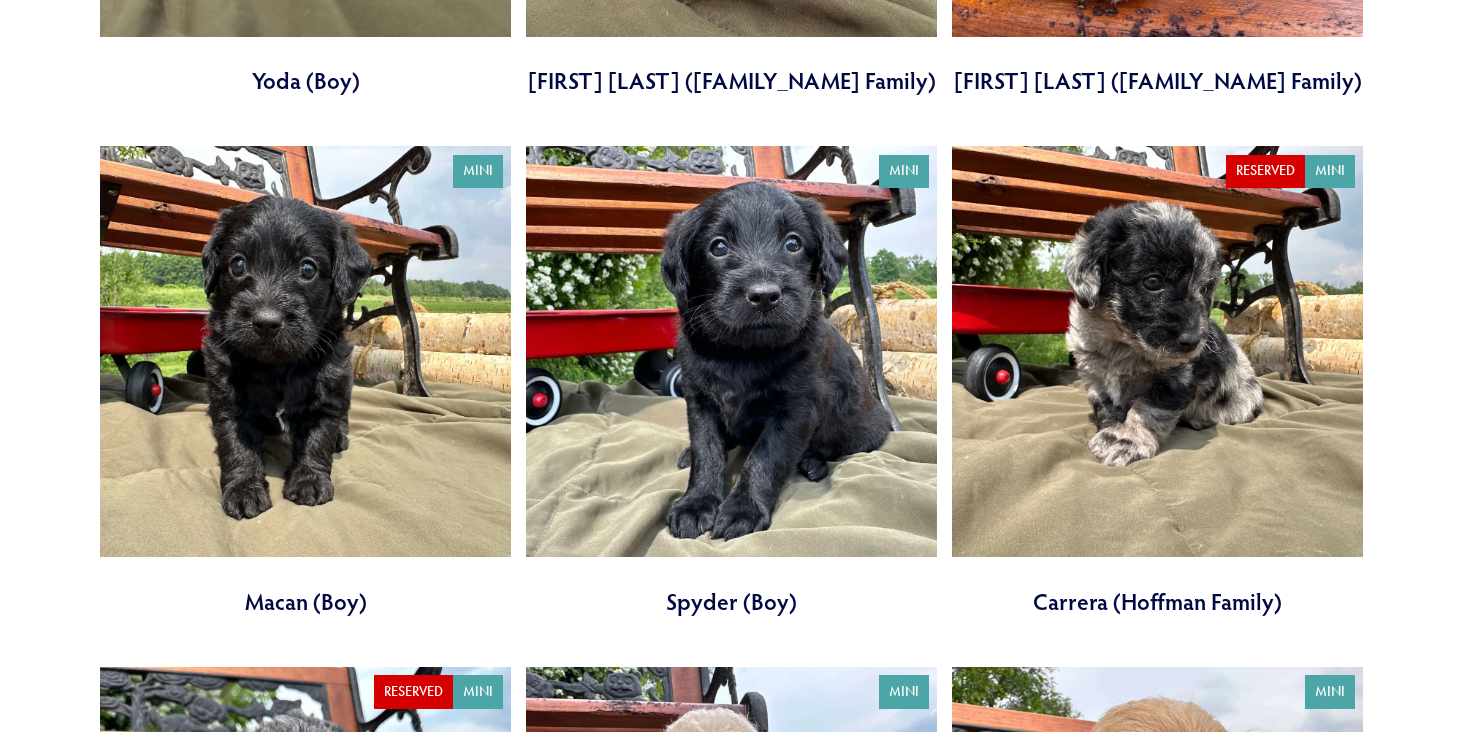 scroll, scrollTop: 2194, scrollLeft: 0, axis: vertical 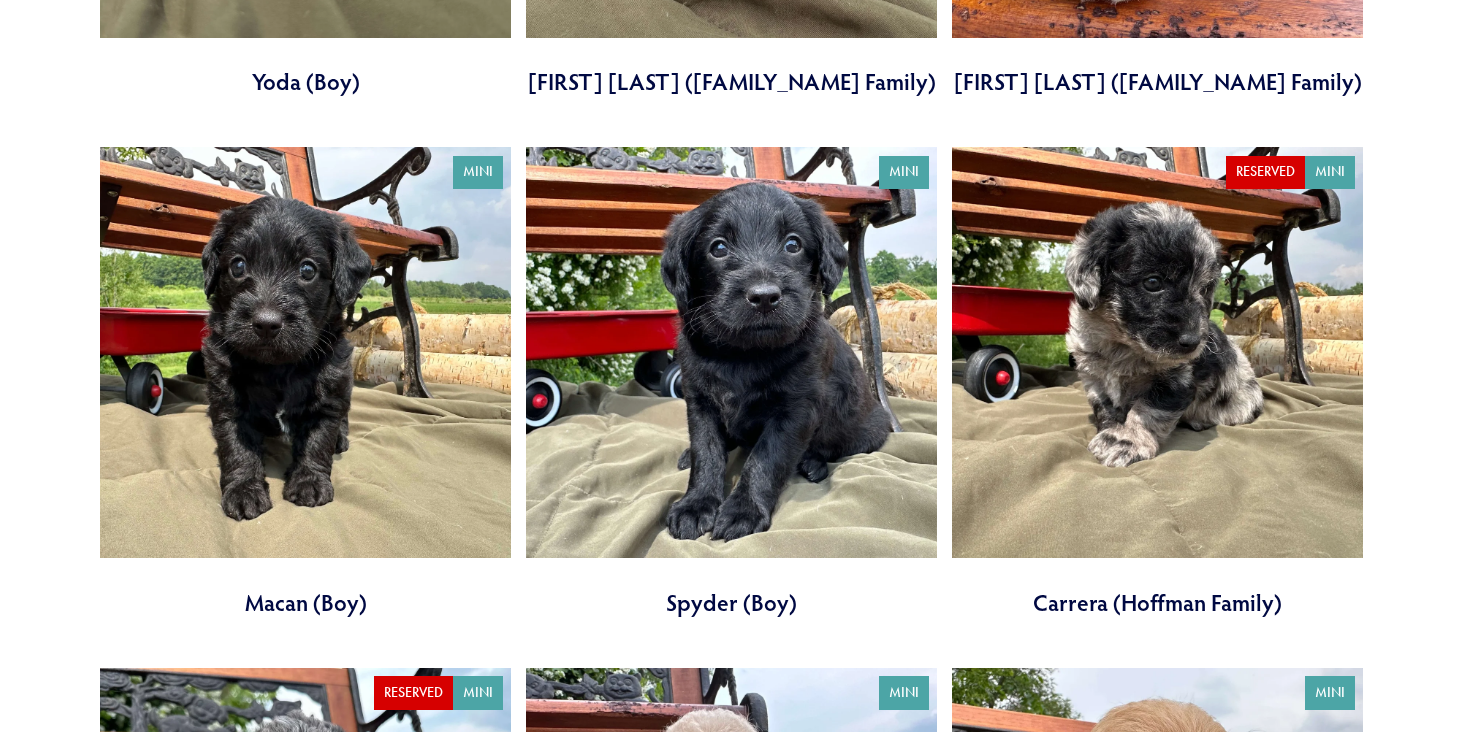 click at bounding box center [731, 382] 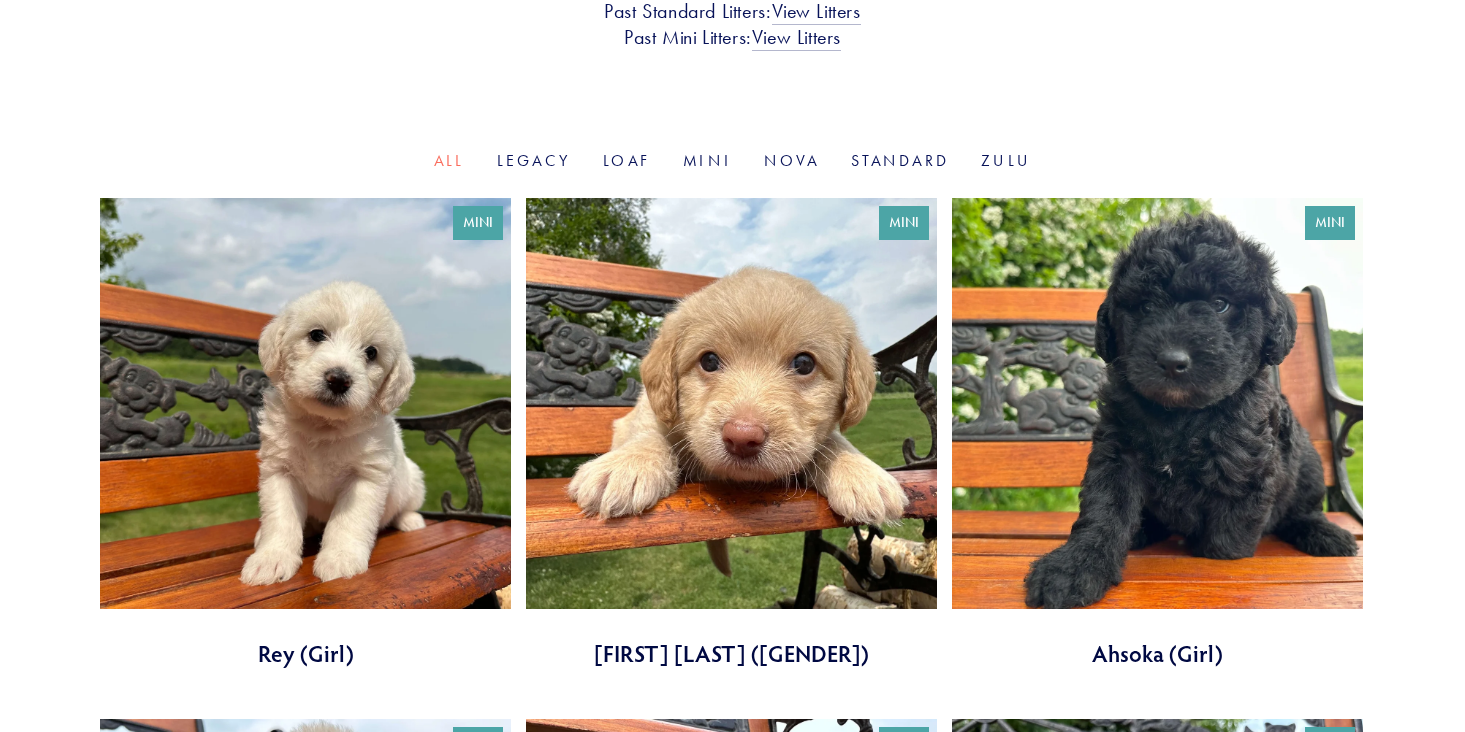 scroll, scrollTop: 583, scrollLeft: 0, axis: vertical 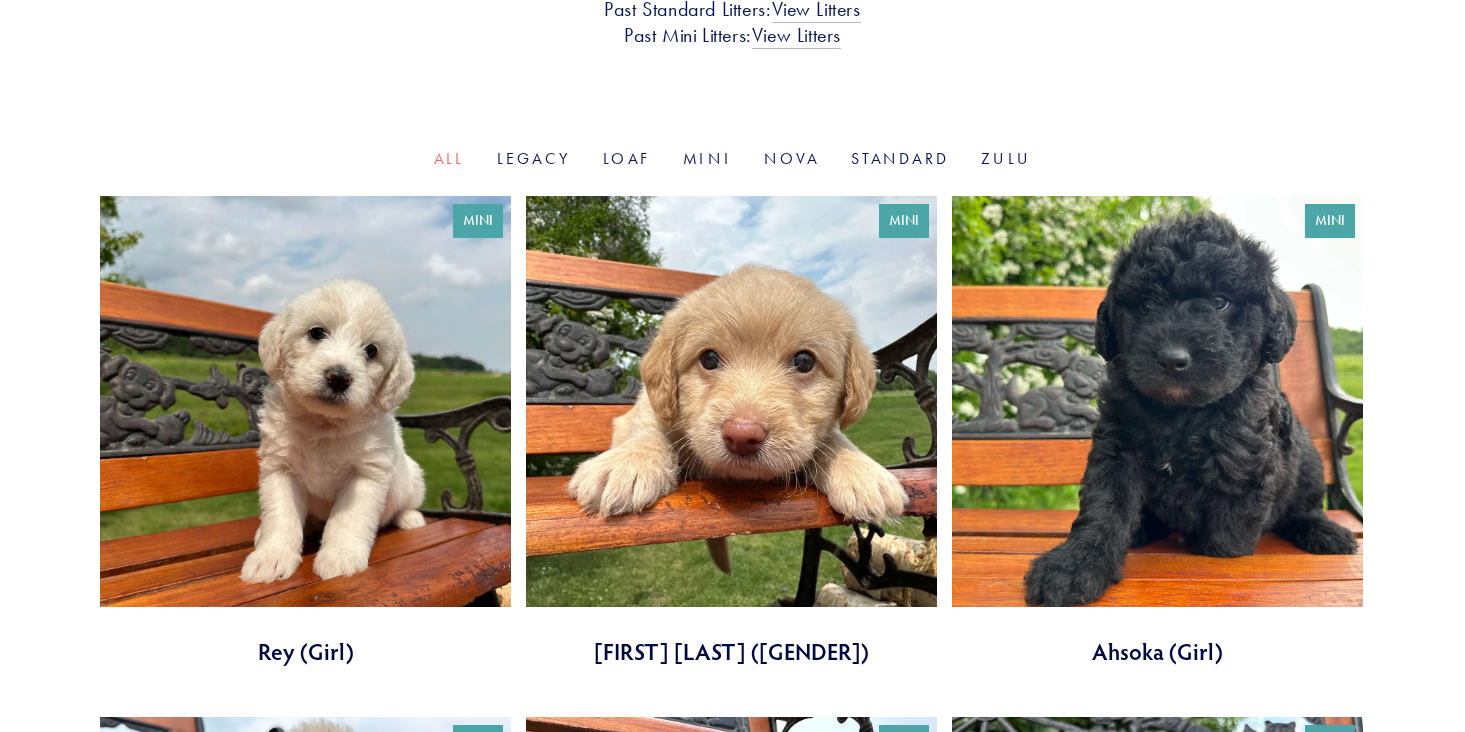 click at bounding box center [1157, 431] 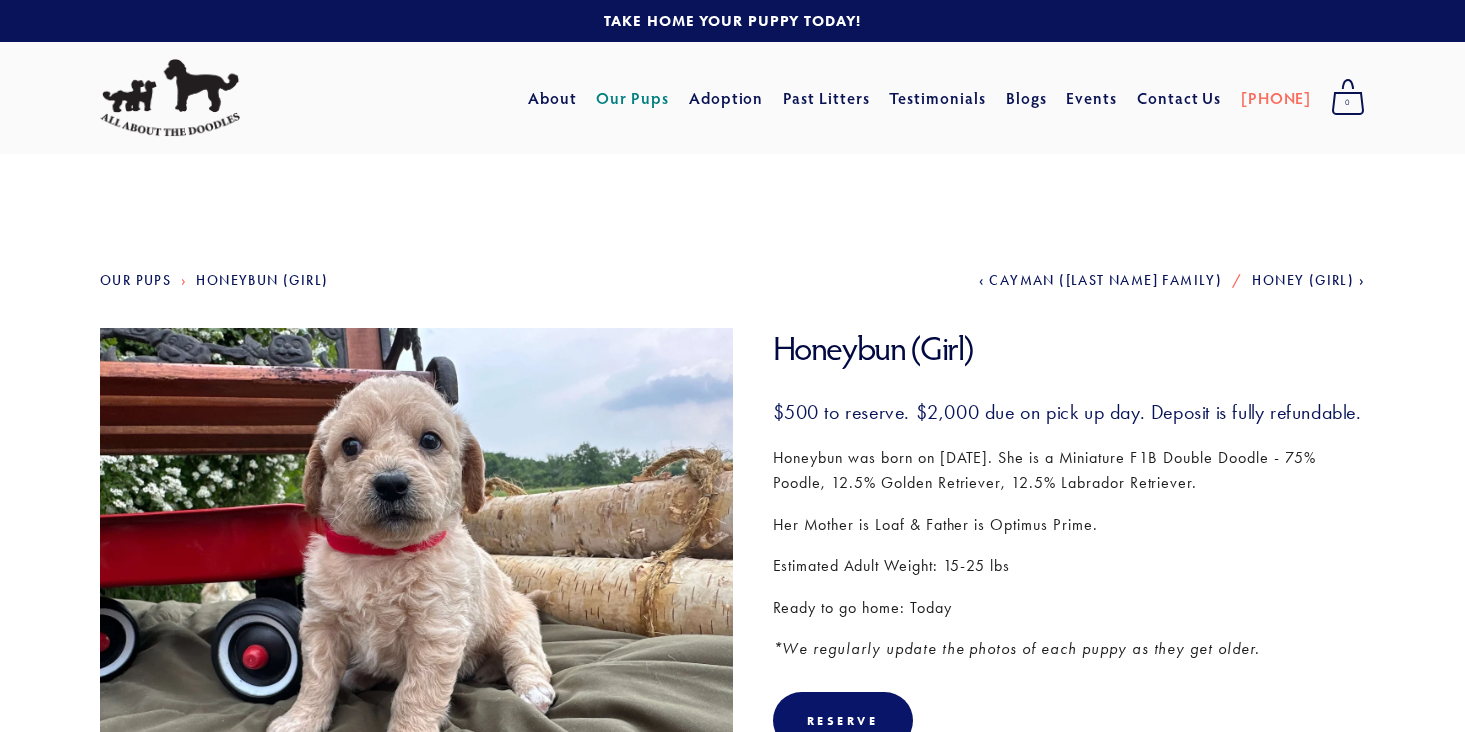 scroll, scrollTop: 0, scrollLeft: 0, axis: both 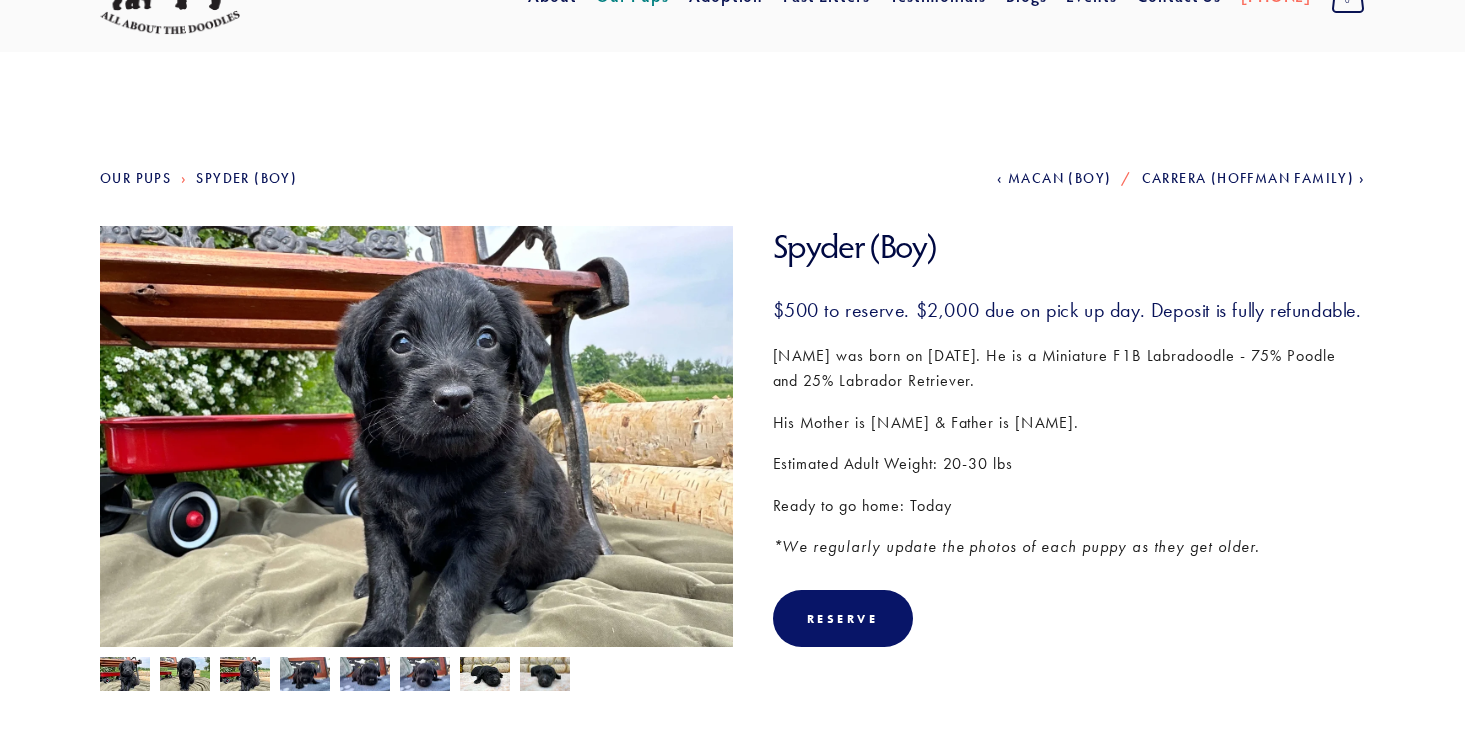 click at bounding box center (125, 676) 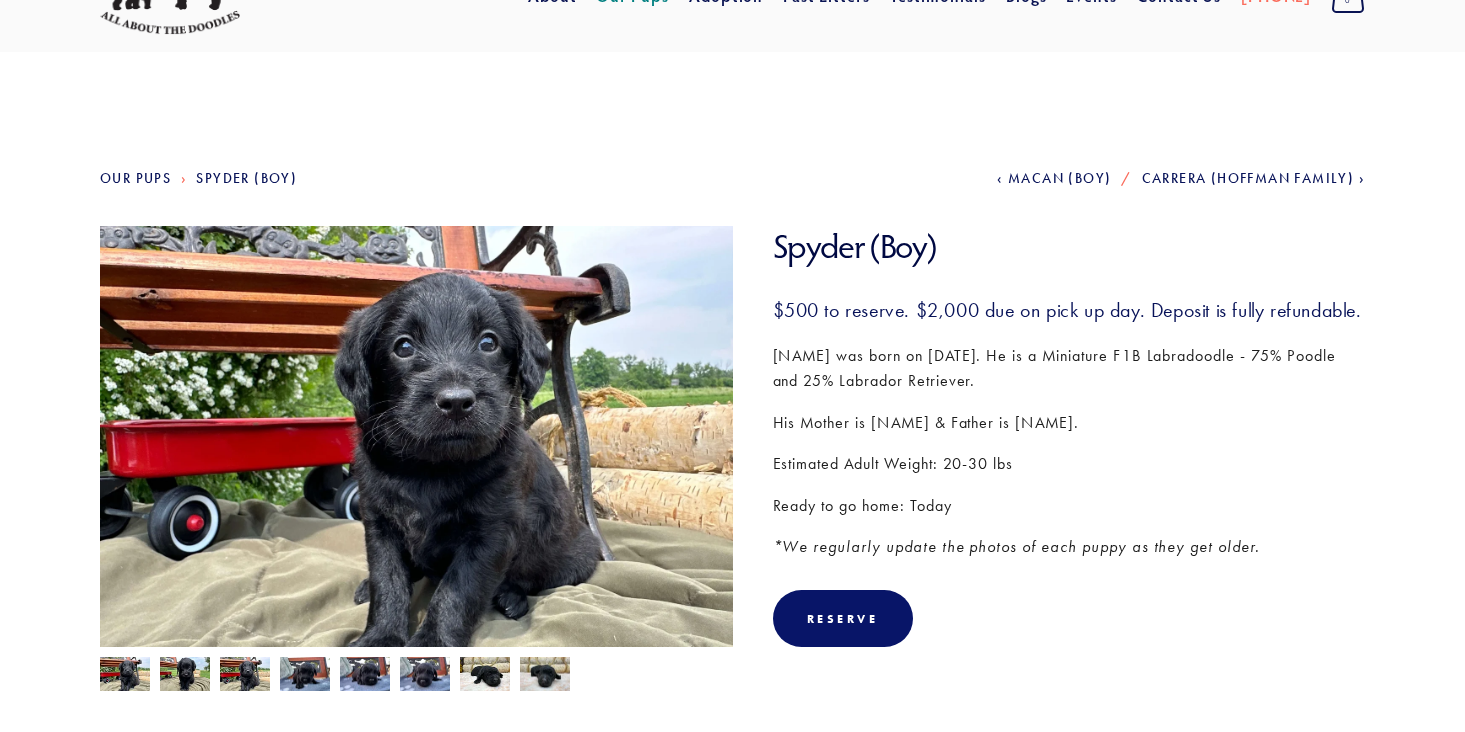 click at bounding box center (125, 676) 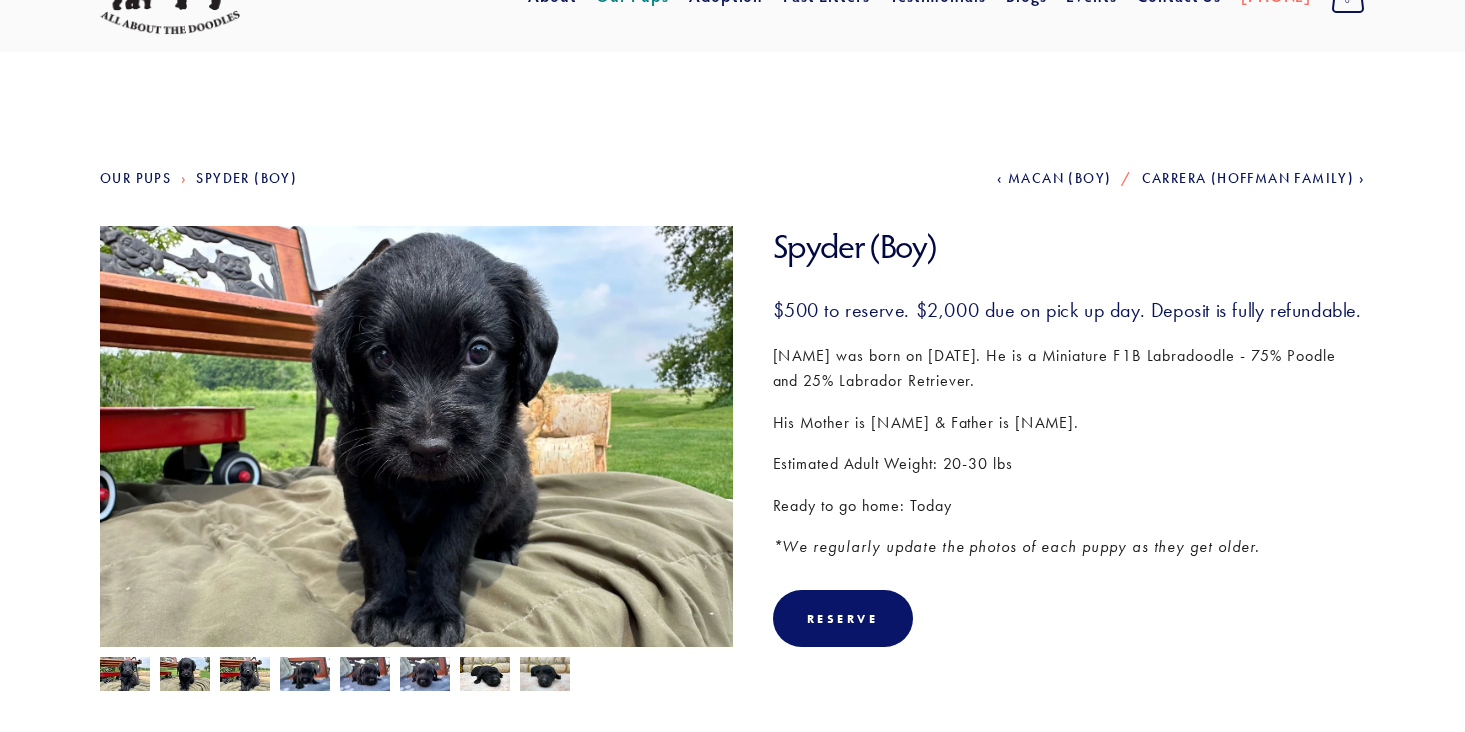 click at bounding box center (125, 676) 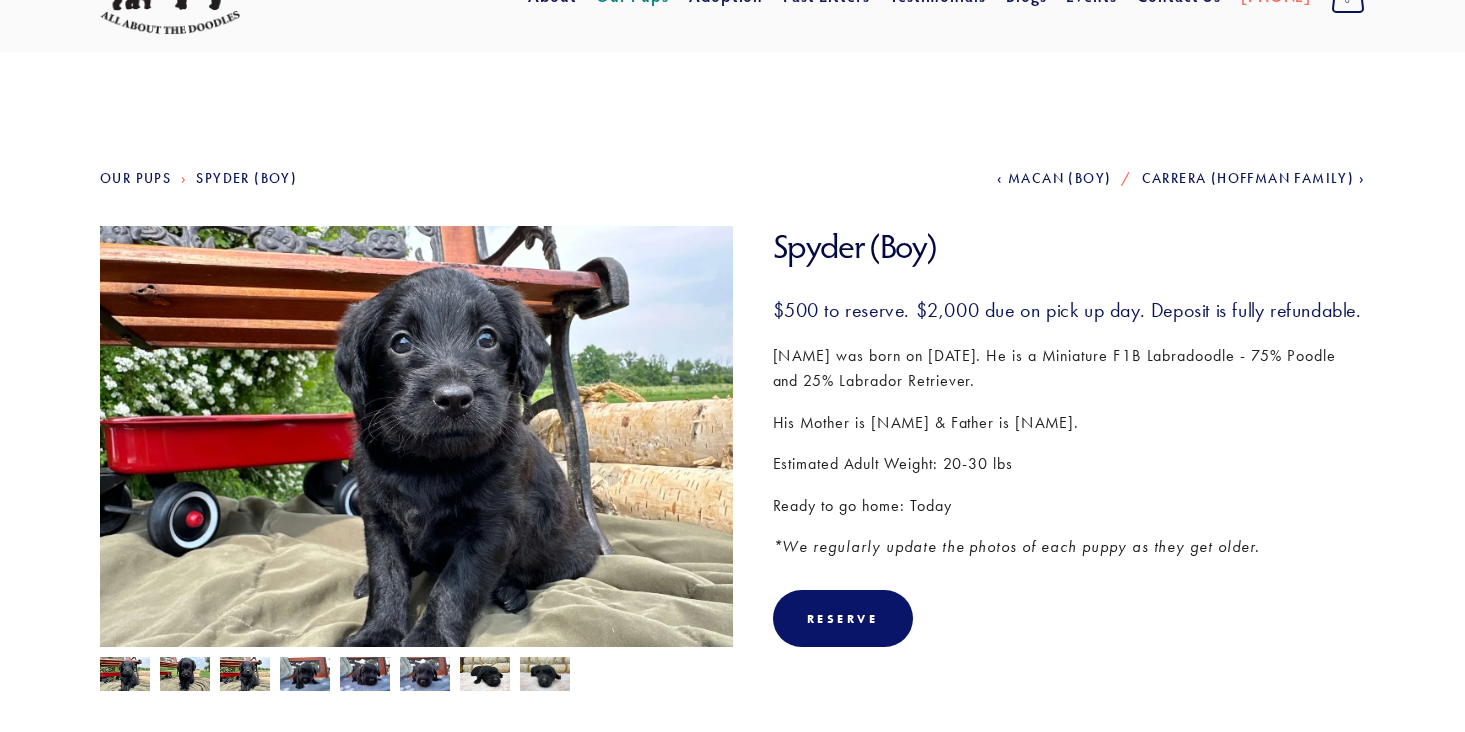 scroll, scrollTop: 0, scrollLeft: 0, axis: both 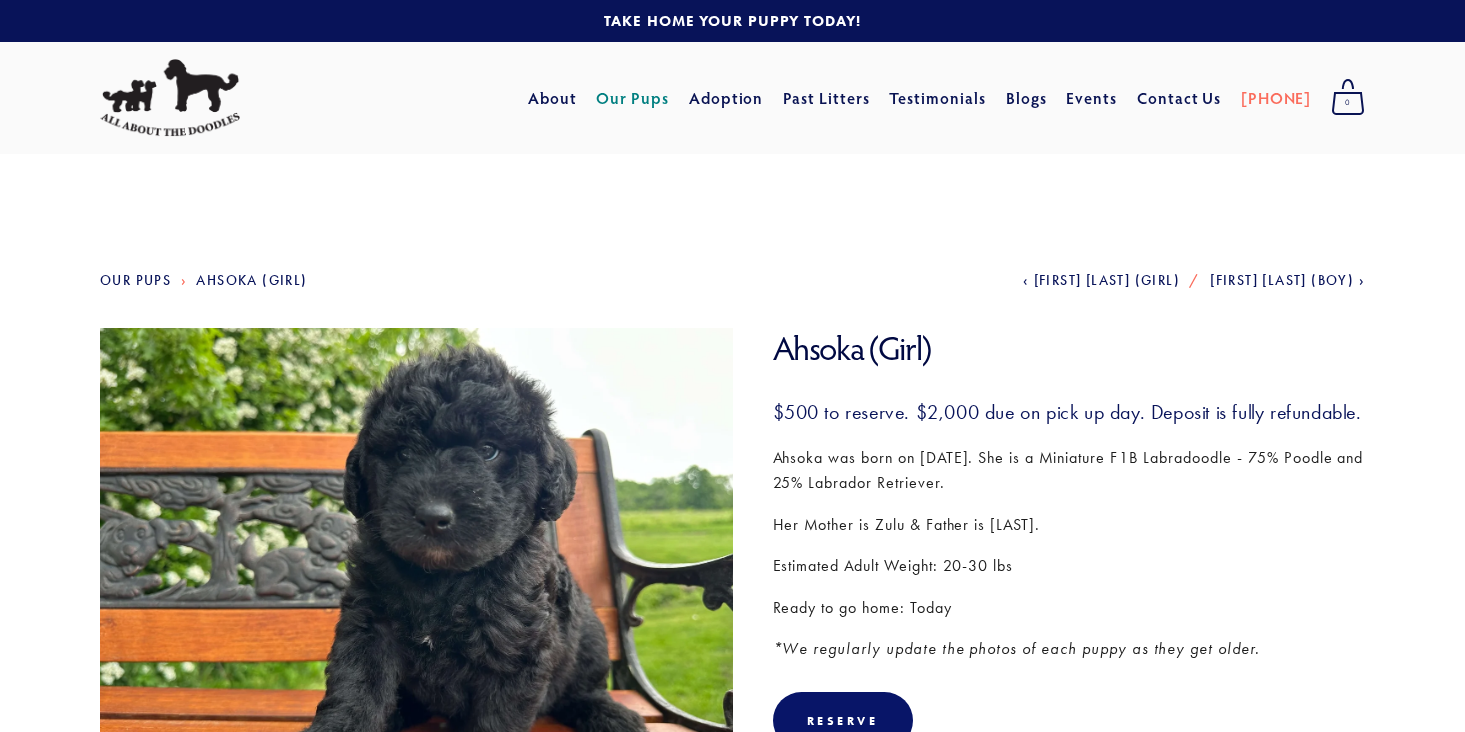 click at bounding box center [170, 98] 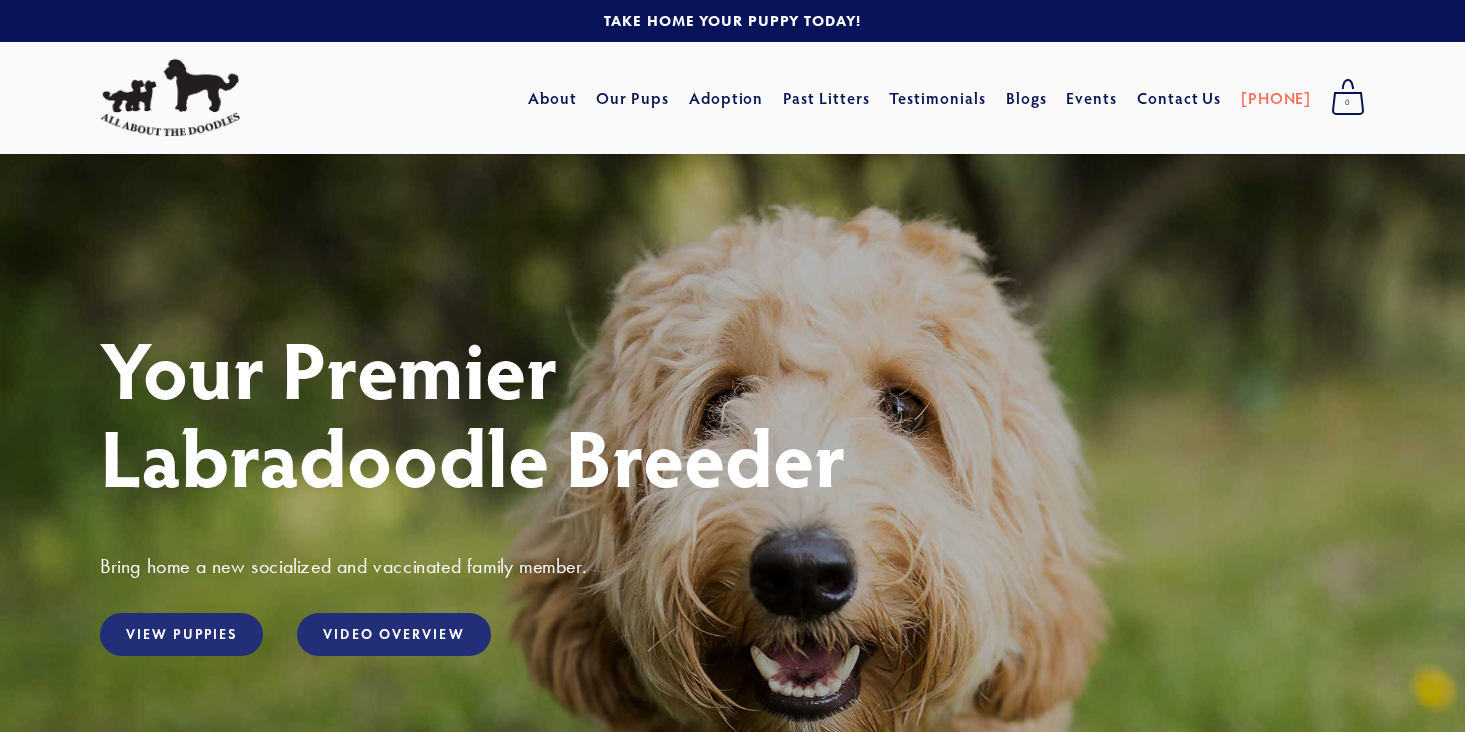 scroll, scrollTop: 0, scrollLeft: 0, axis: both 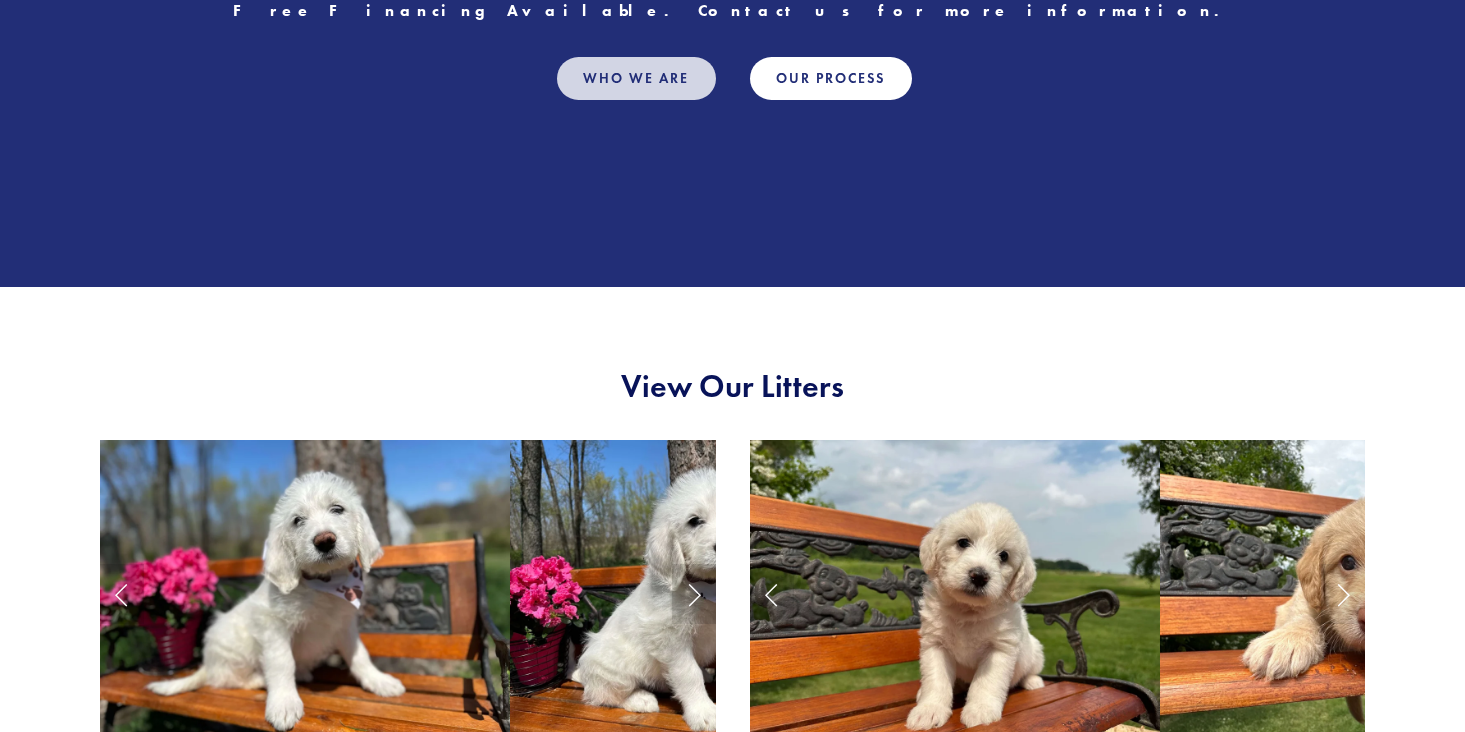 click on "Who We Are" at bounding box center [636, 78] 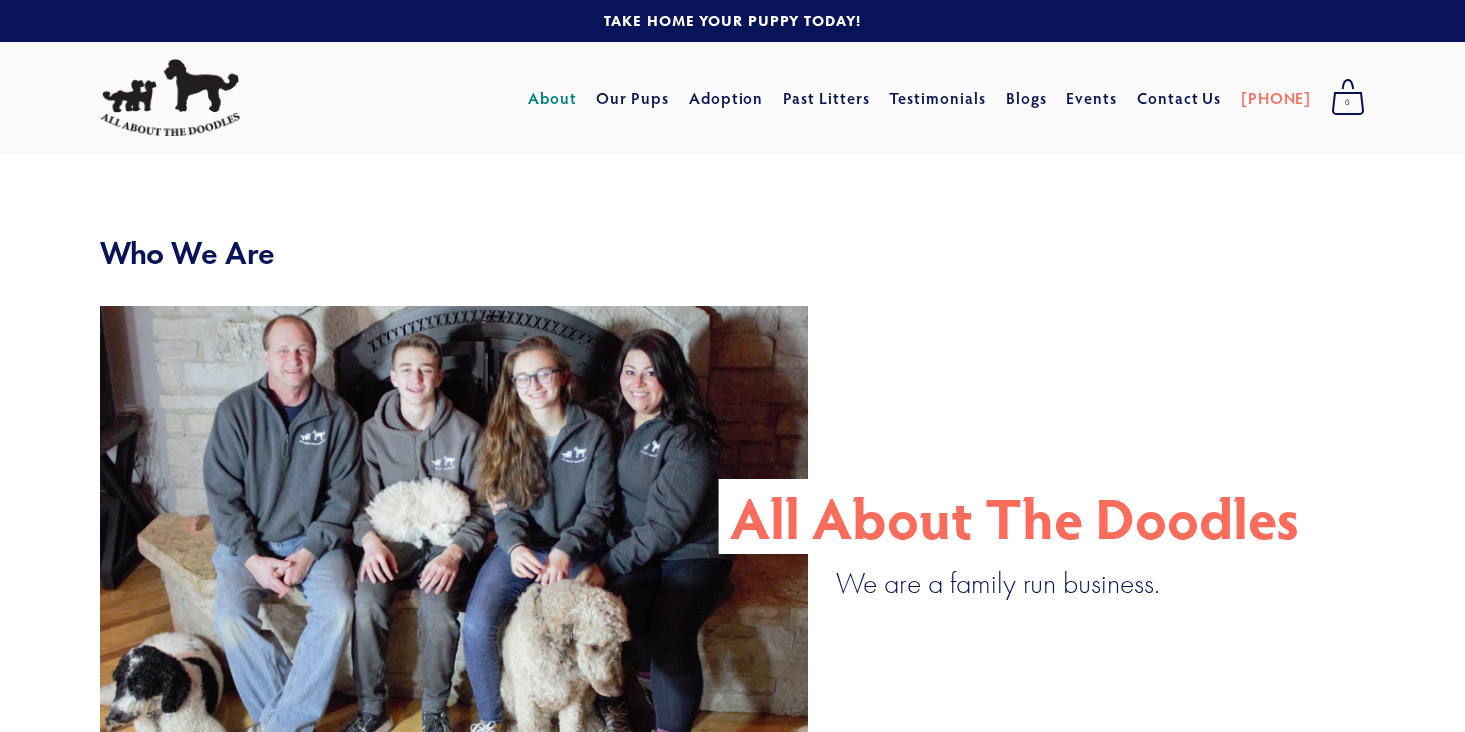 scroll, scrollTop: 0, scrollLeft: 0, axis: both 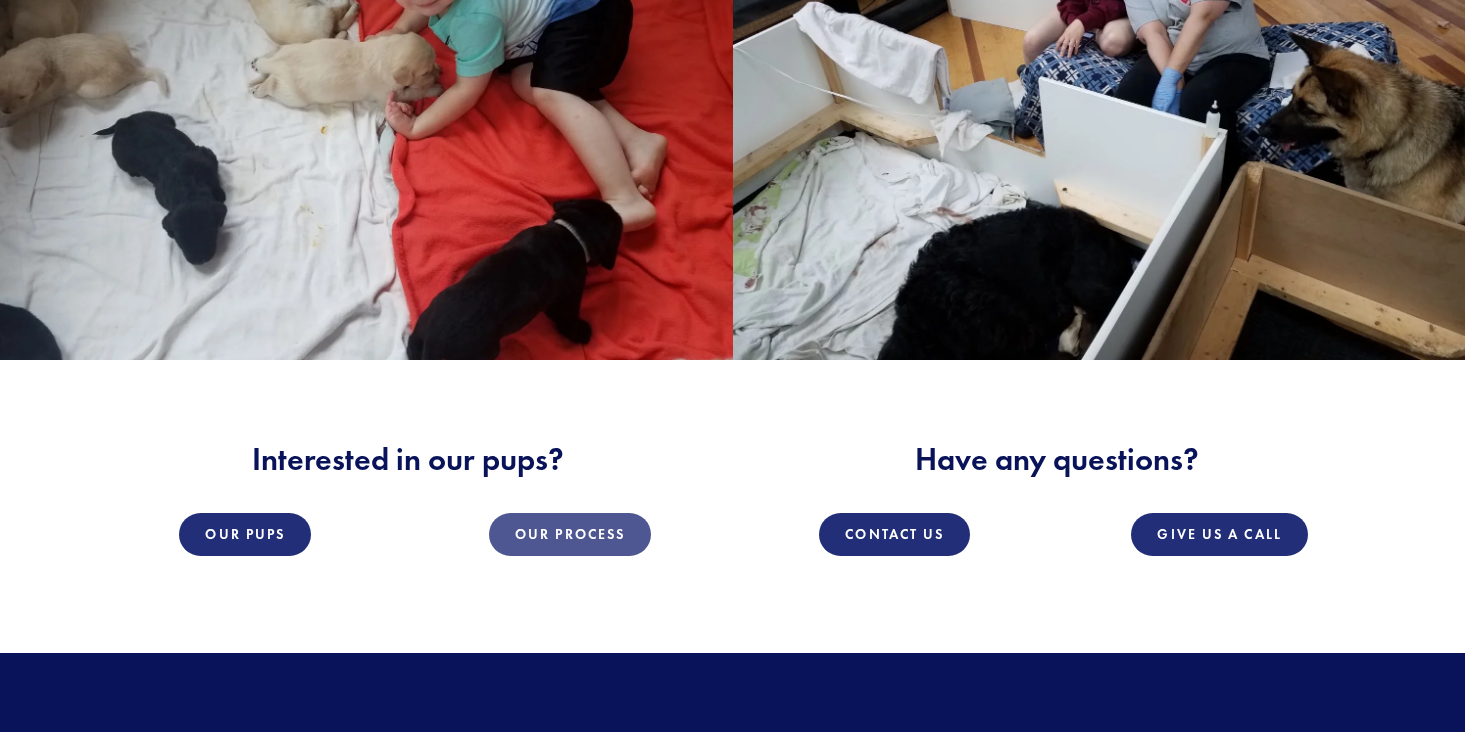 click on "Our Process" at bounding box center (570, 534) 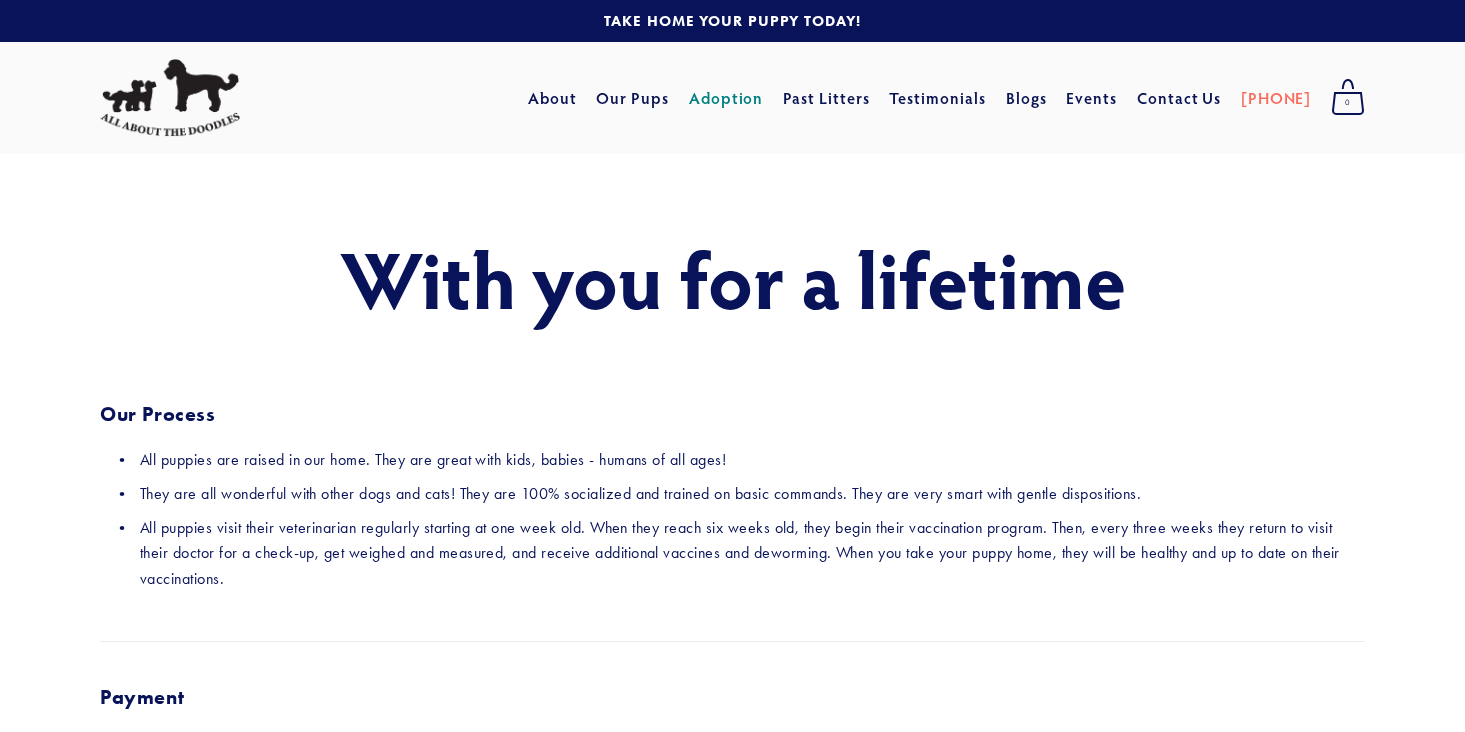 scroll, scrollTop: 0, scrollLeft: 0, axis: both 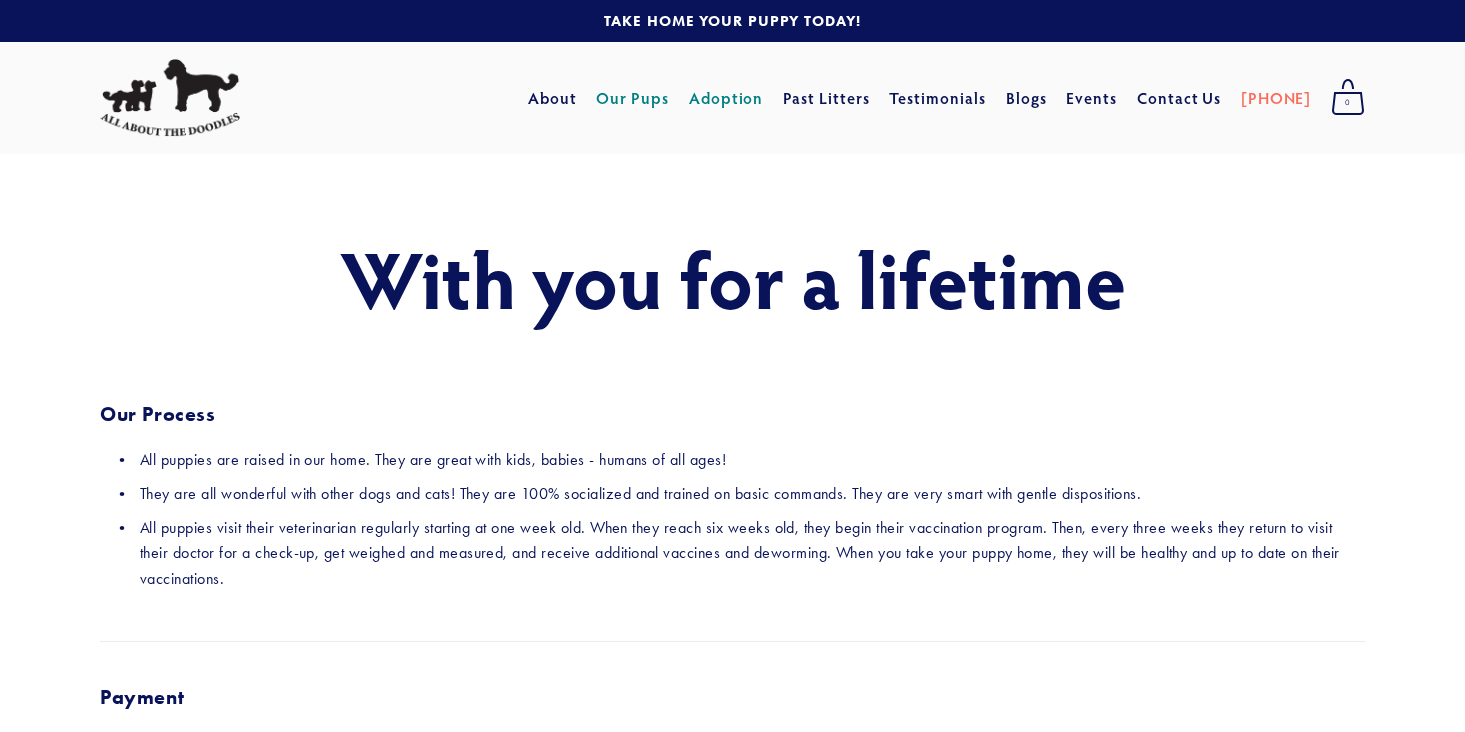 click on "Our Pups" at bounding box center [632, 98] 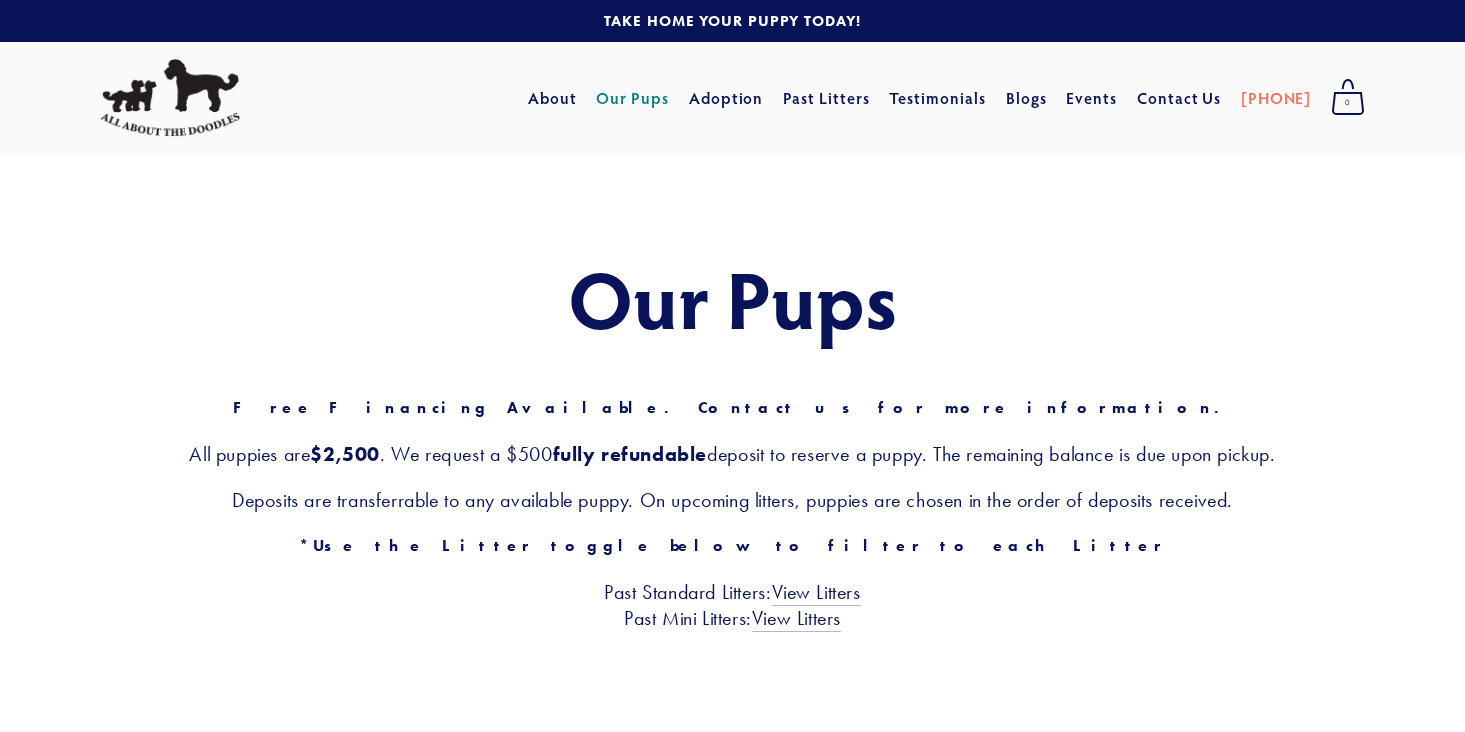 scroll, scrollTop: 0, scrollLeft: 0, axis: both 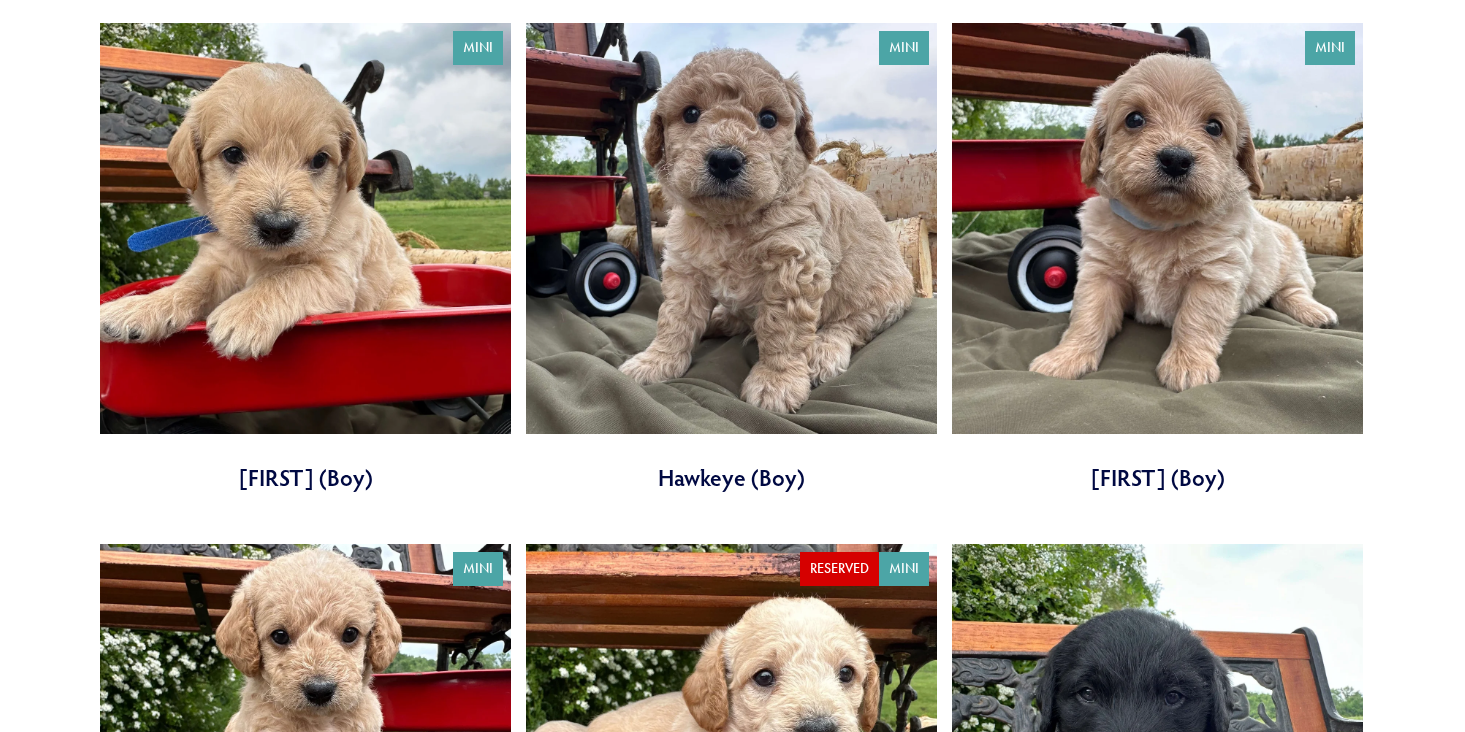 click at bounding box center (731, 258) 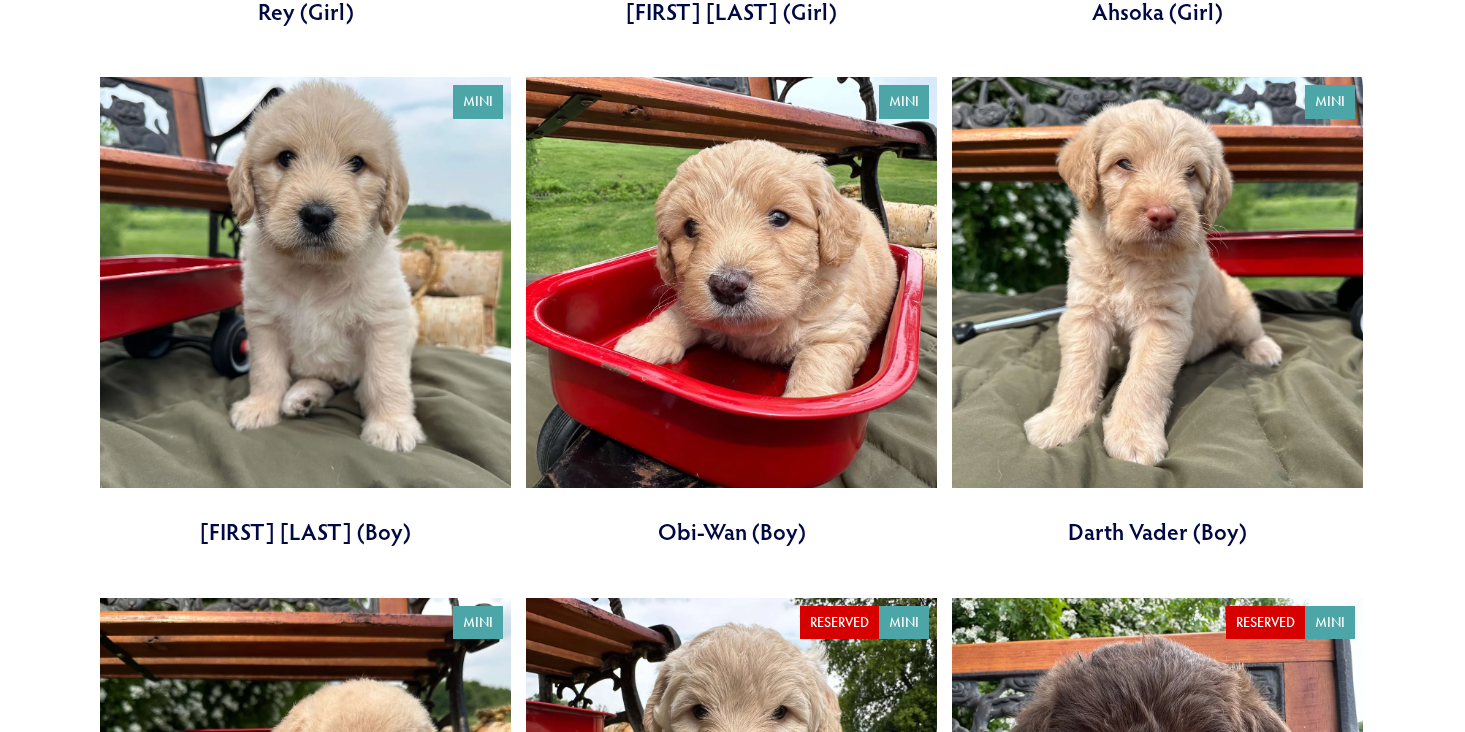 scroll, scrollTop: 1225, scrollLeft: 0, axis: vertical 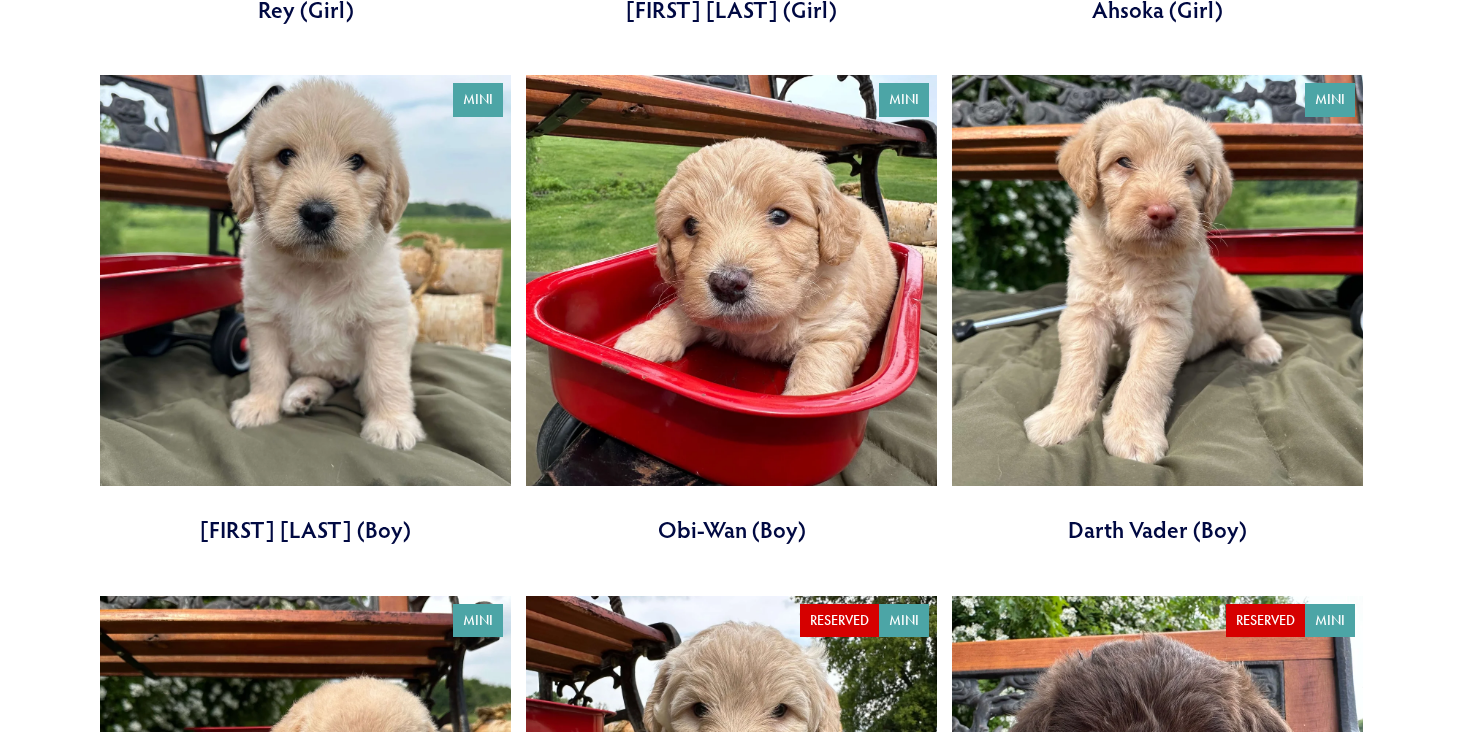 click at bounding box center [305, 310] 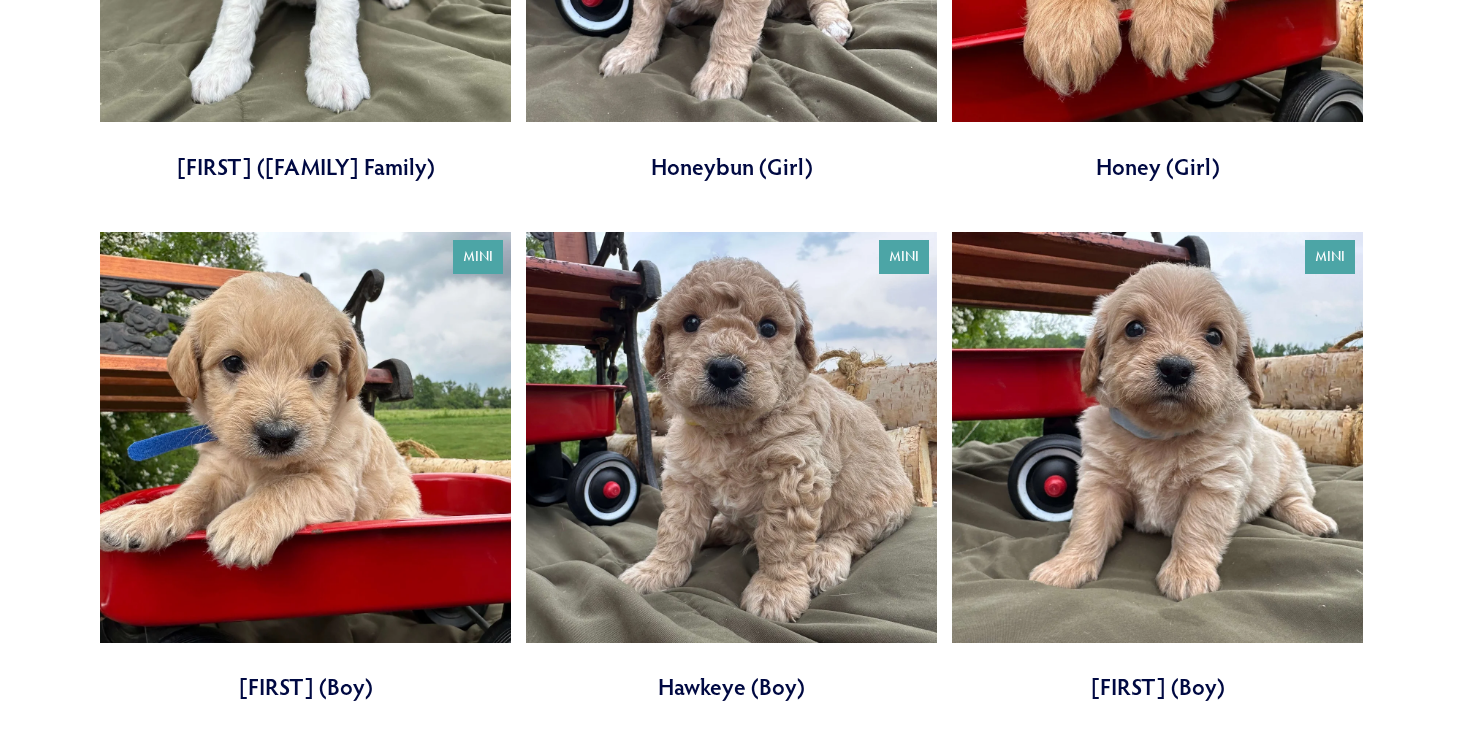 scroll, scrollTop: 3228, scrollLeft: 0, axis: vertical 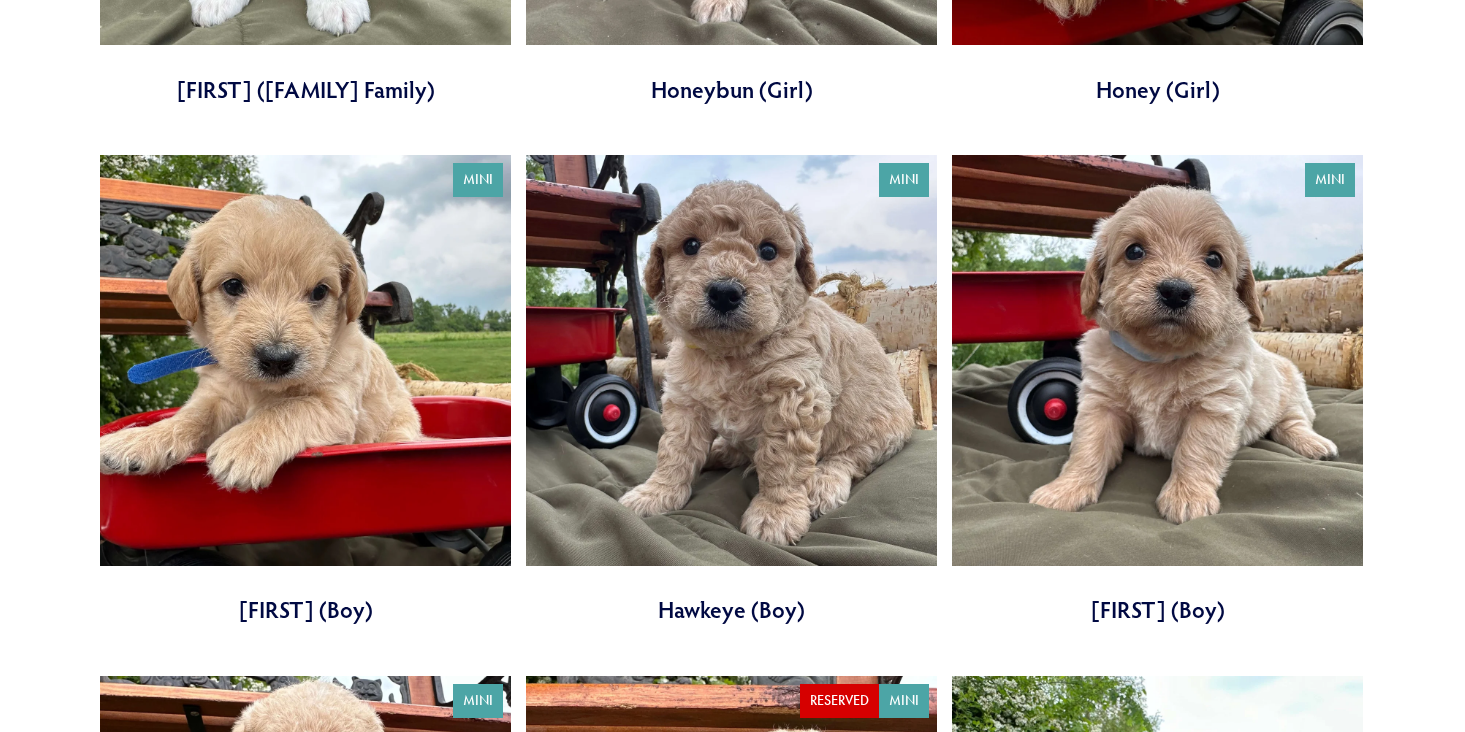 click at bounding box center (731, 390) 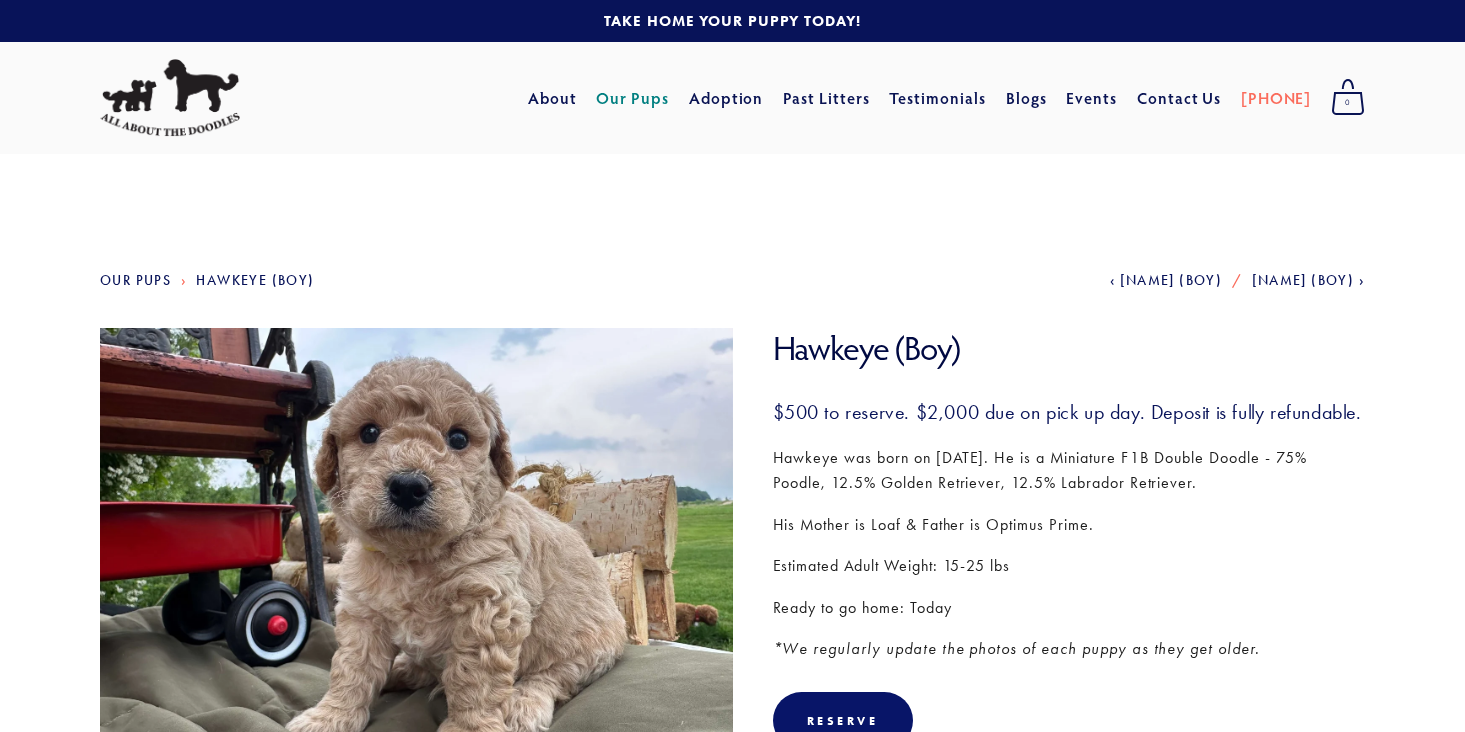 scroll, scrollTop: 0, scrollLeft: 0, axis: both 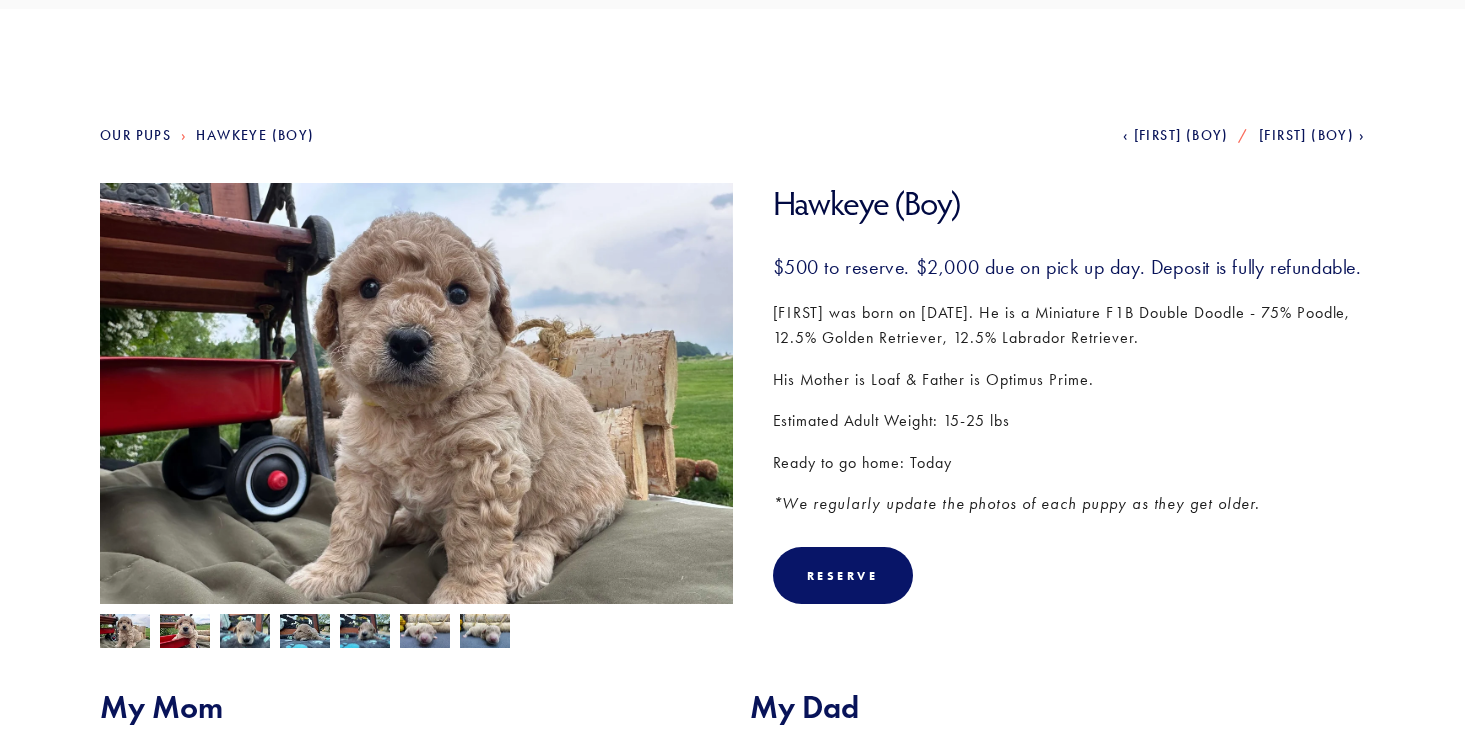 click at bounding box center [125, 633] 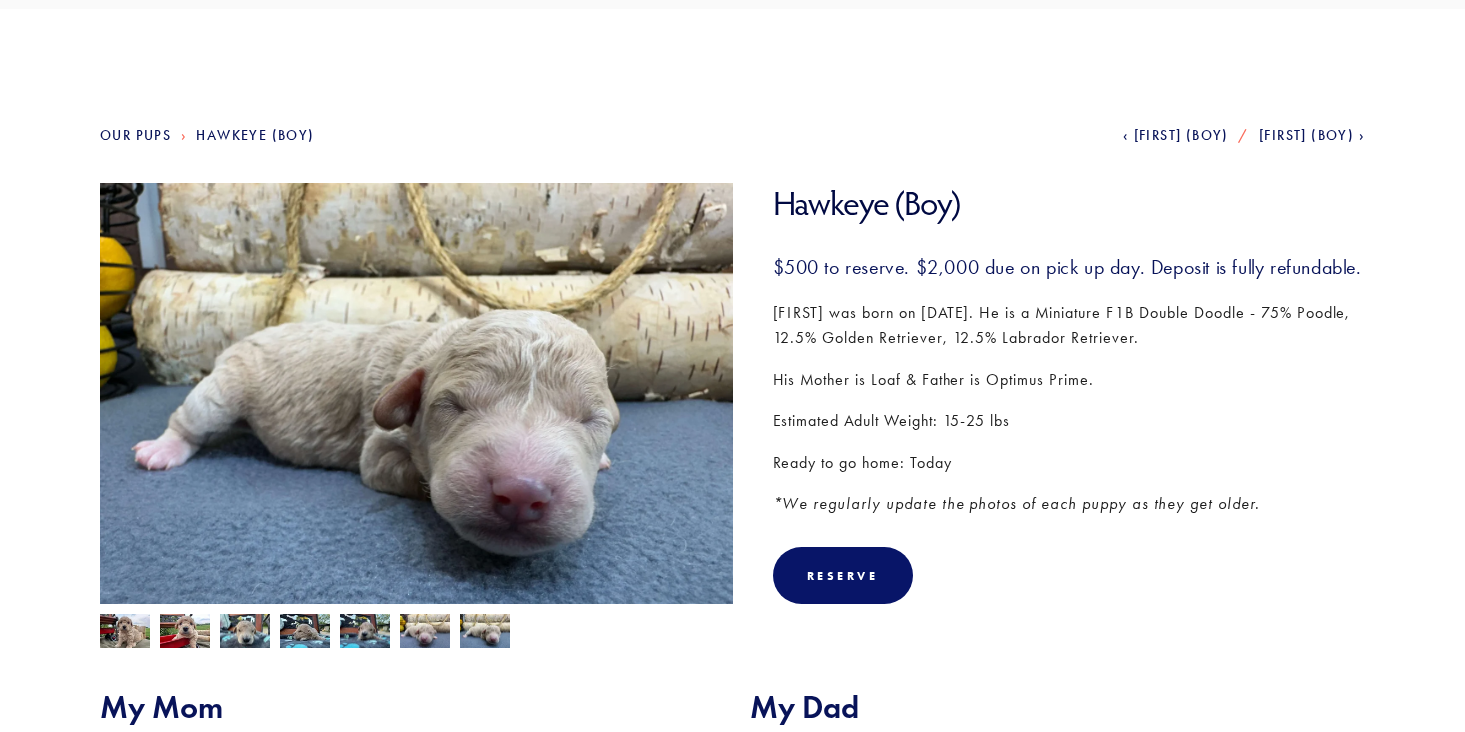 click at bounding box center (125, 633) 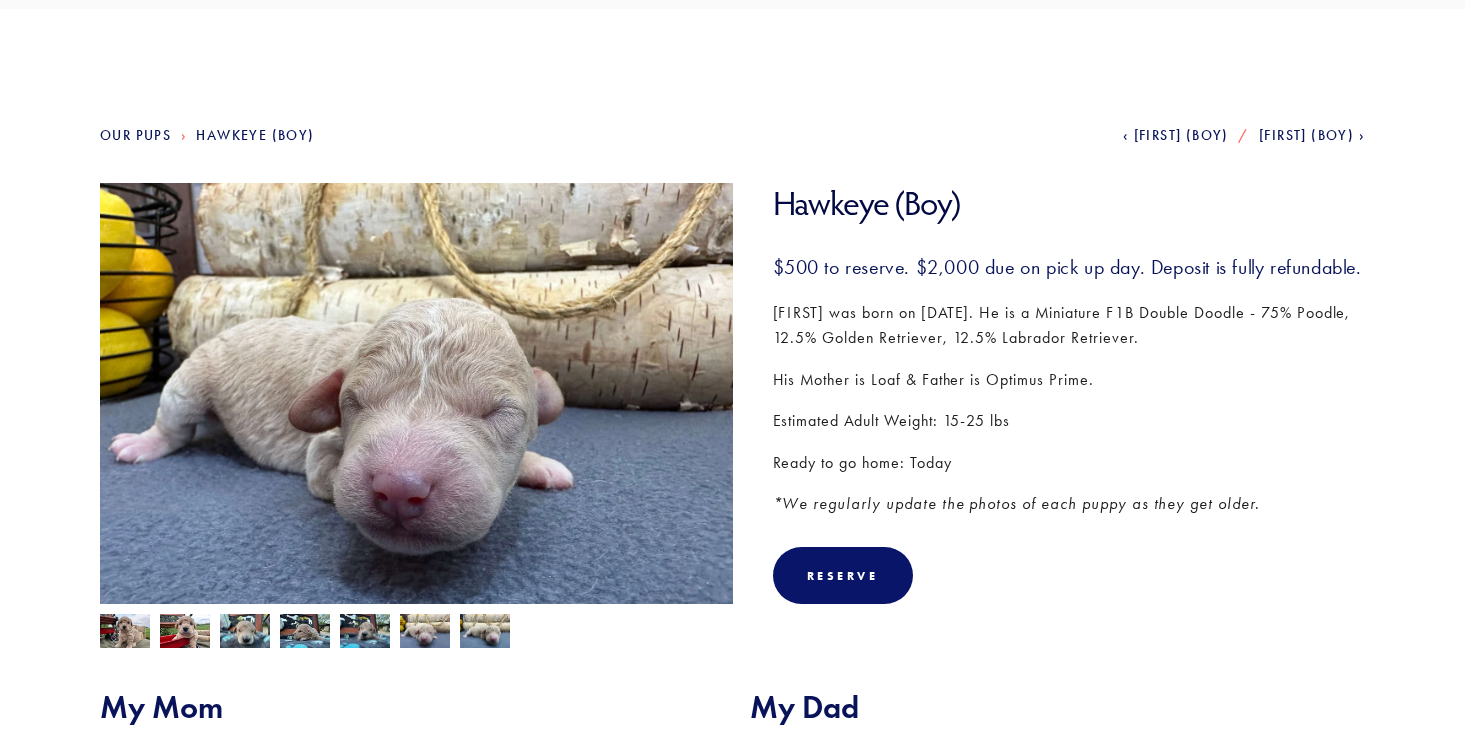 click at bounding box center (125, 633) 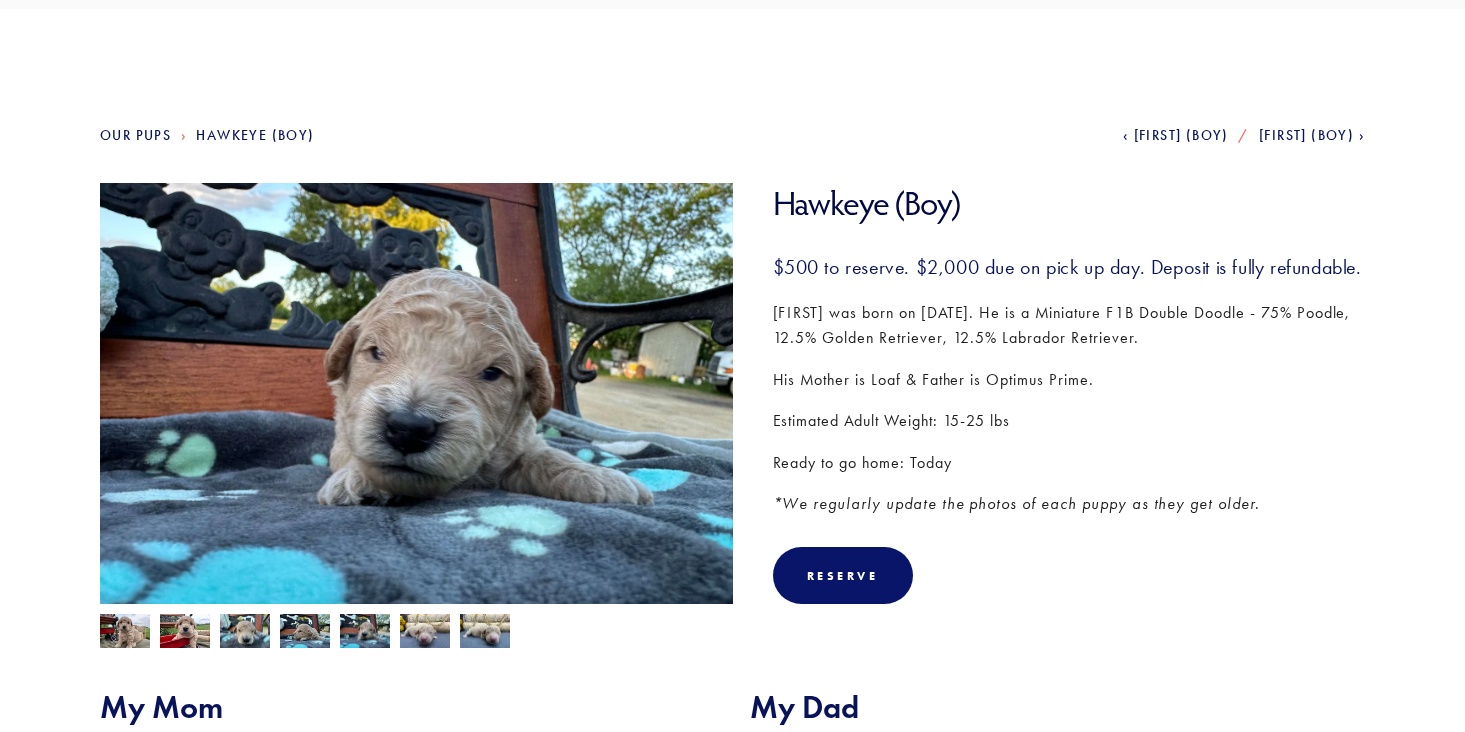 click at bounding box center [125, 633] 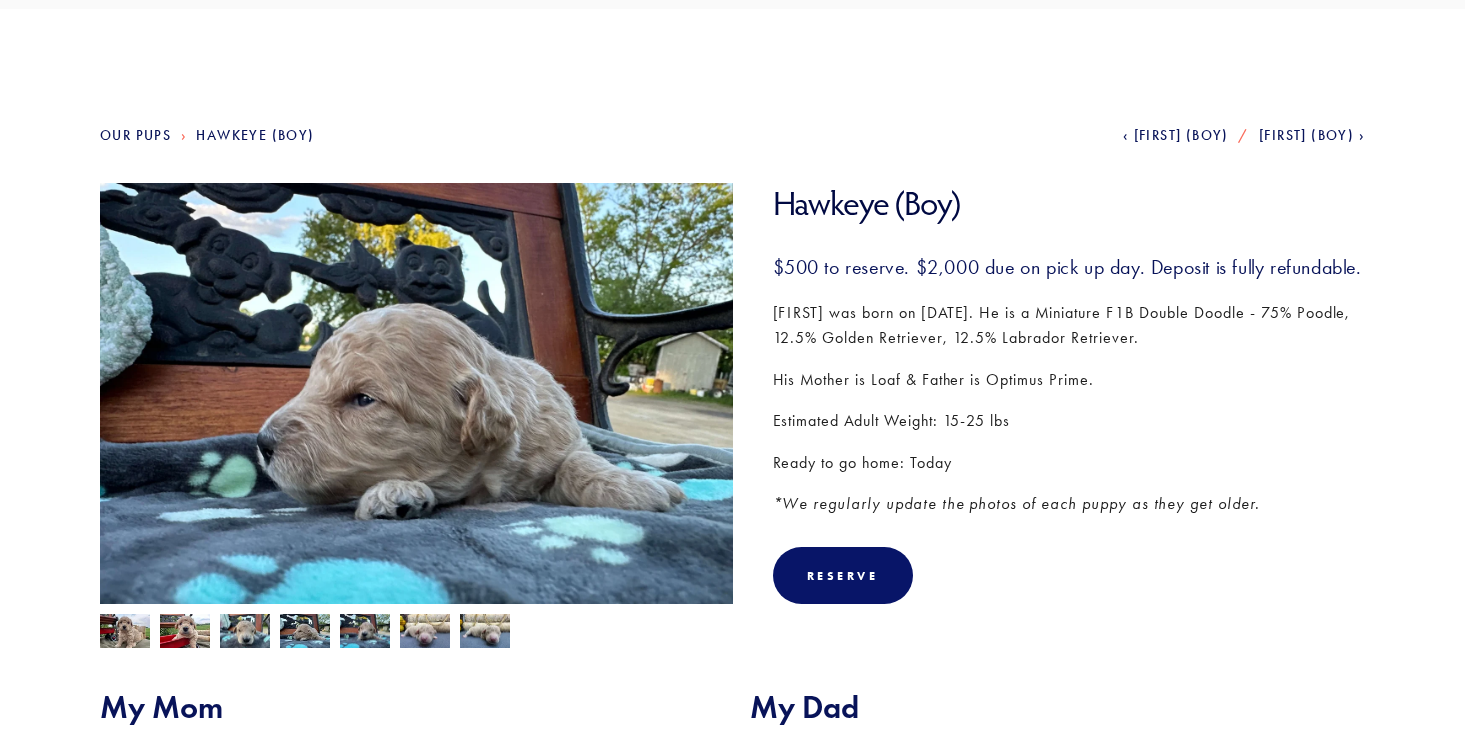 click at bounding box center (411, 626) 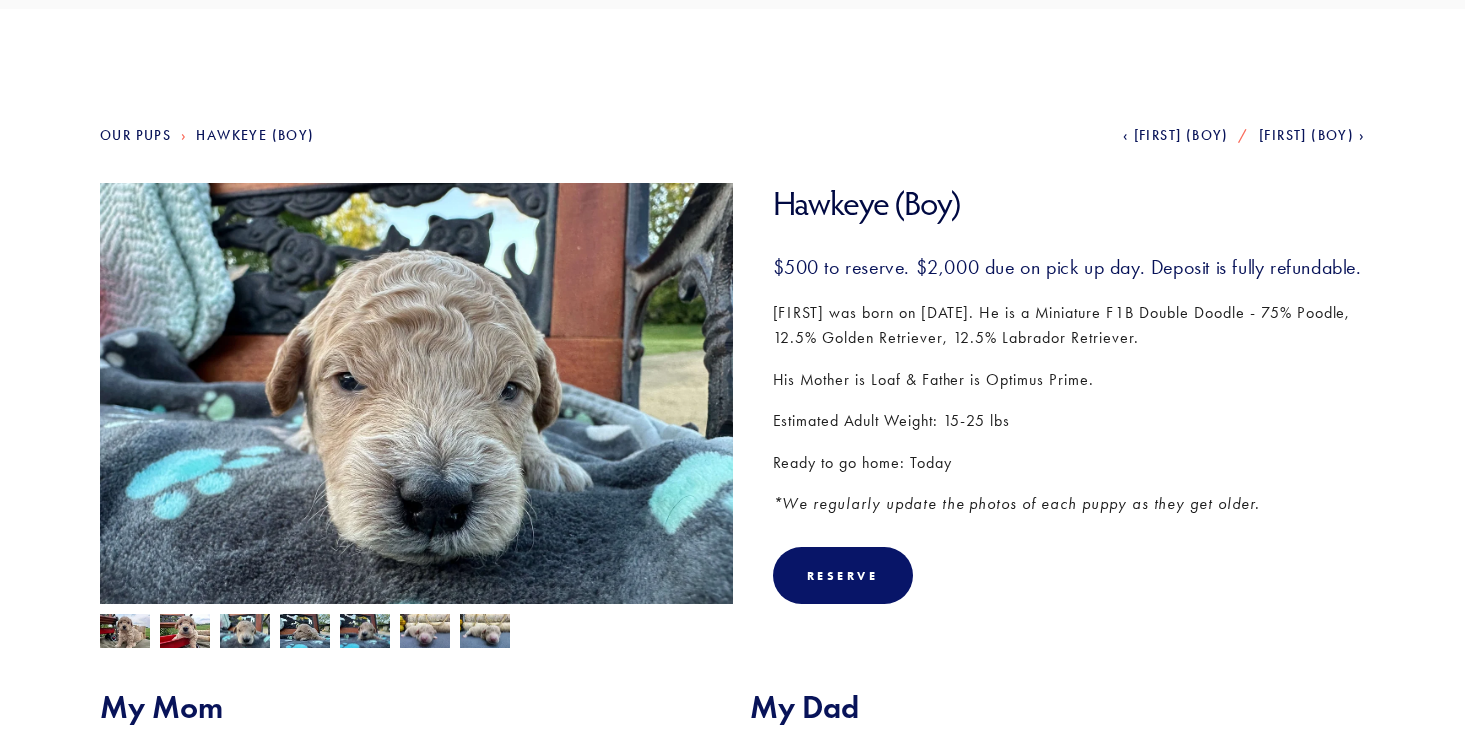 click at bounding box center (125, 633) 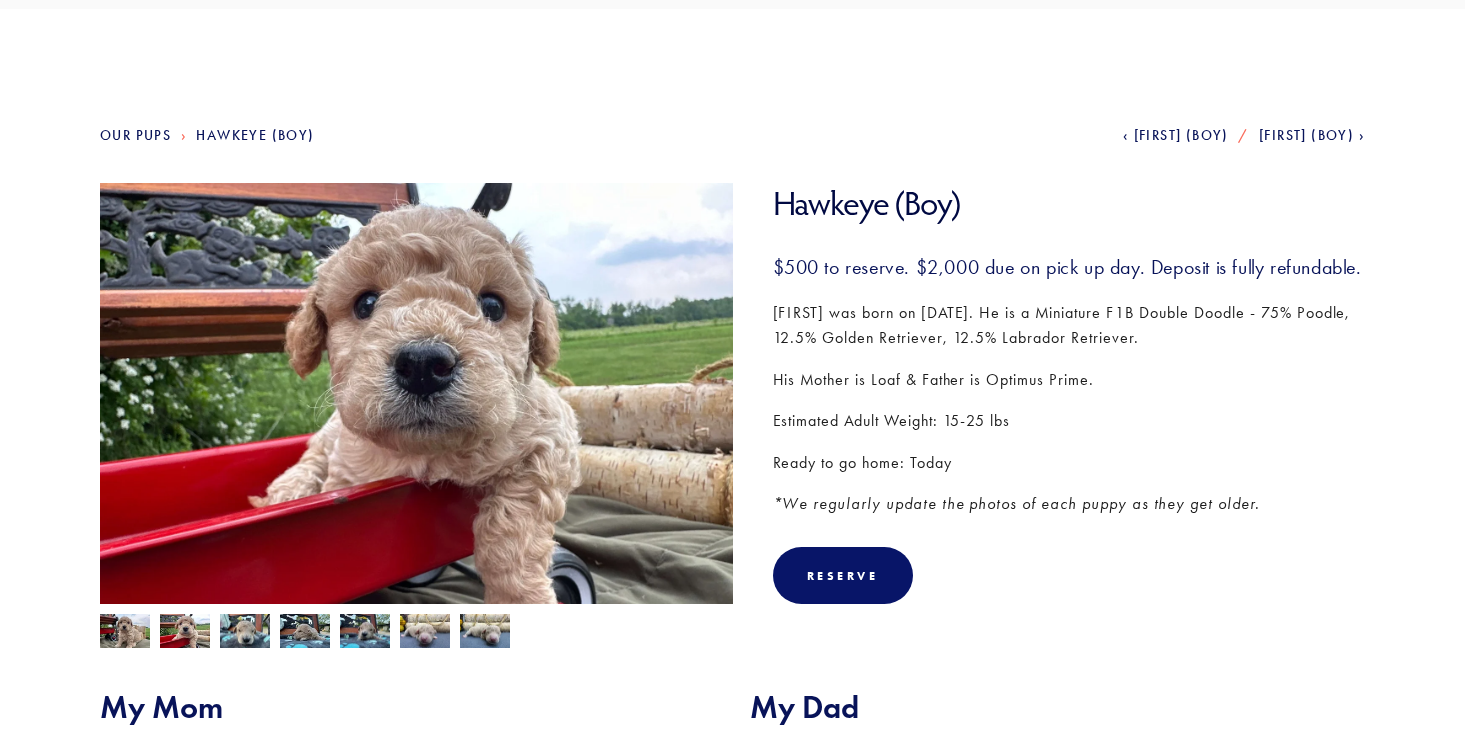click at bounding box center (125, 633) 